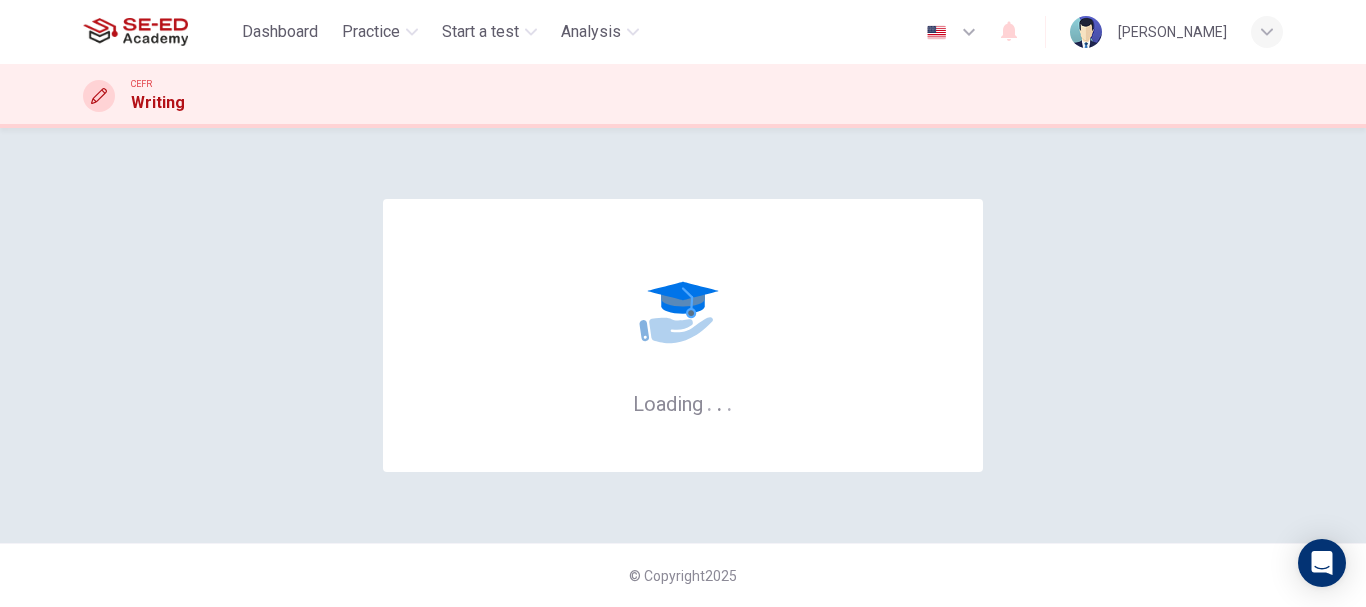 scroll, scrollTop: 0, scrollLeft: 0, axis: both 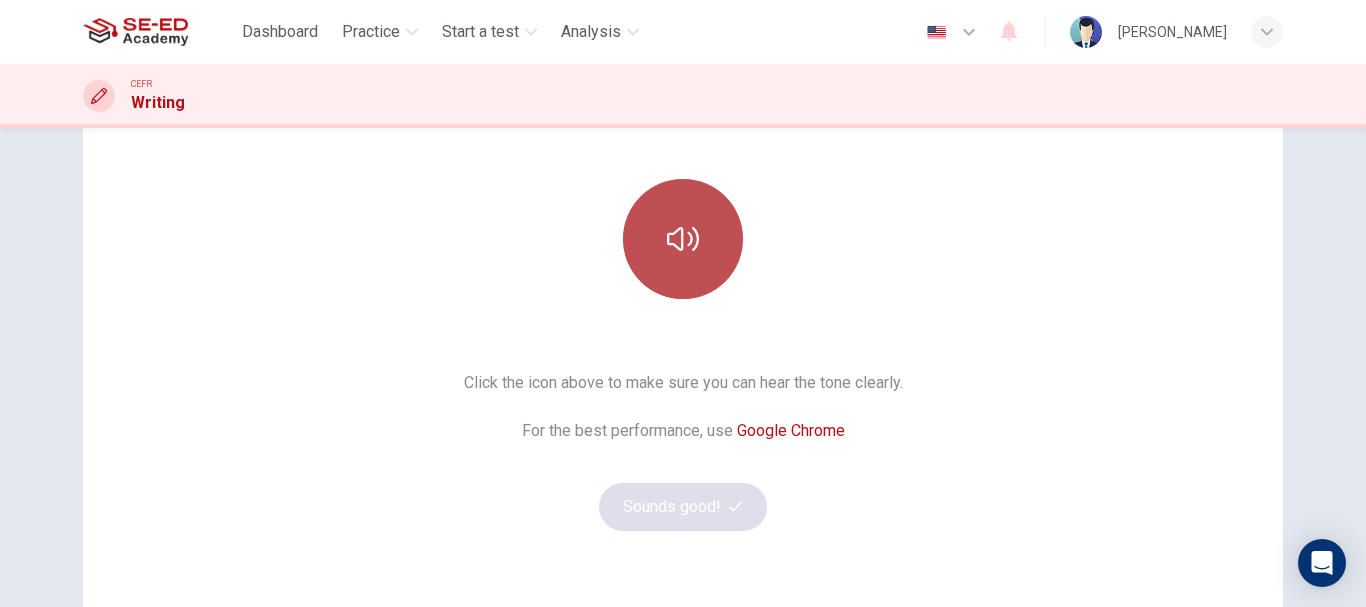 click 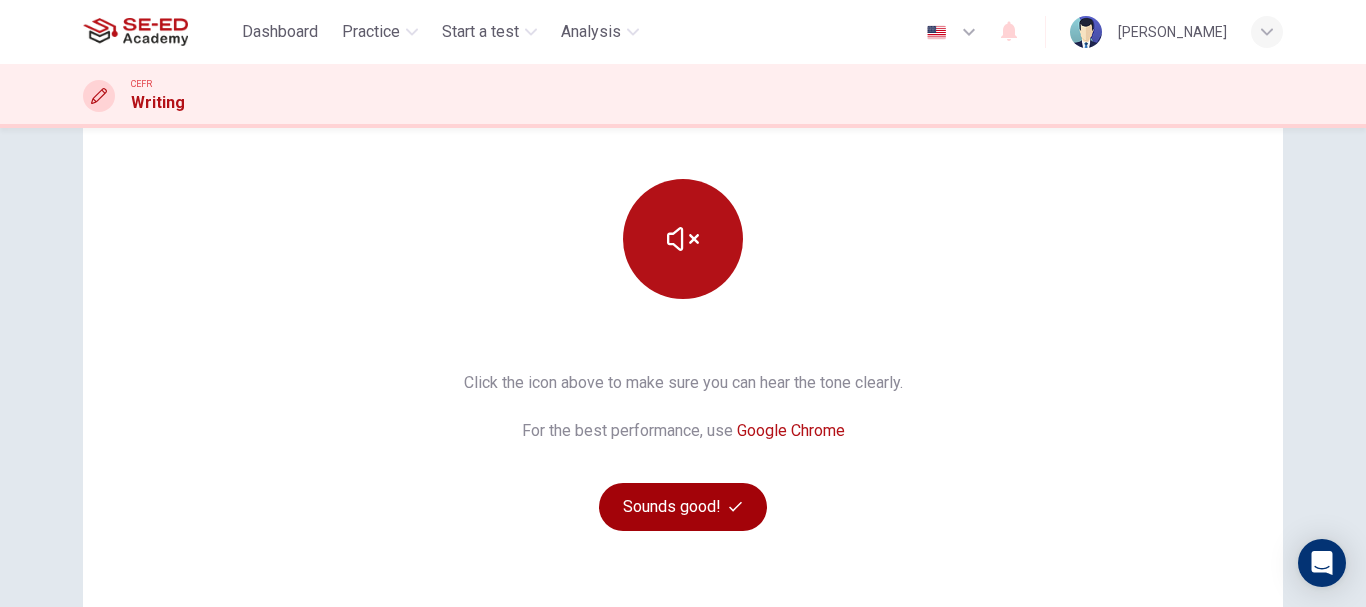click on "Sounds good!" at bounding box center [683, 507] 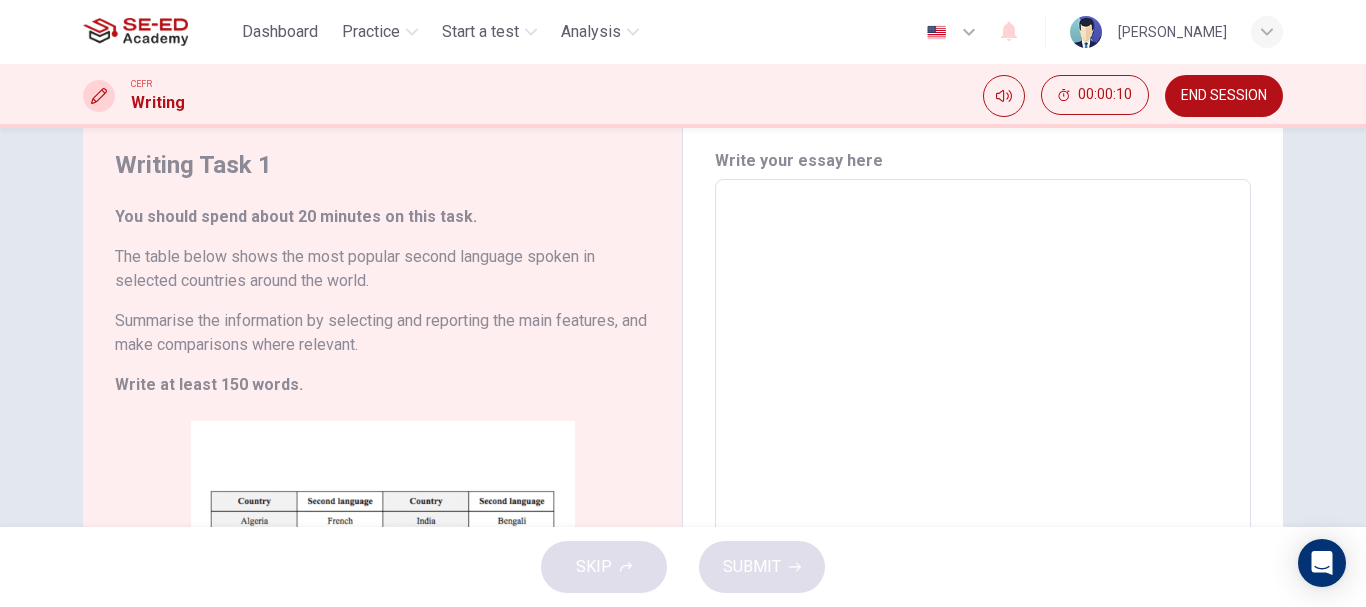 scroll, scrollTop: 57, scrollLeft: 0, axis: vertical 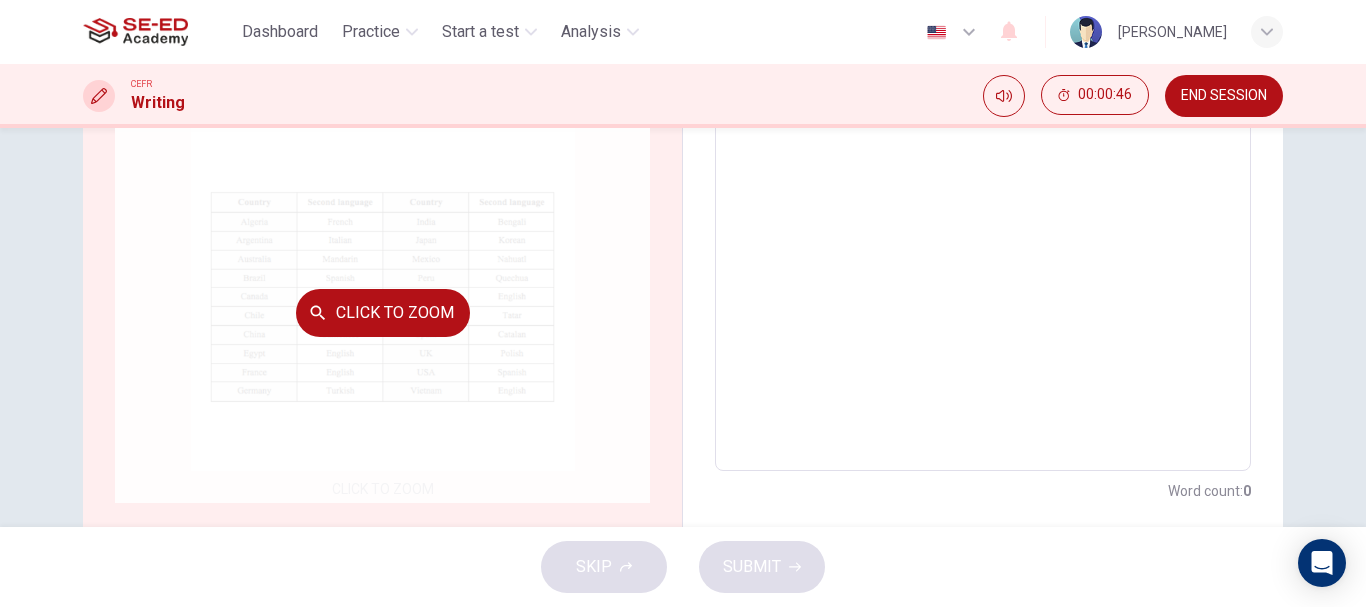 click on "Click to Zoom" at bounding box center (382, 312) 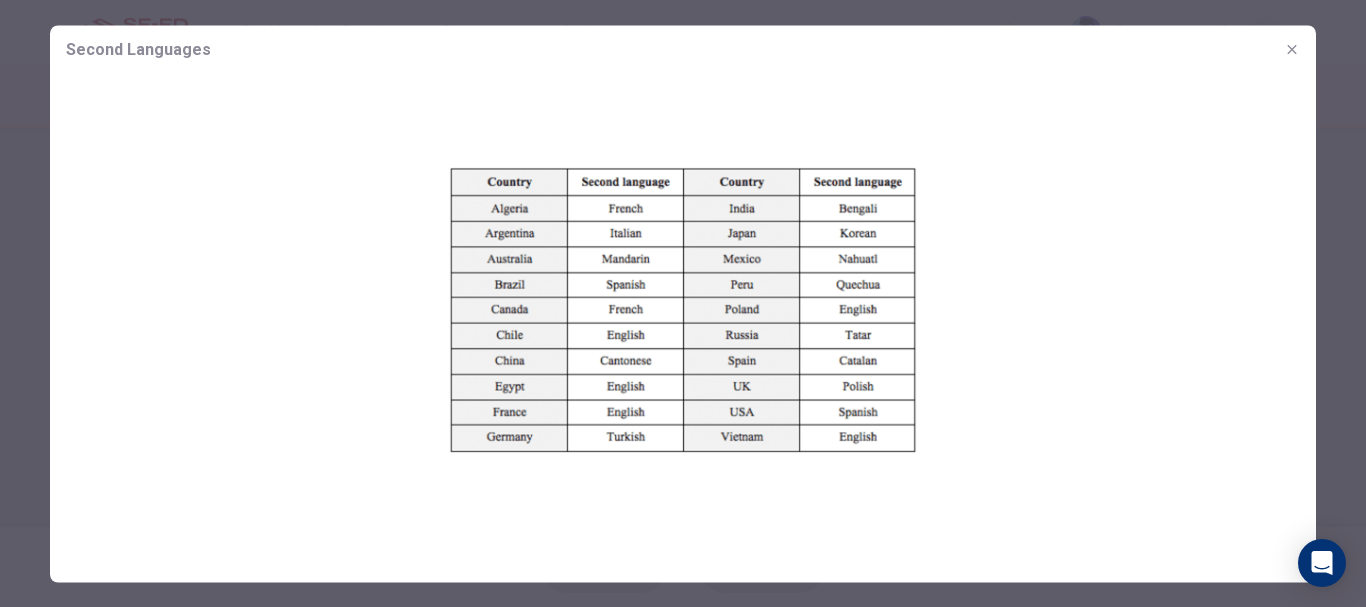 click 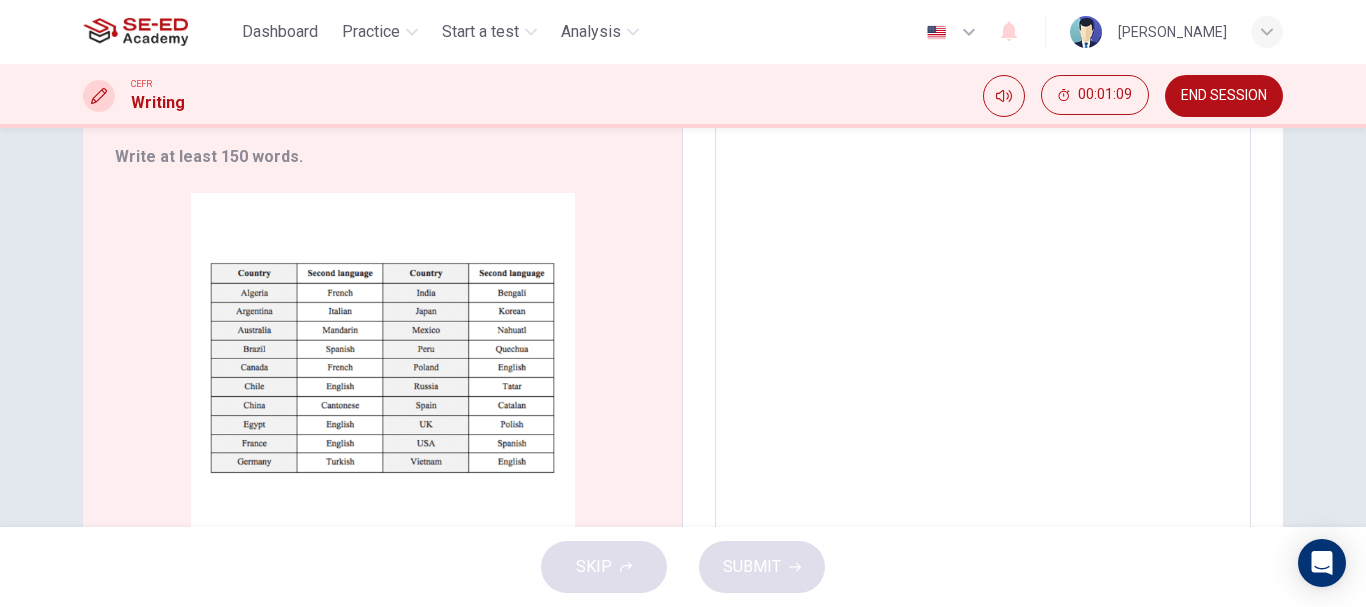 scroll, scrollTop: 291, scrollLeft: 0, axis: vertical 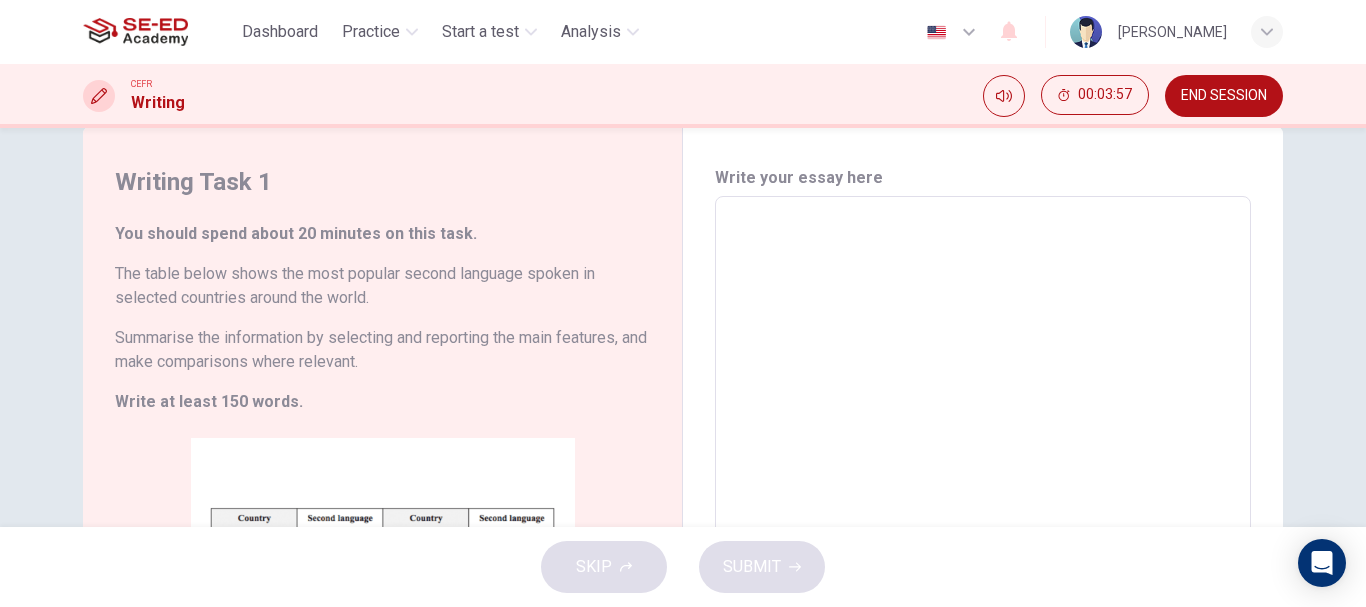 type on "T" 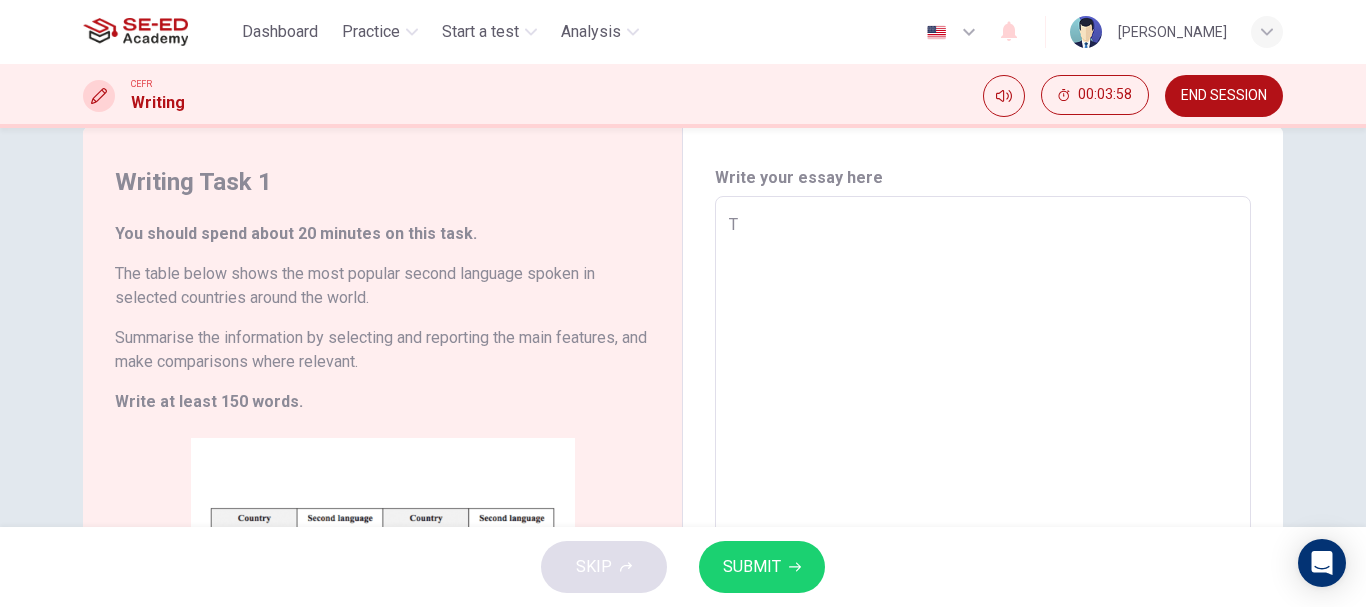 type on "x" 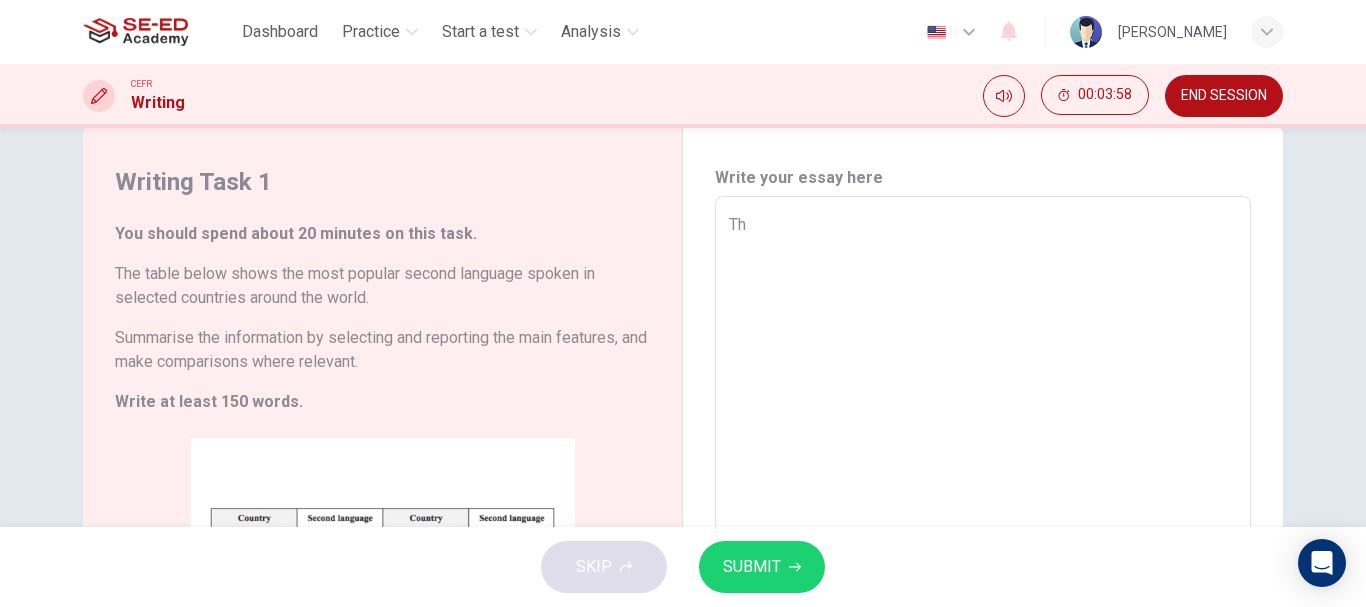 type on "x" 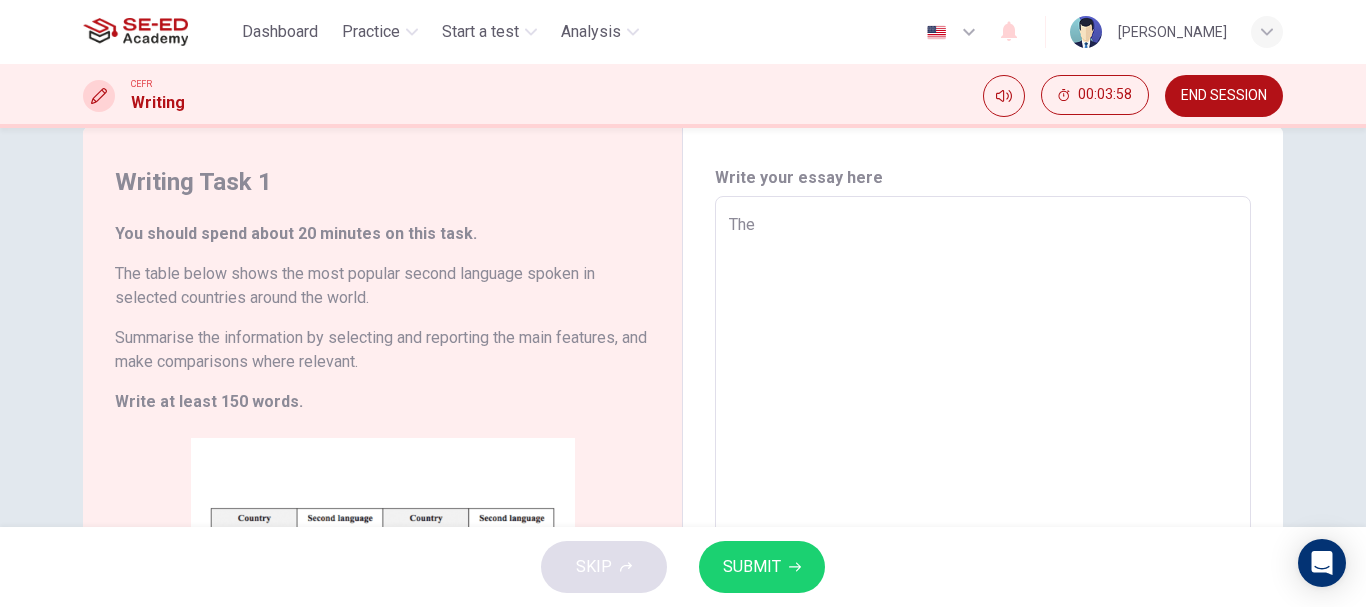 type on "Ther" 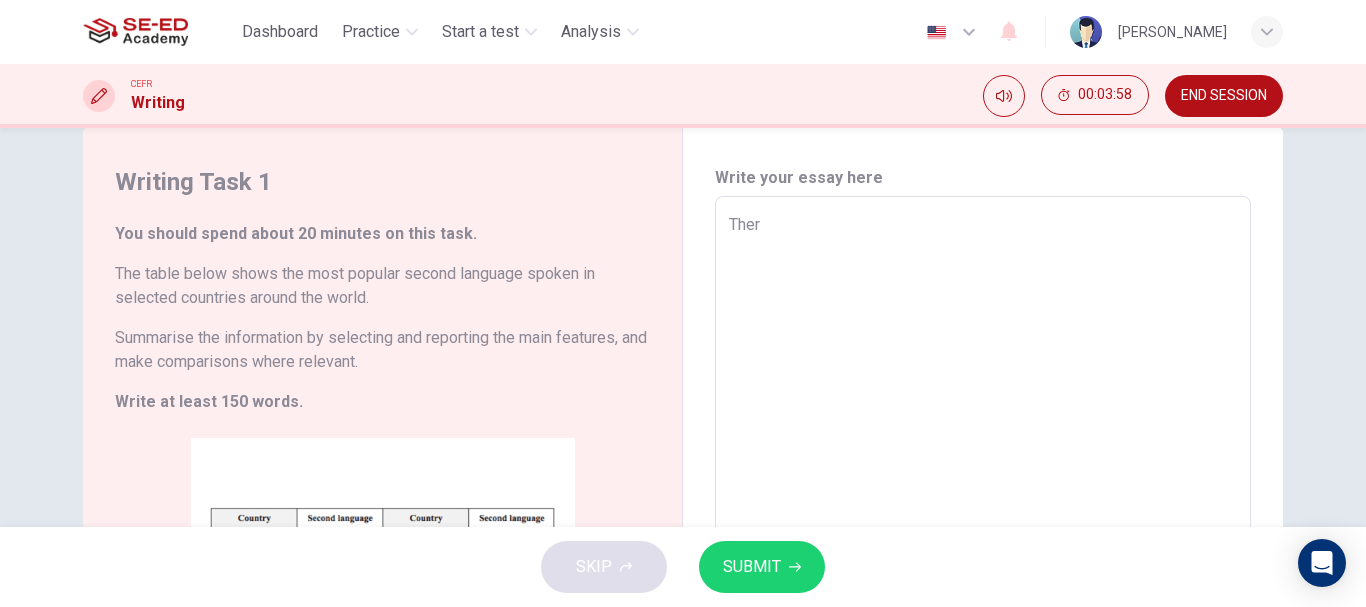 type on "x" 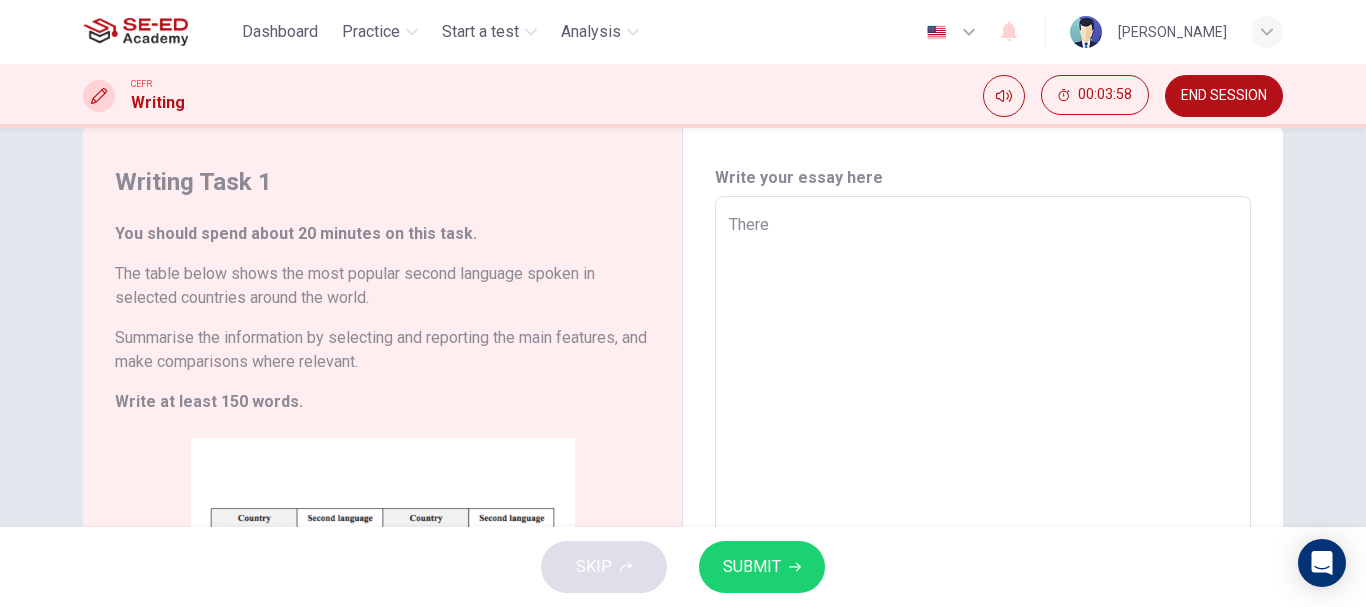 type on "x" 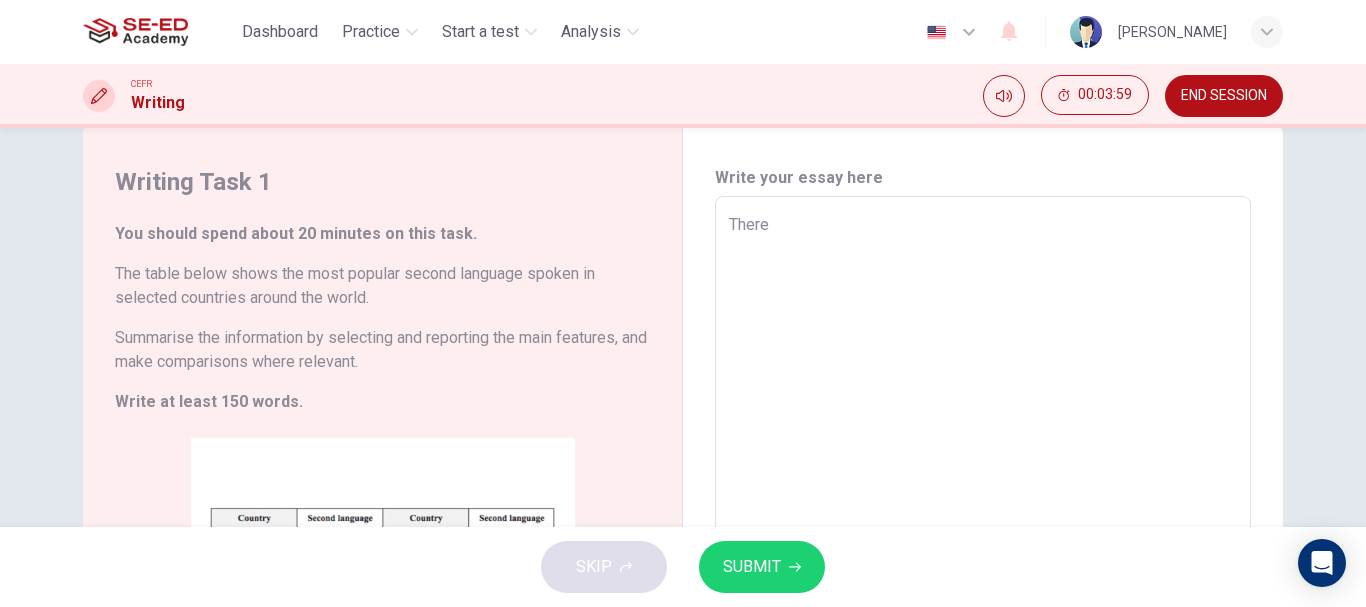 type on "There a" 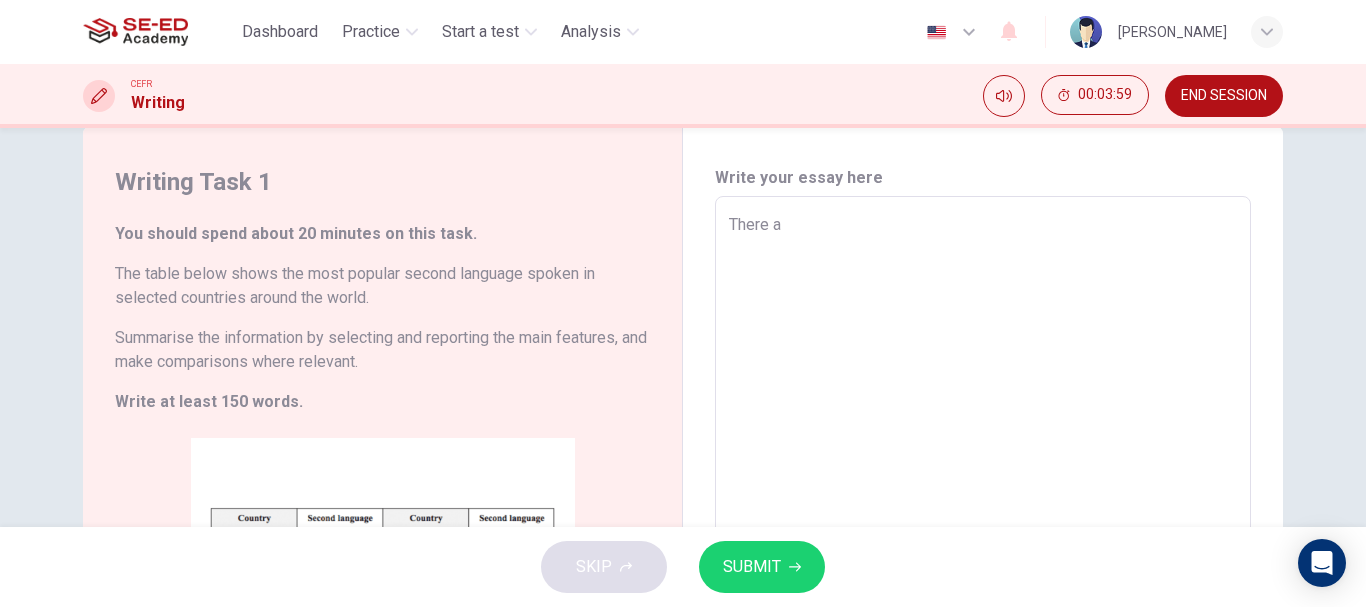 type on "x" 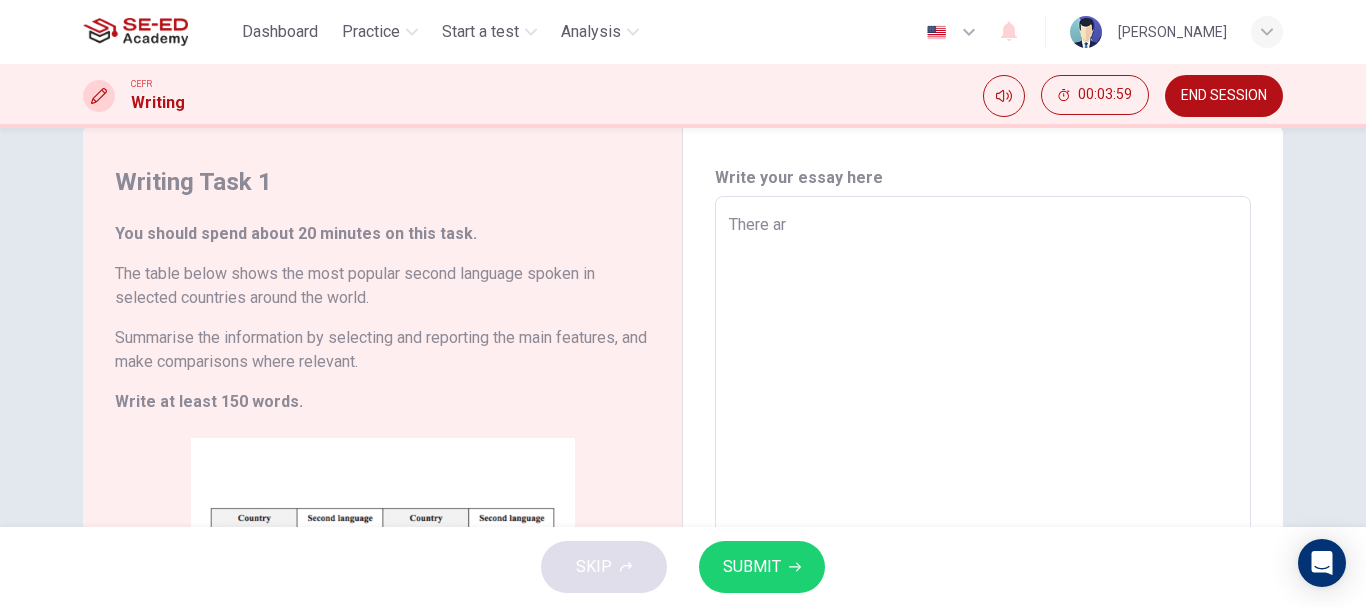type on "x" 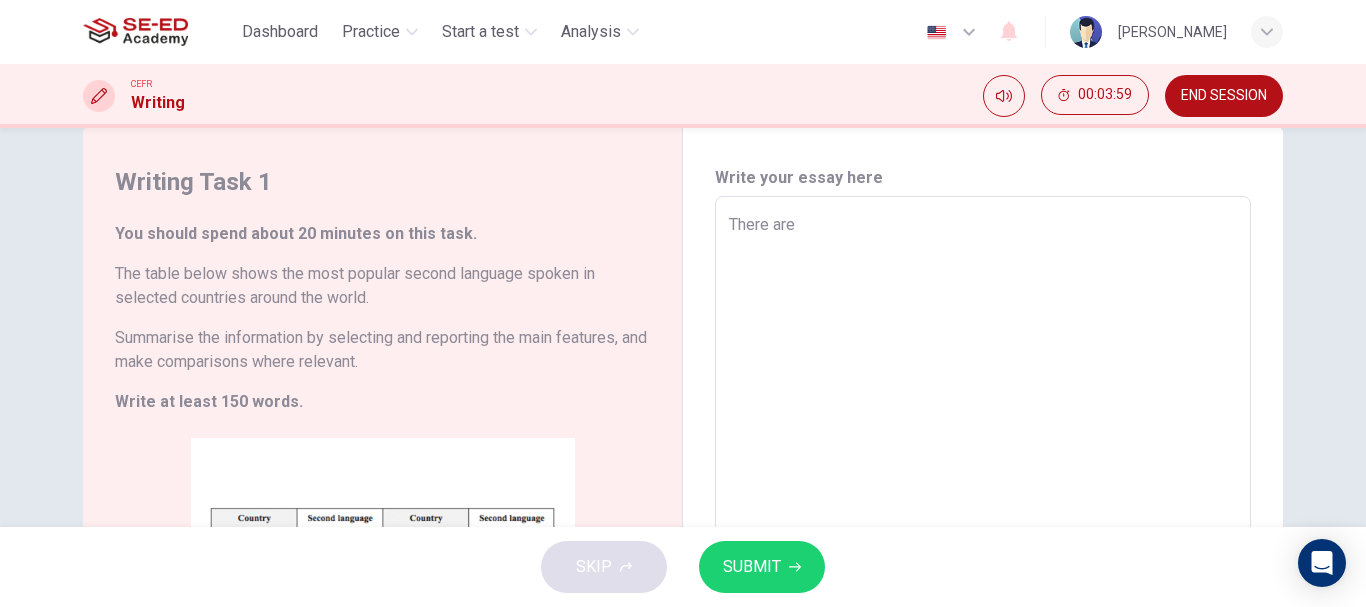type on "x" 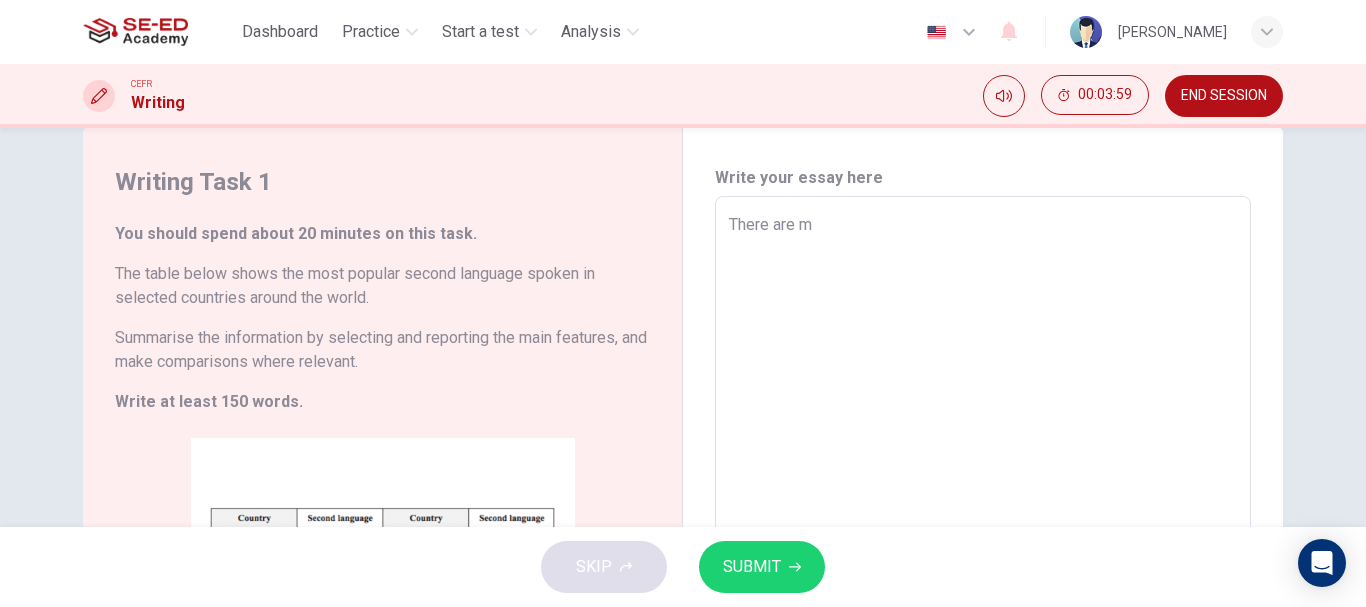 type on "x" 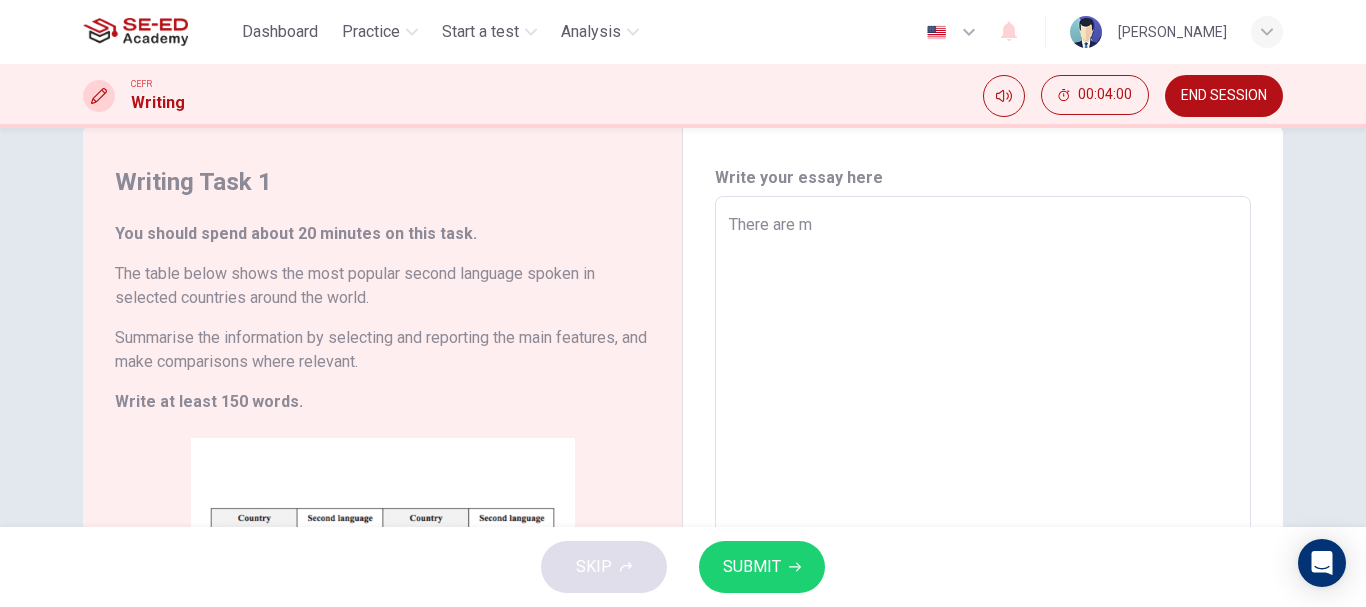 type on "There are mn" 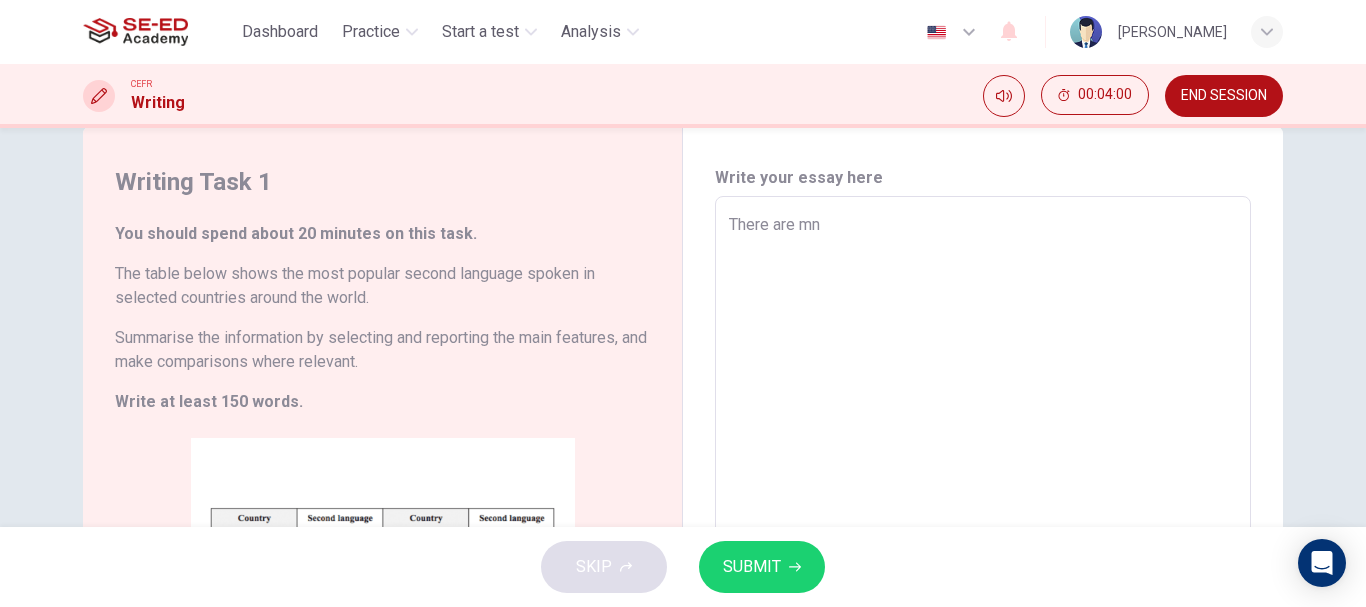type on "There are m" 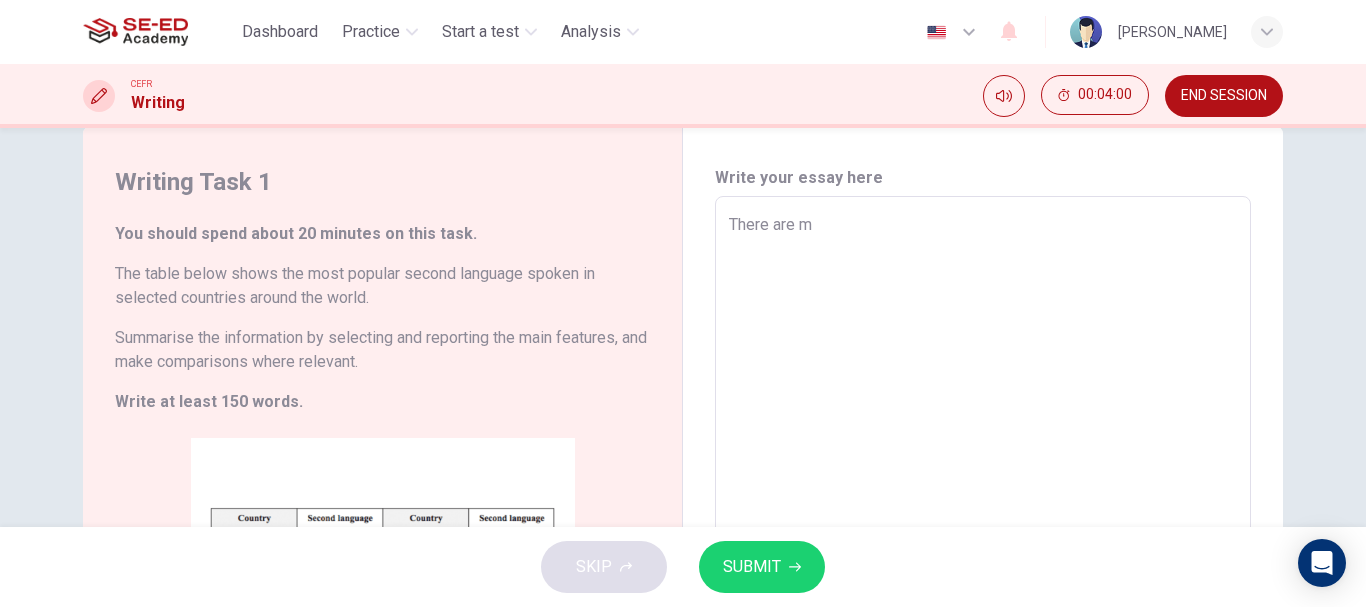 type on "x" 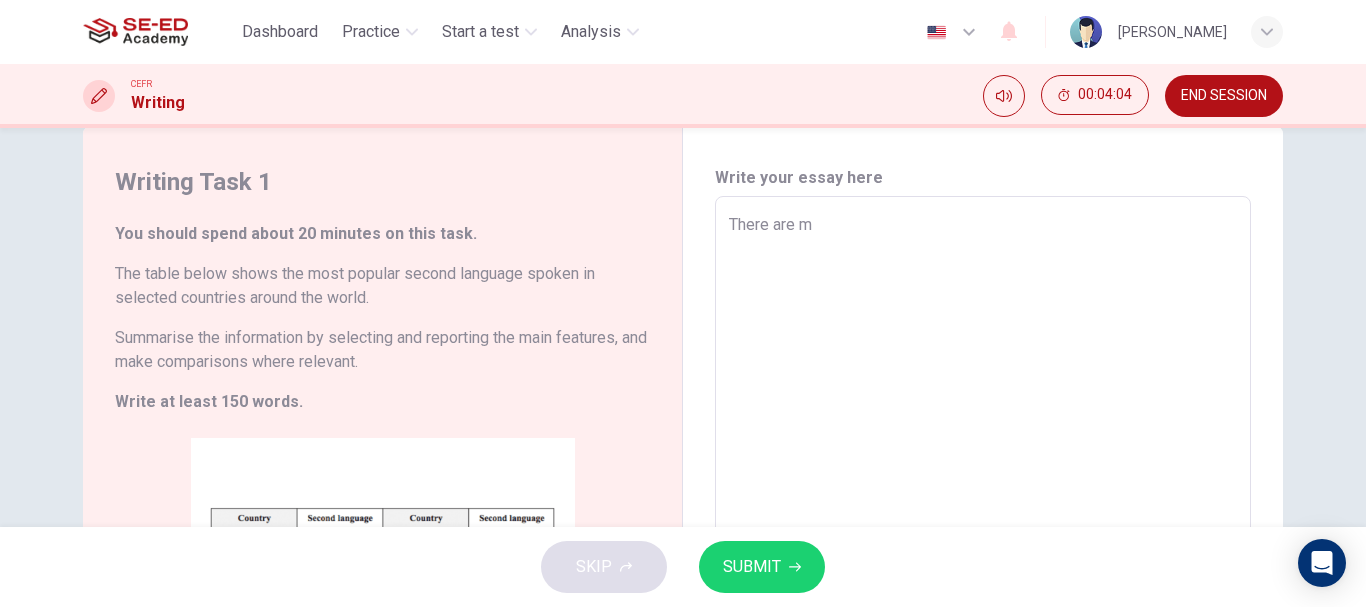 type on "There are ma" 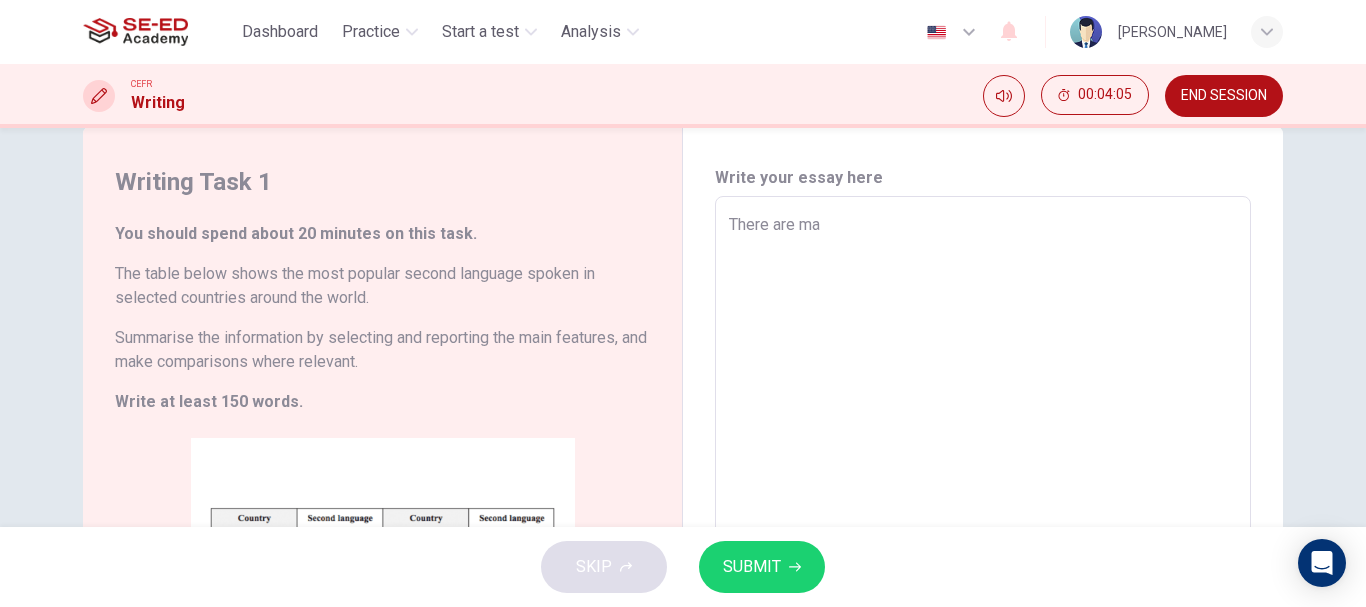 type on "There are man" 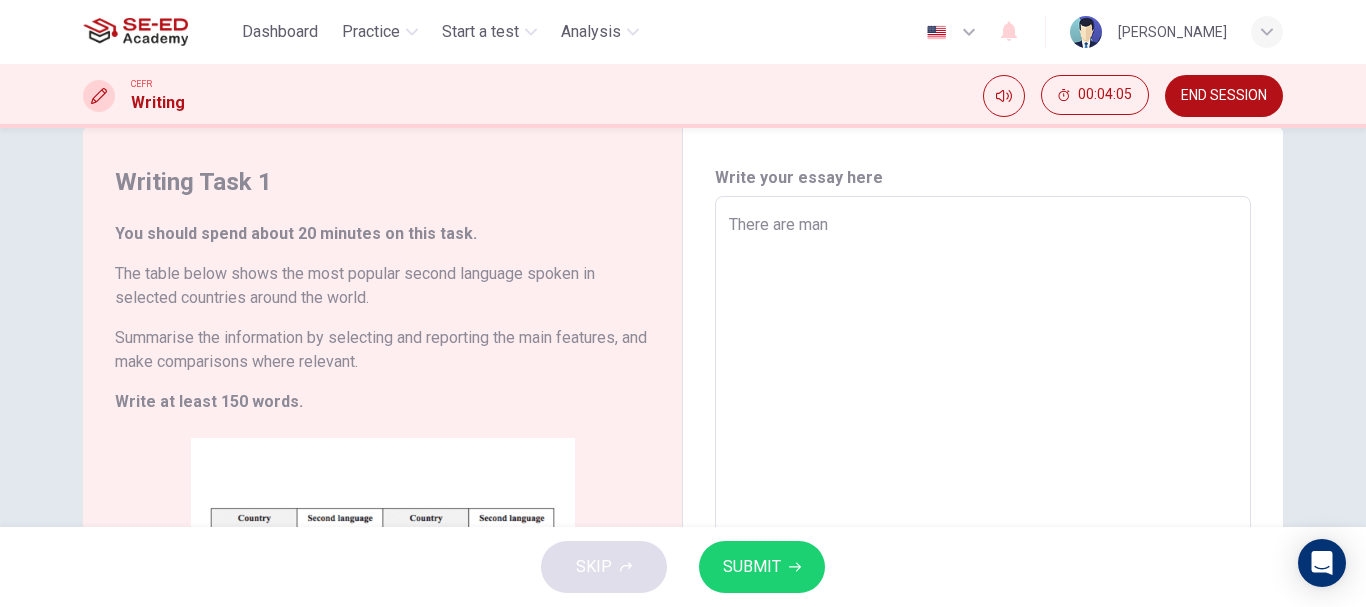 type on "There are many" 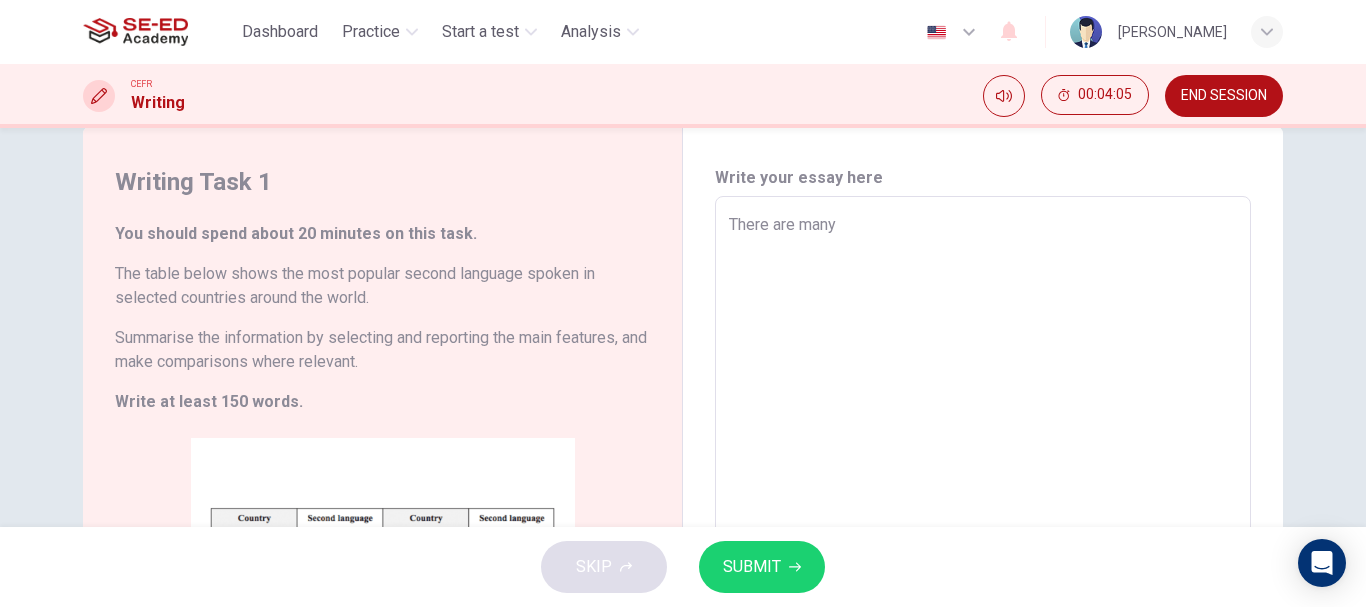 type on "x" 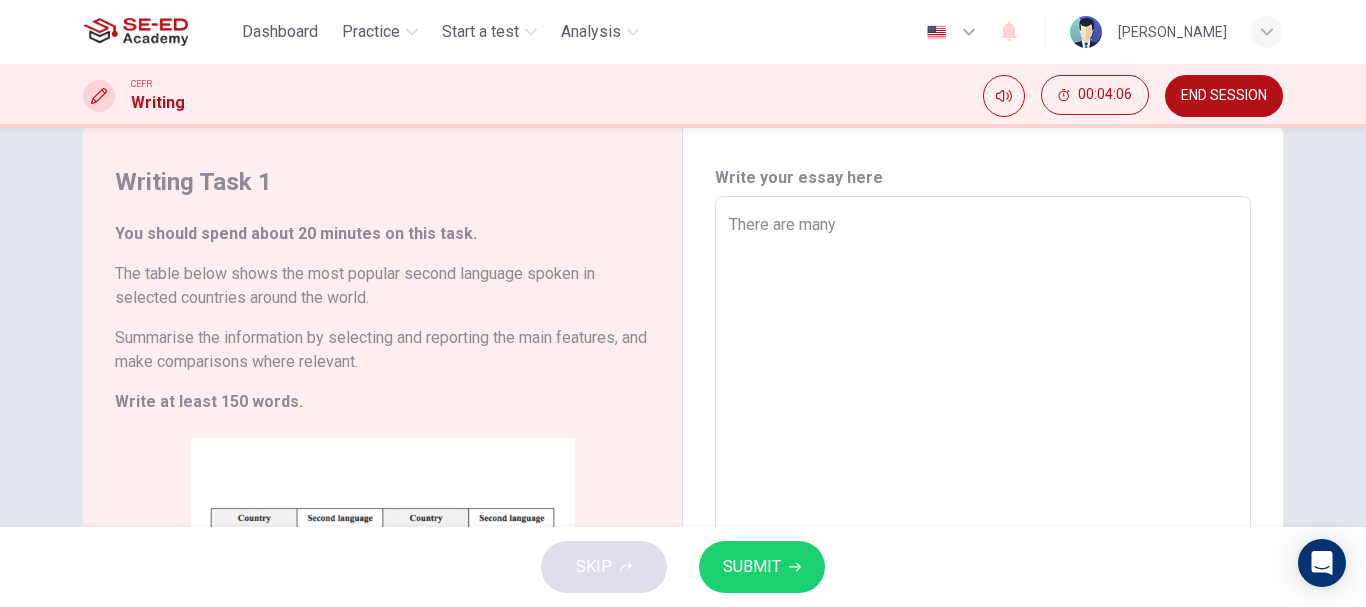 type on "There are many" 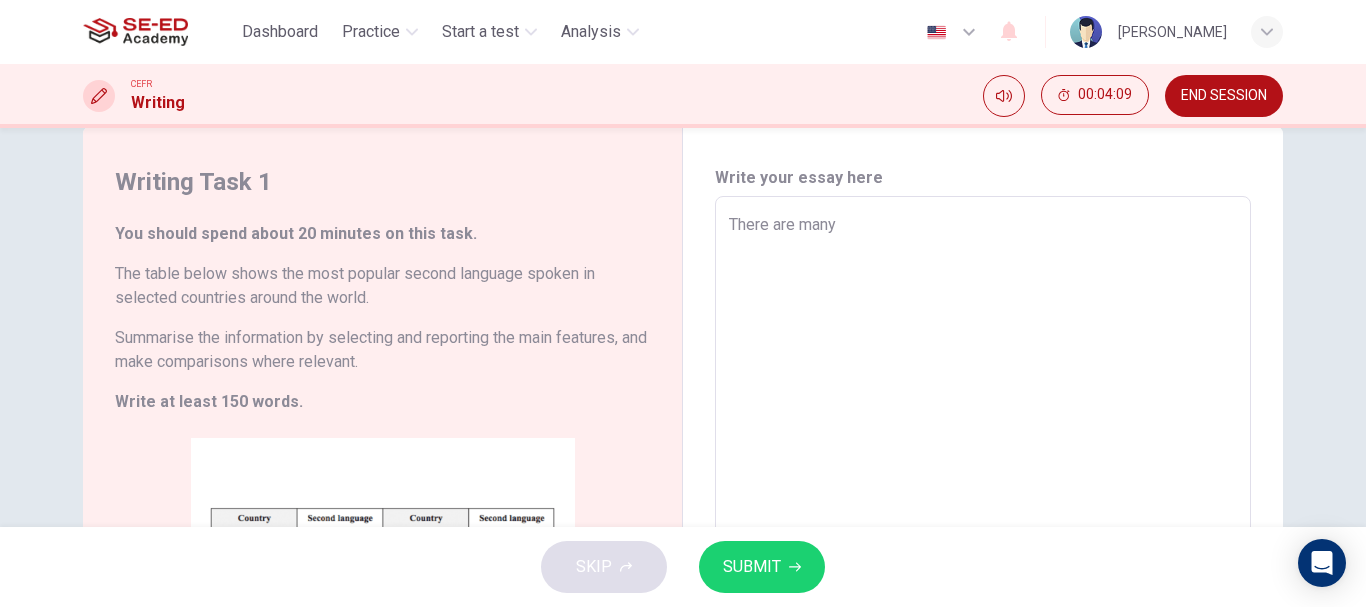 type on "There are many s" 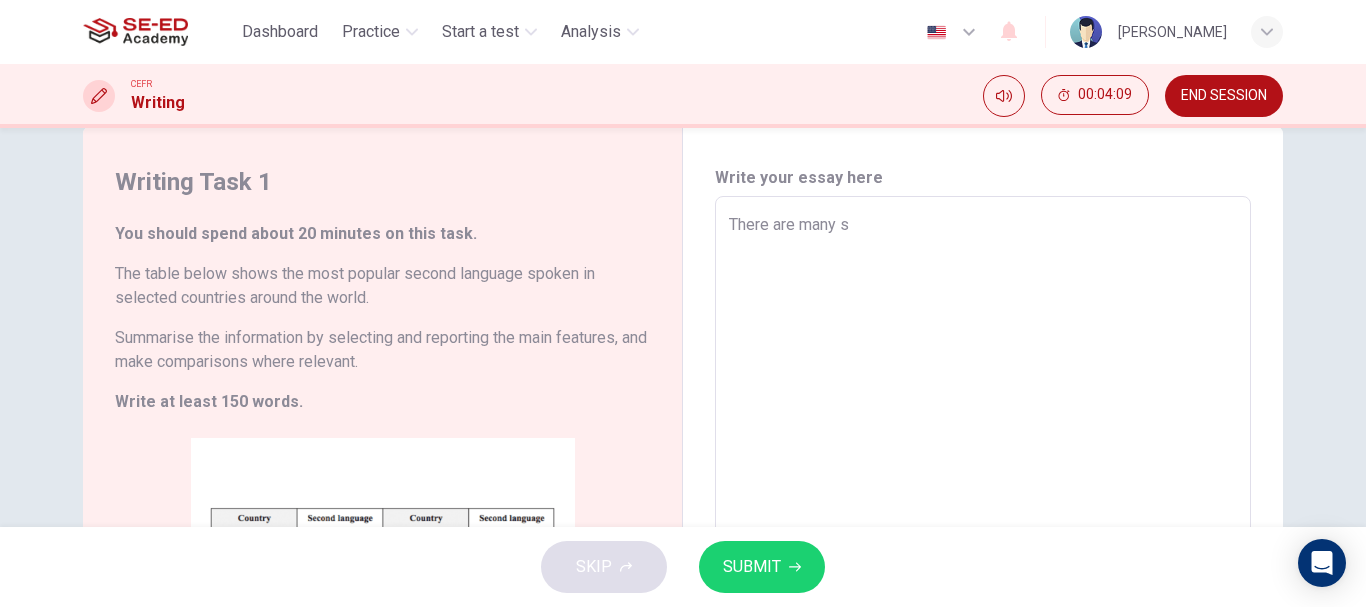 type on "There are many se" 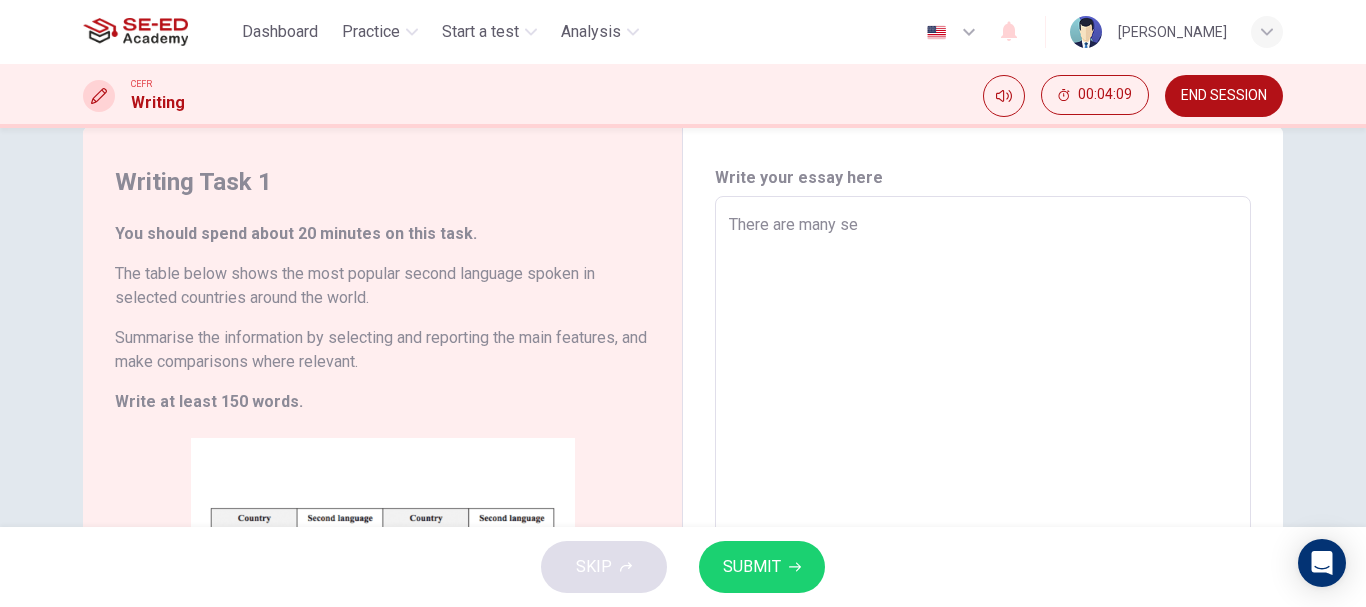 type on "x" 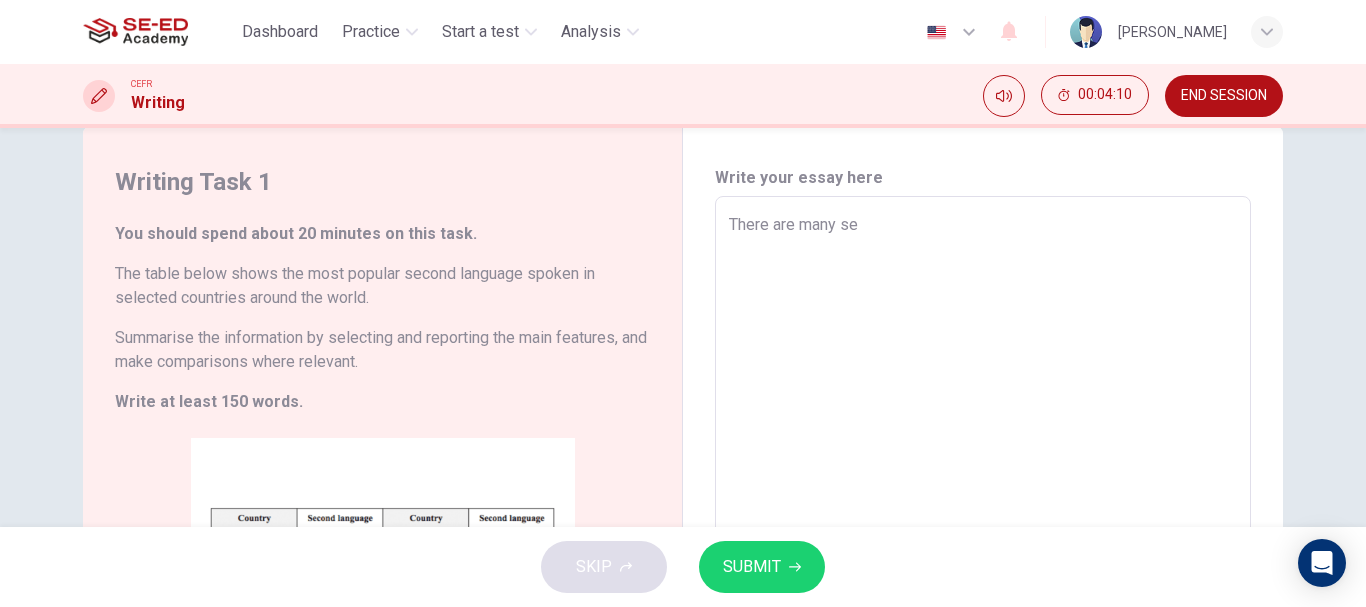 type on "There are many sec" 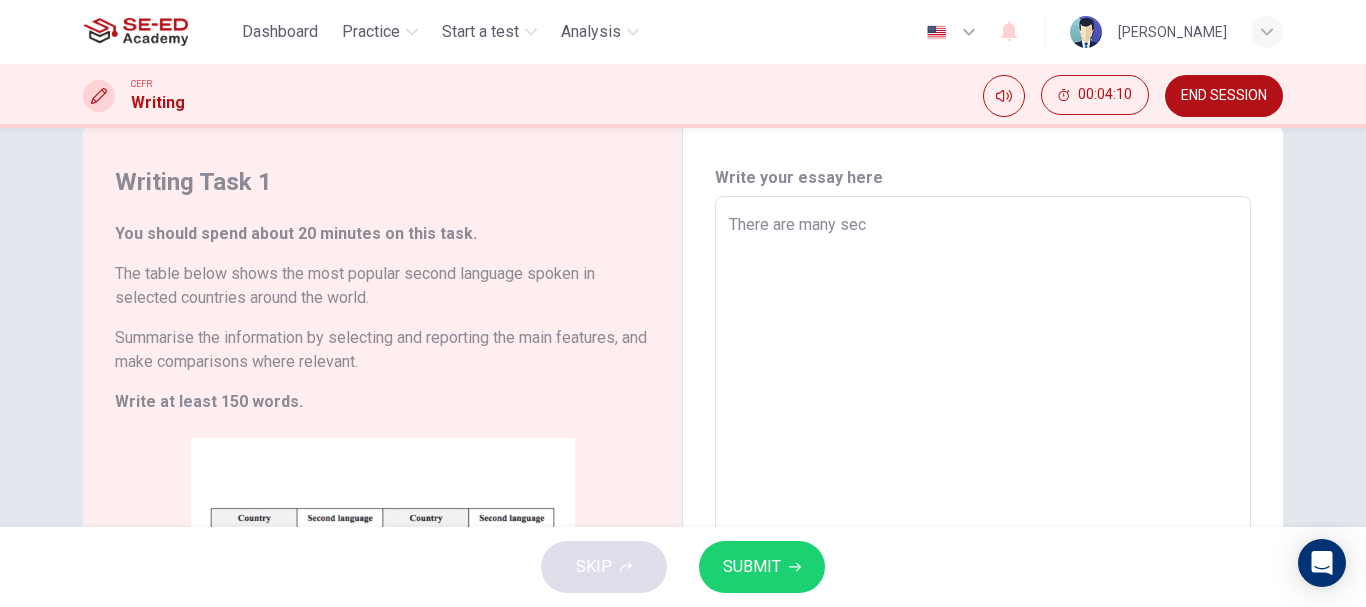 type on "x" 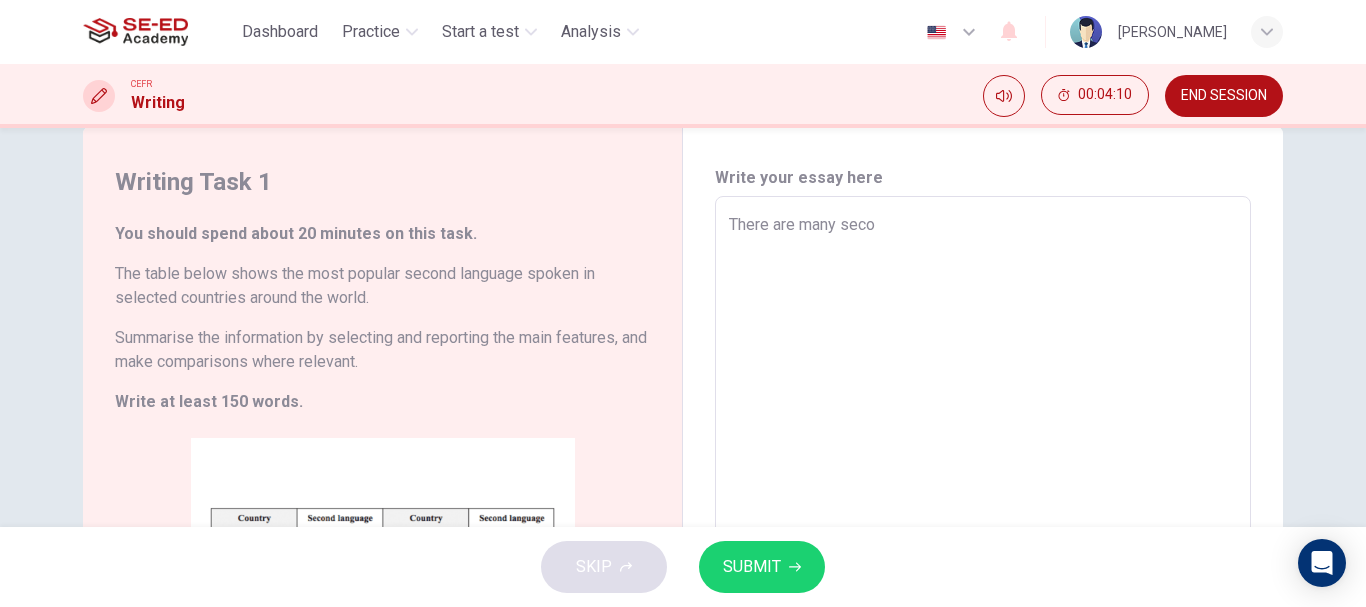 type on "There are many secon" 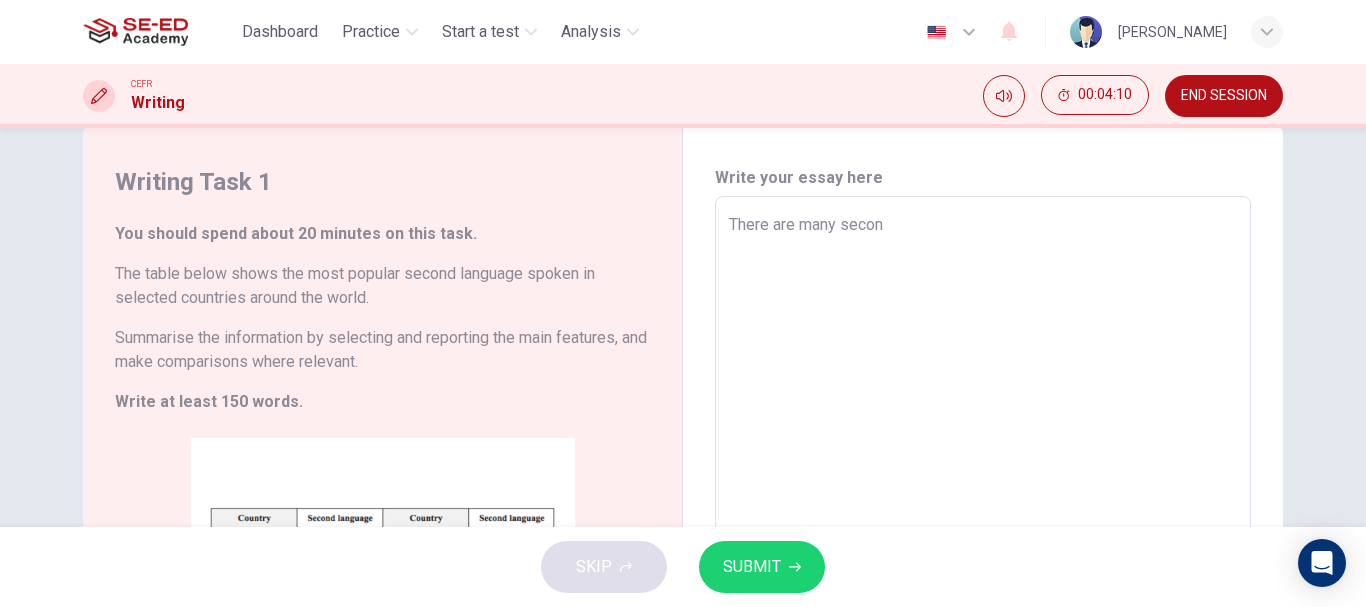 type on "x" 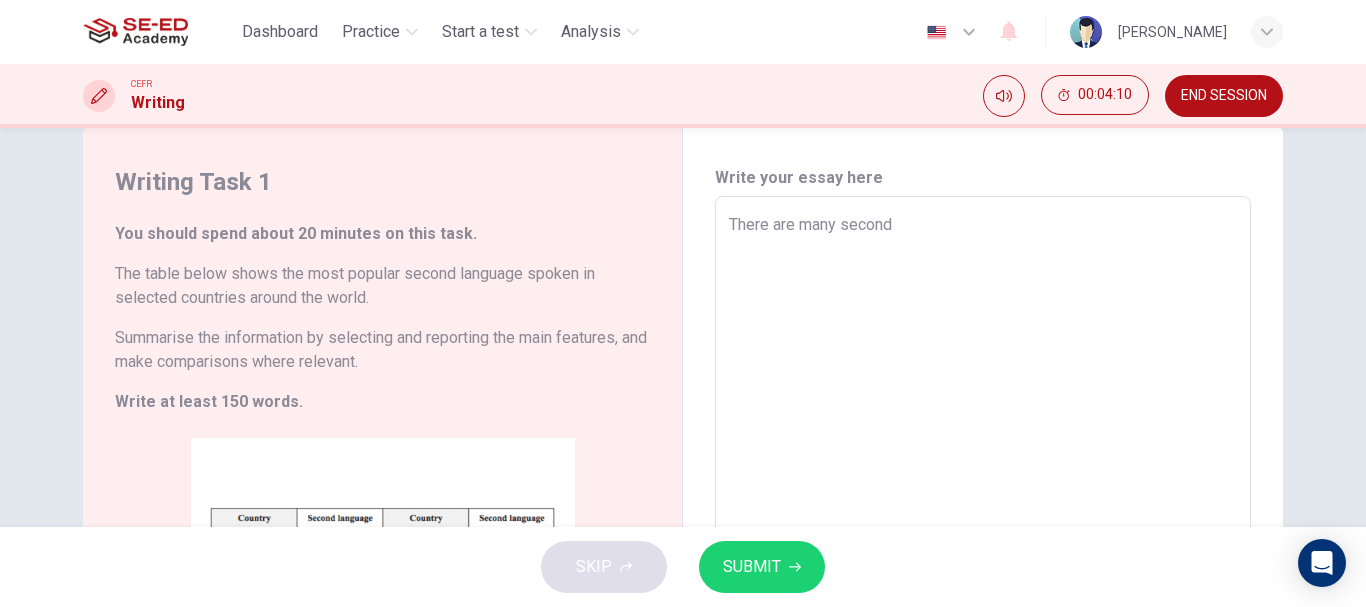 type on "x" 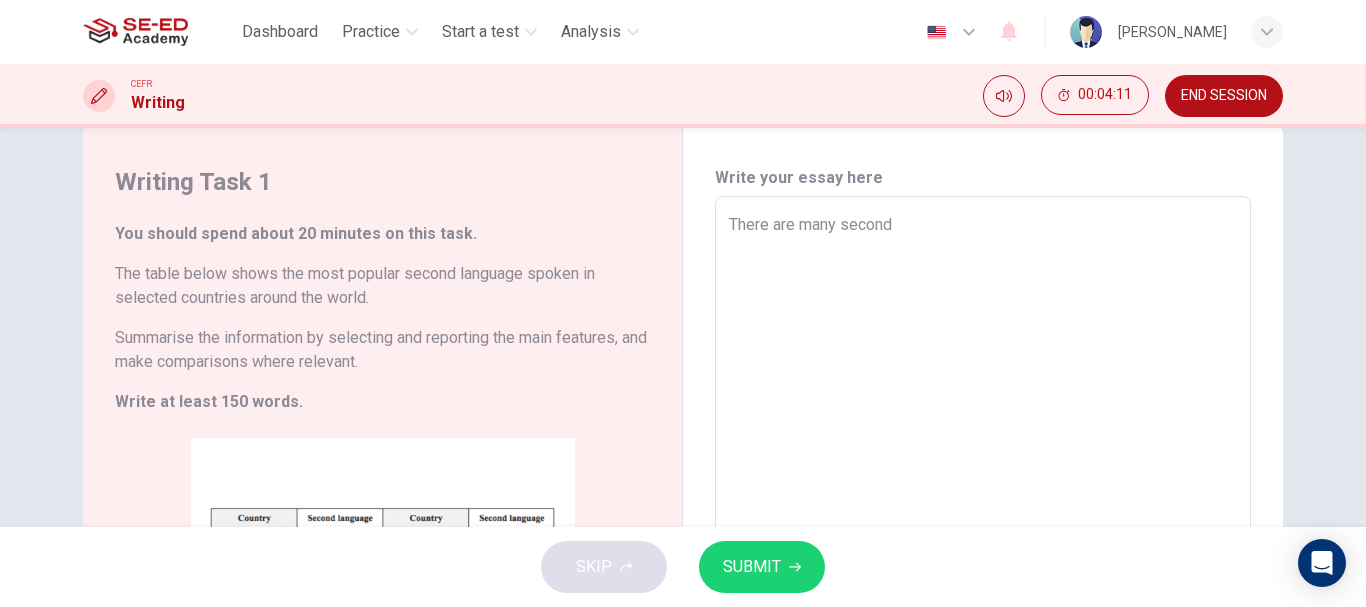 type on "There are many second" 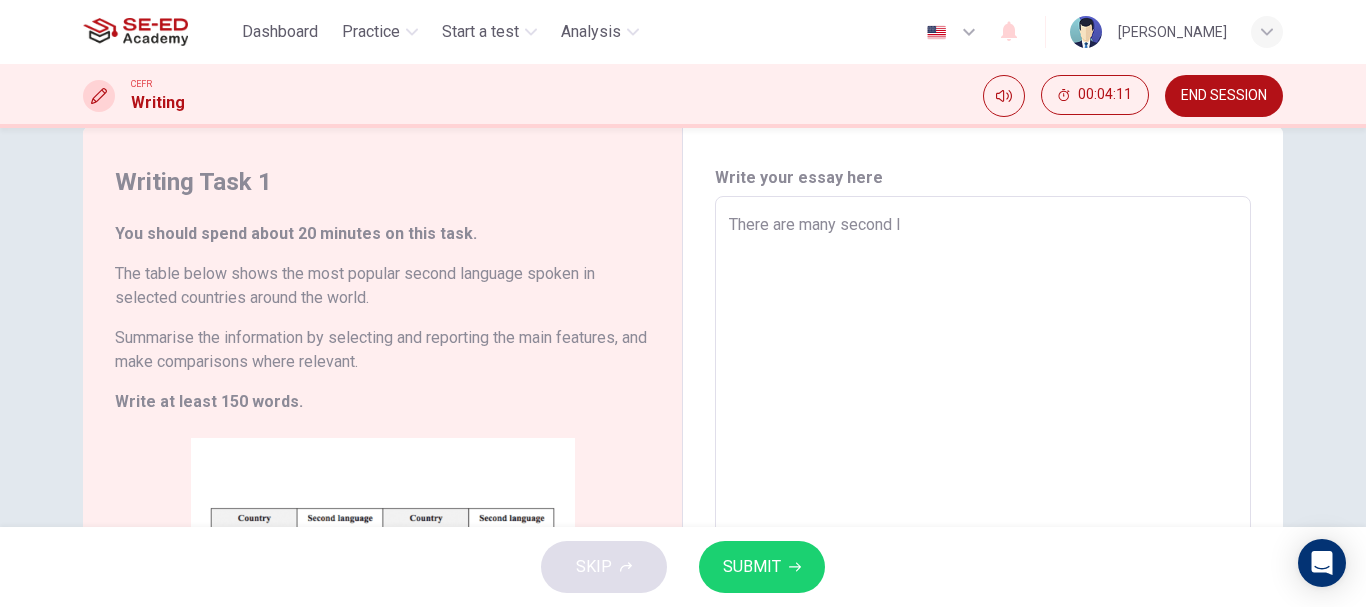 type on "There are many second la" 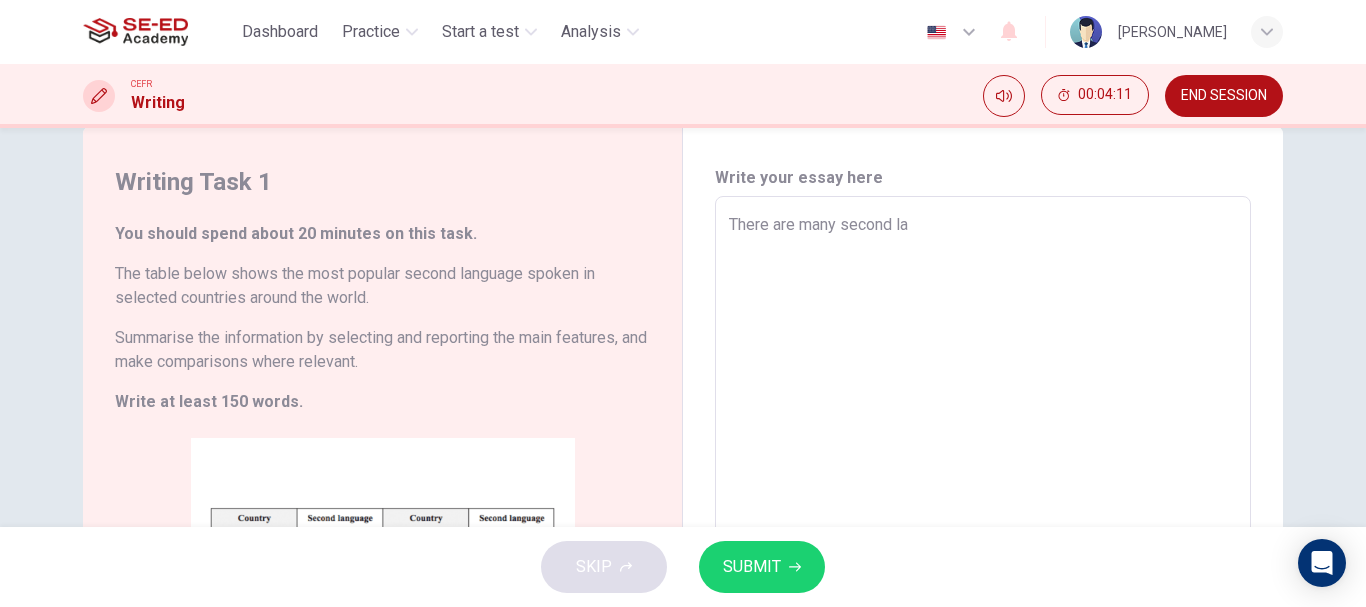 type on "x" 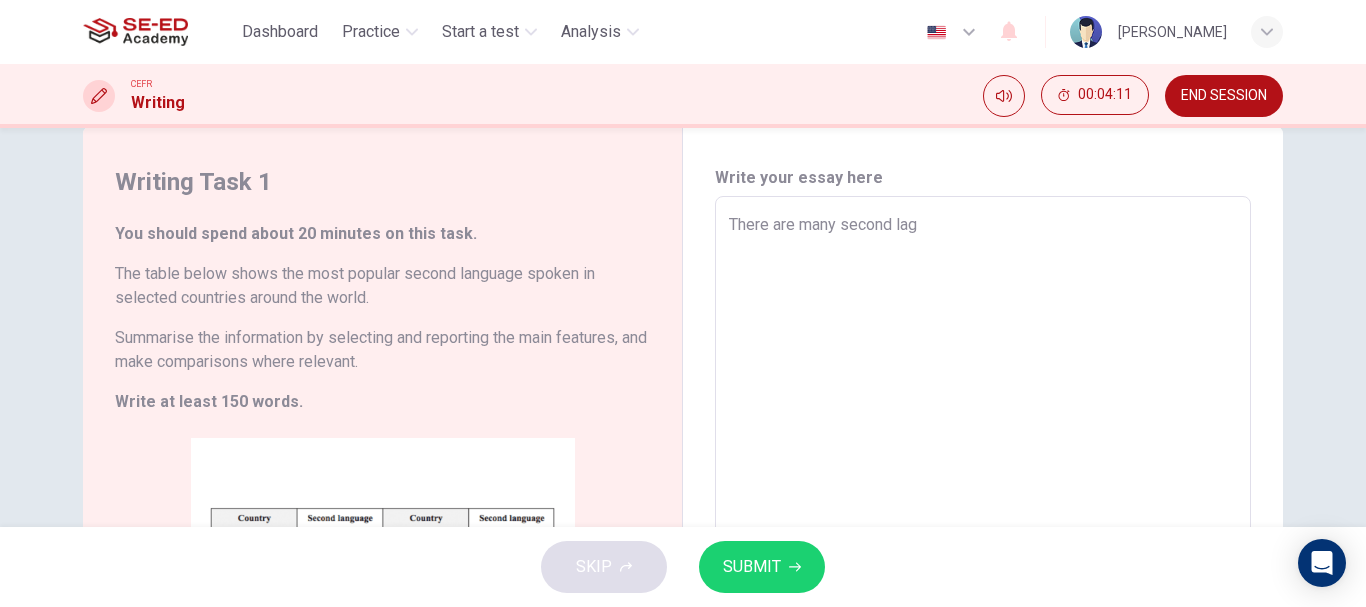 type on "x" 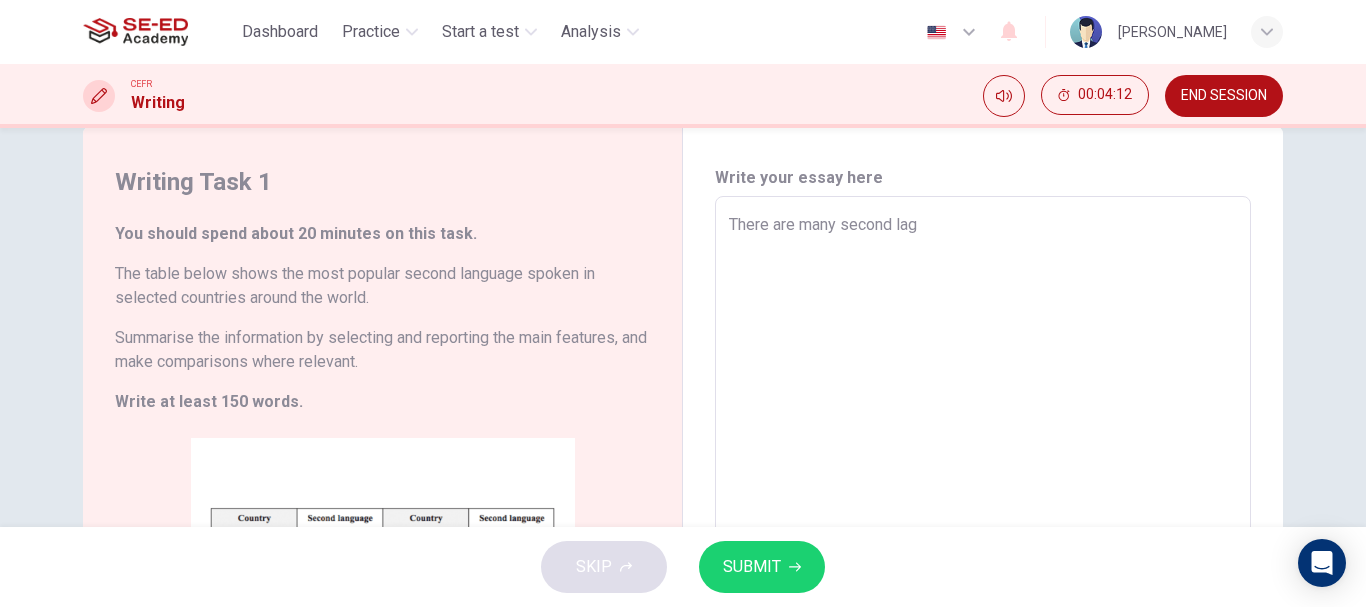 type on "There are many second lagu" 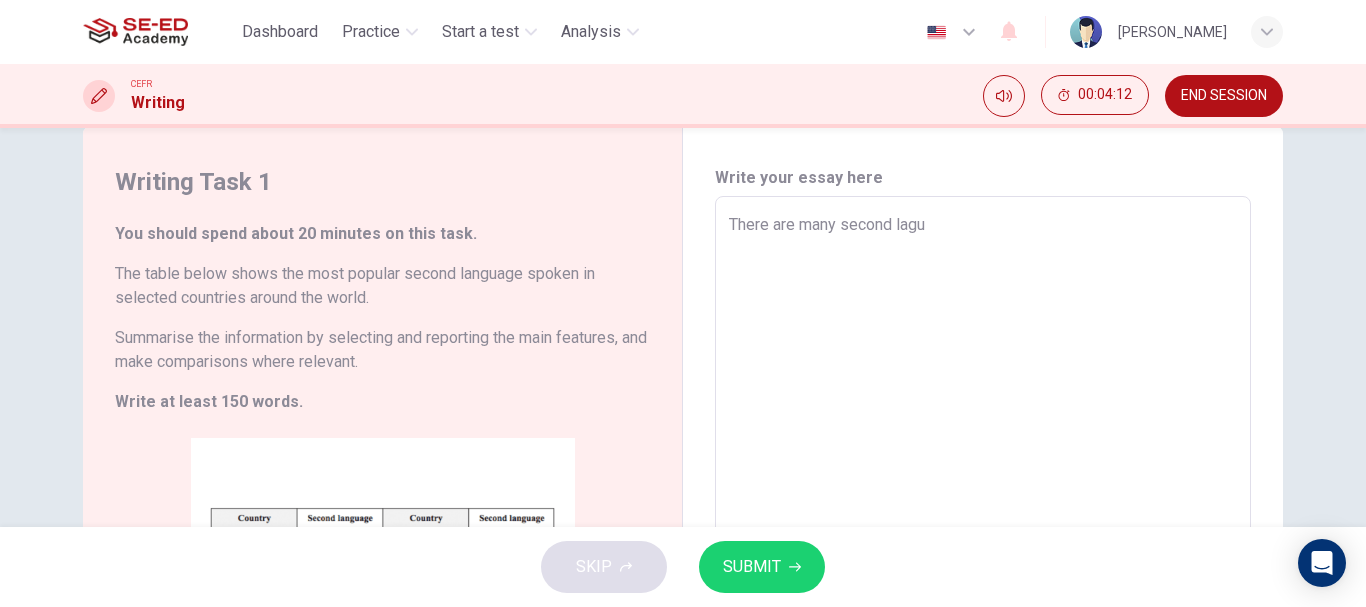 type on "x" 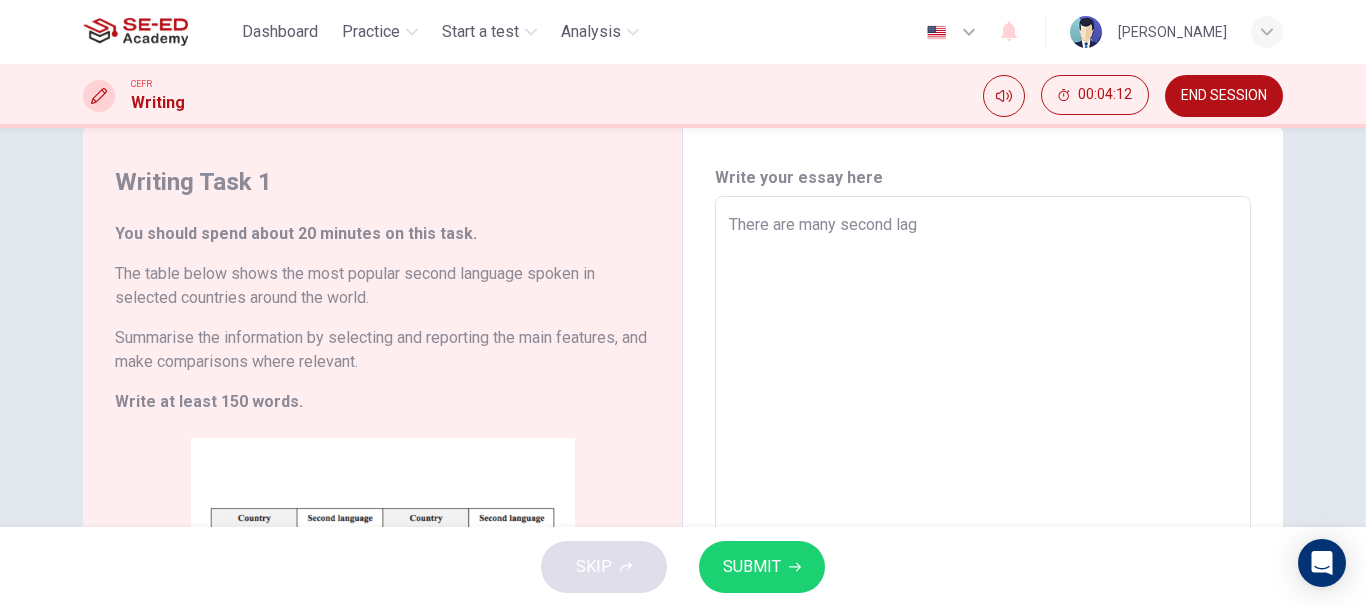 type on "There are many second la" 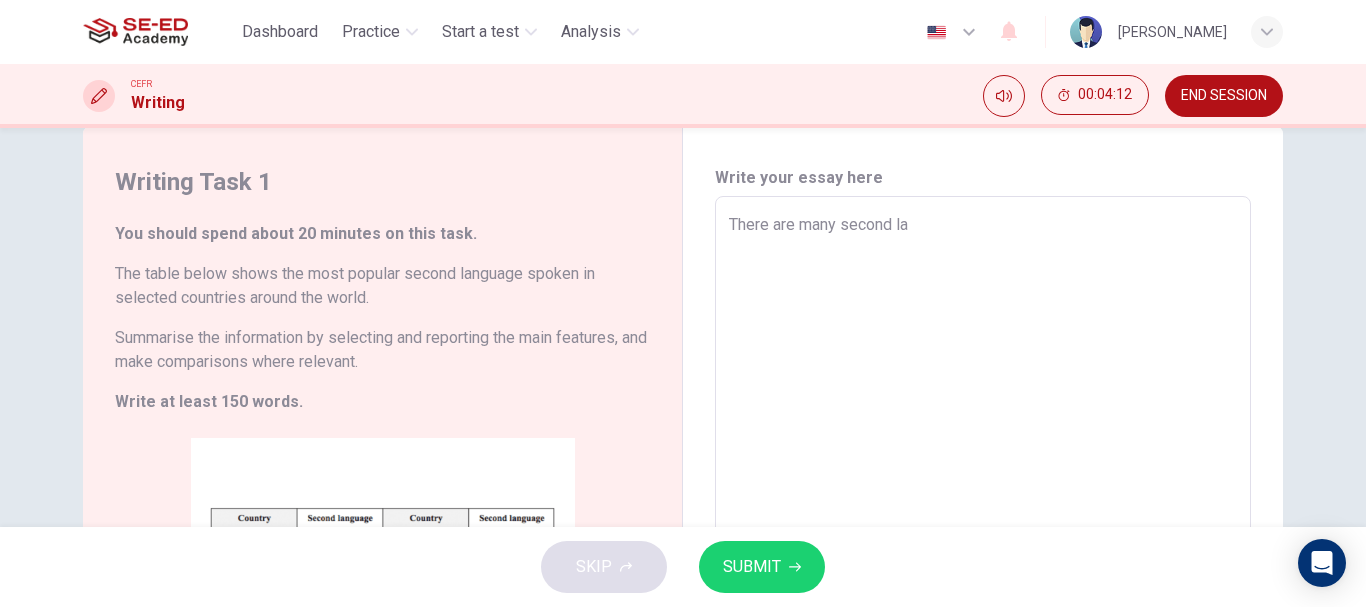 type on "x" 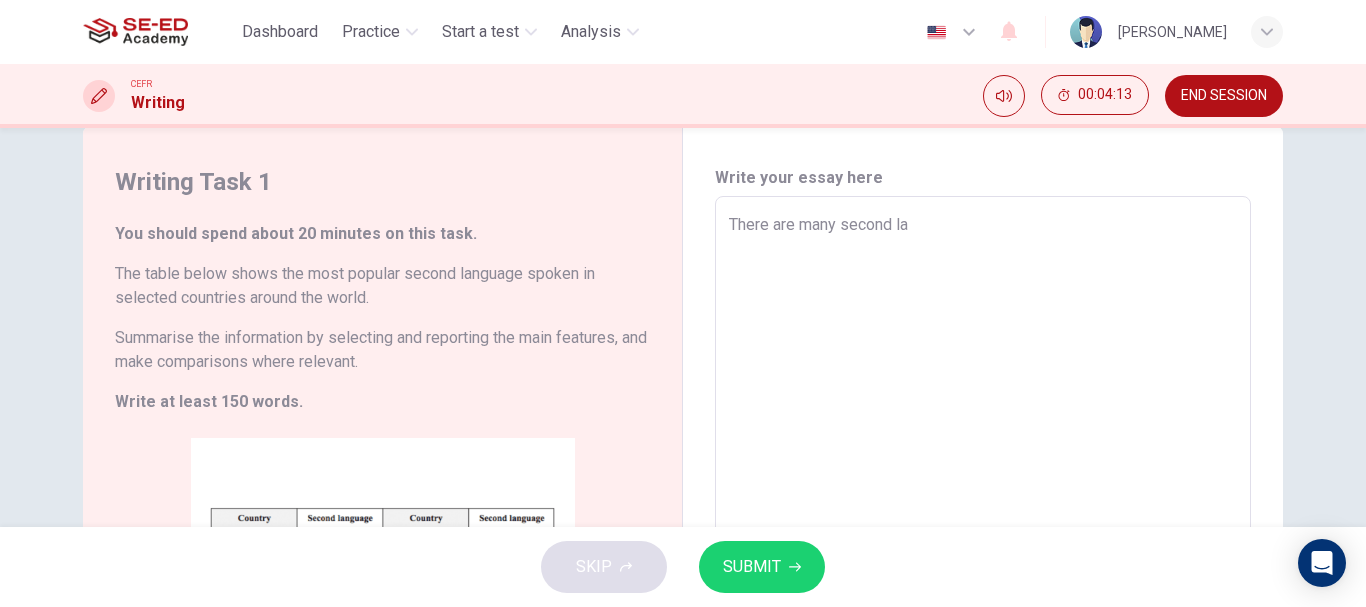 type on "There are many second lan" 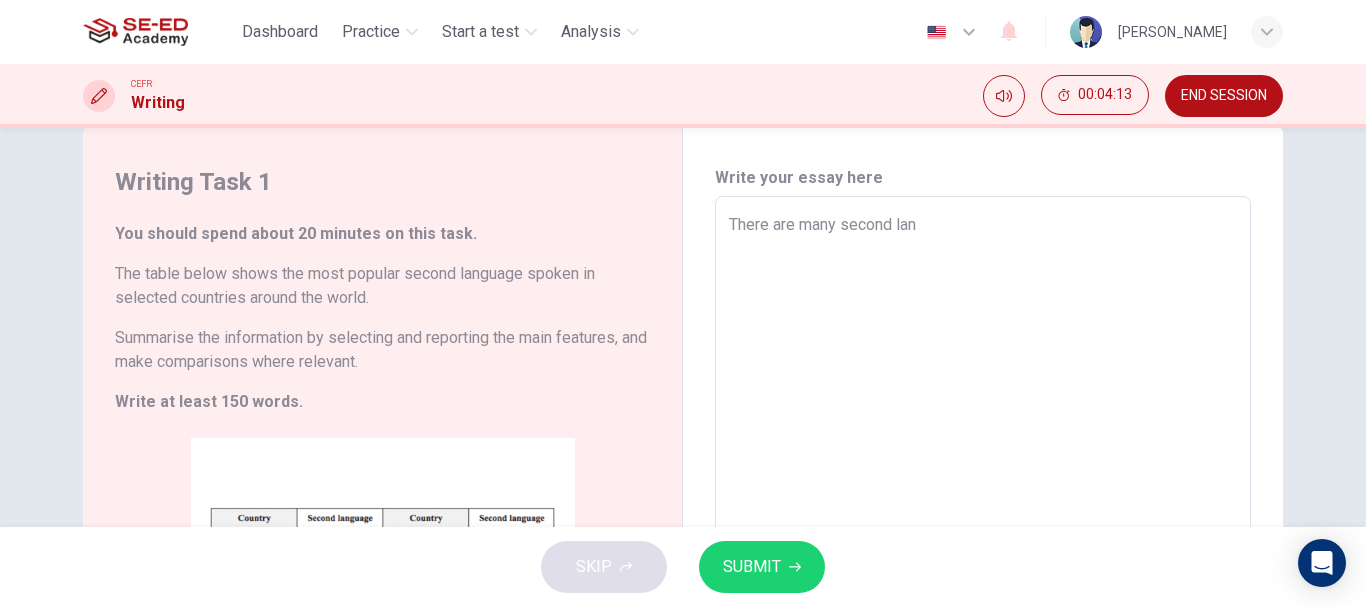 type on "x" 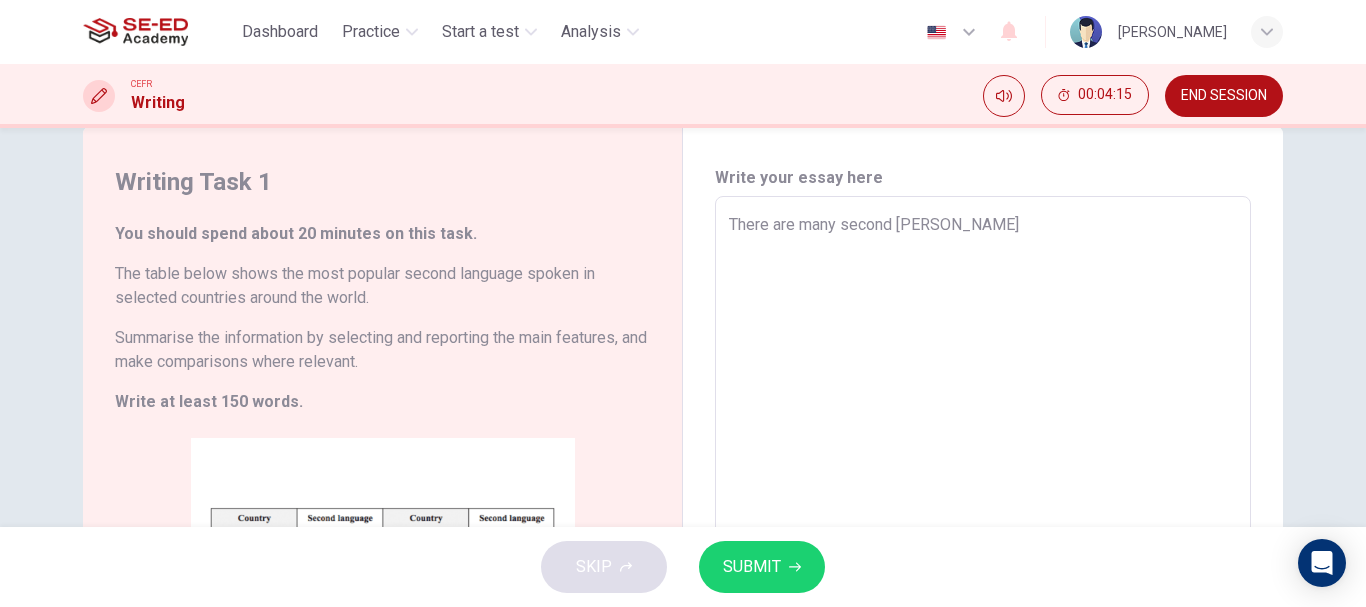 type on "There are many second lana=" 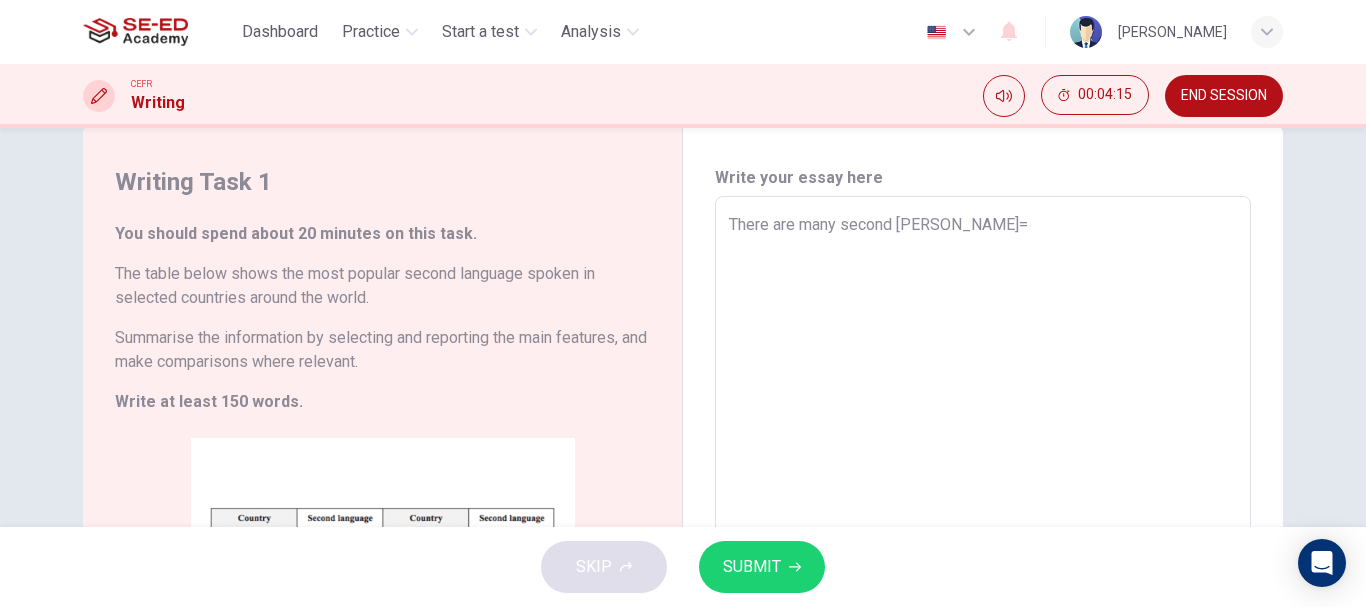 type on "x" 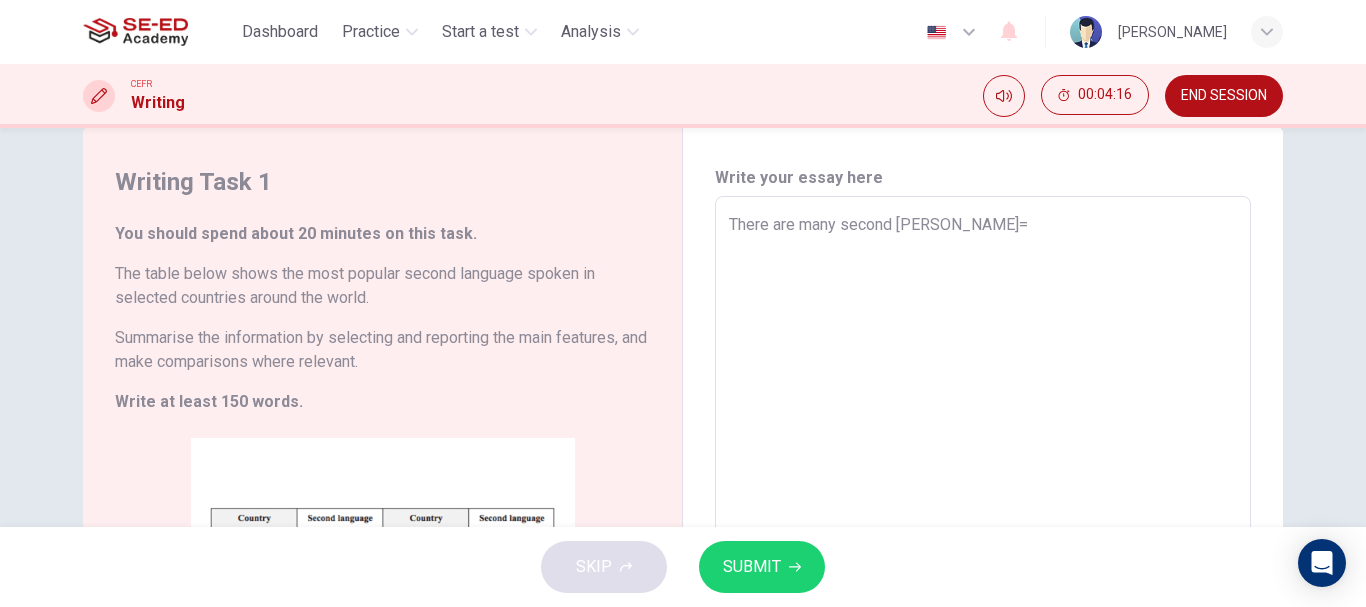 type on "There are many second lana" 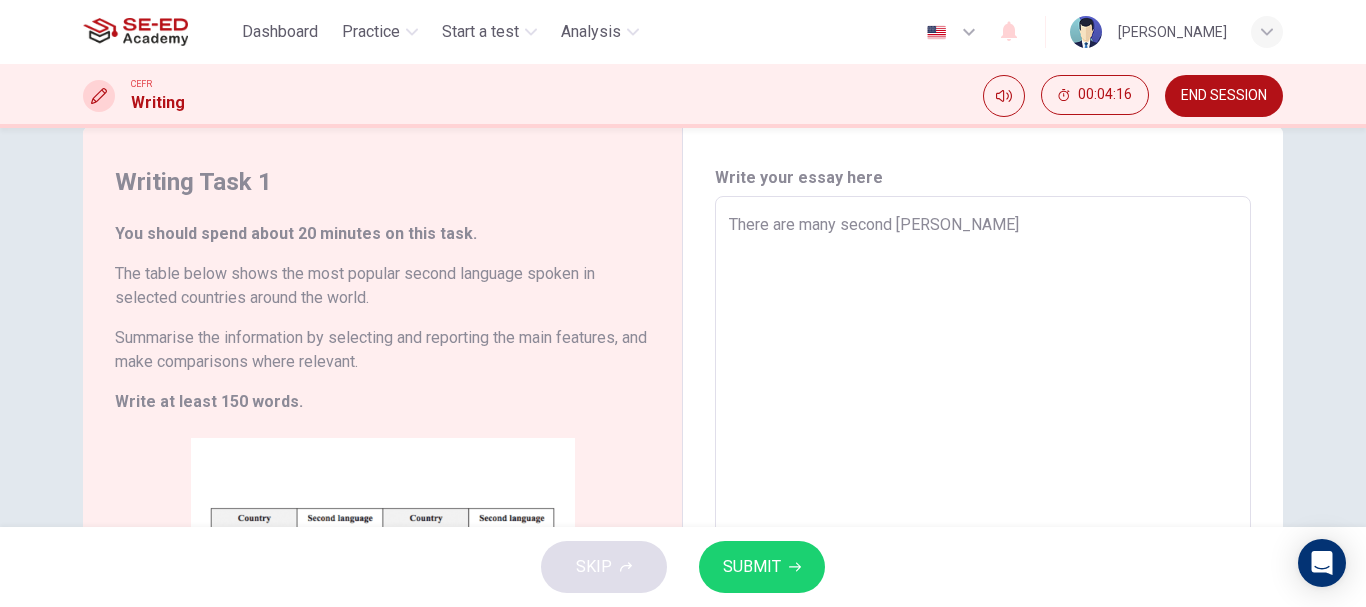 type on "There are many second lan" 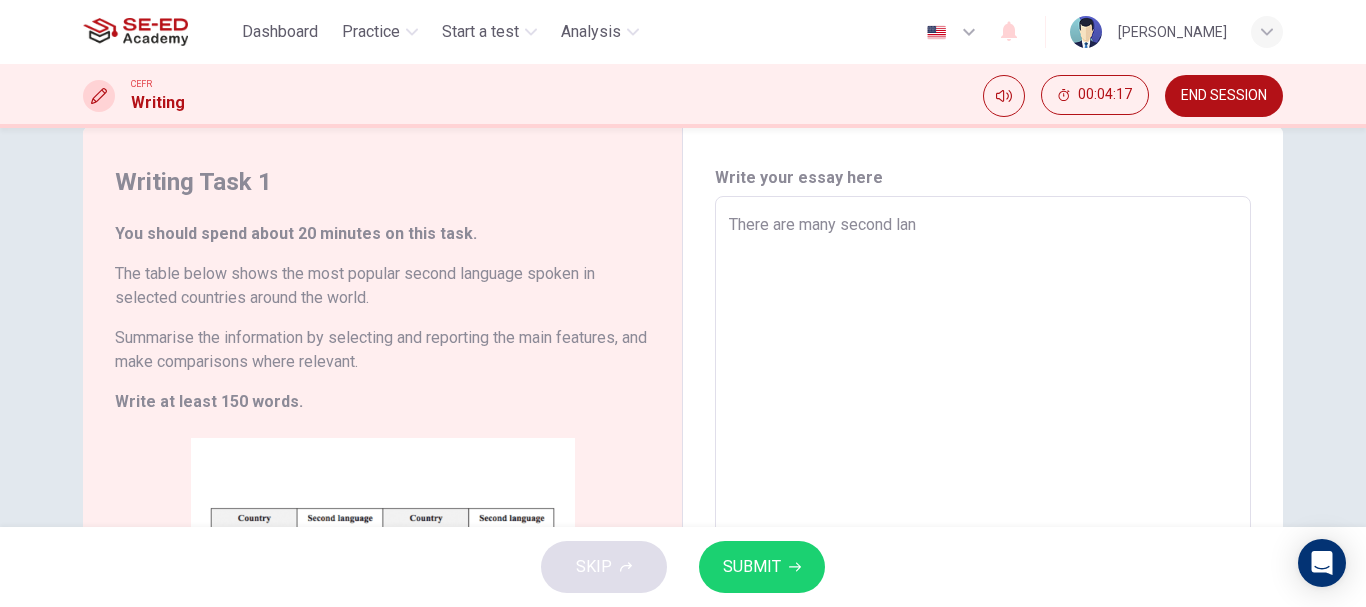 type on "There are many second lang" 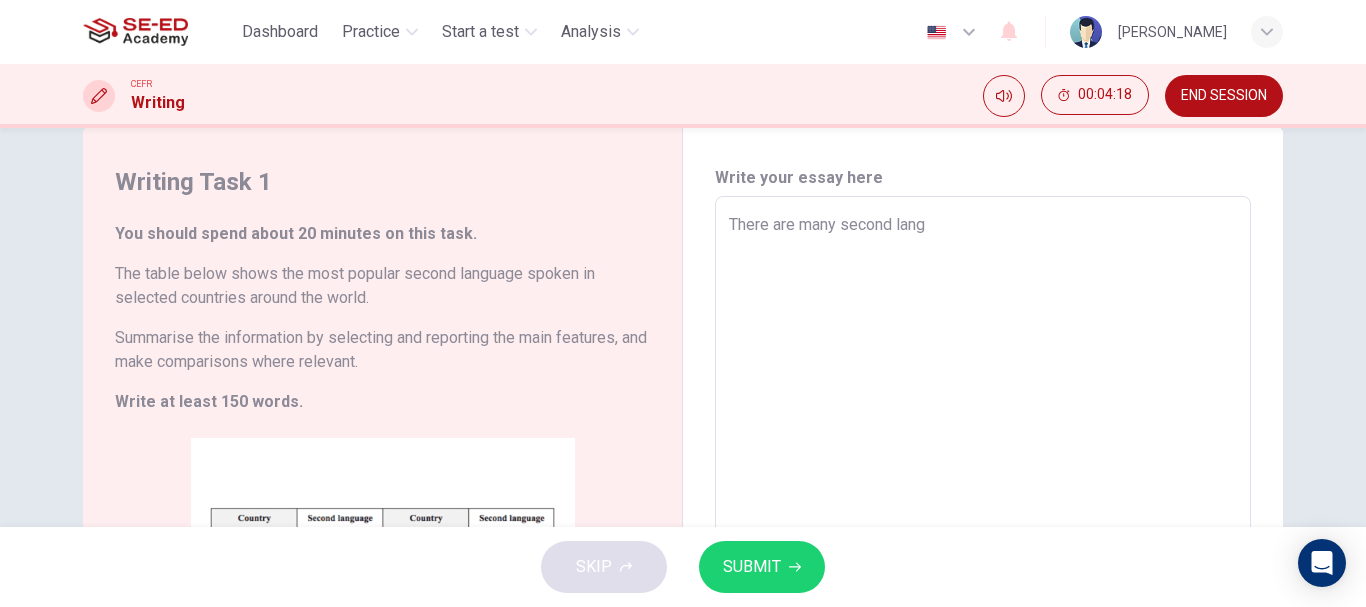 type on "There are many second langu" 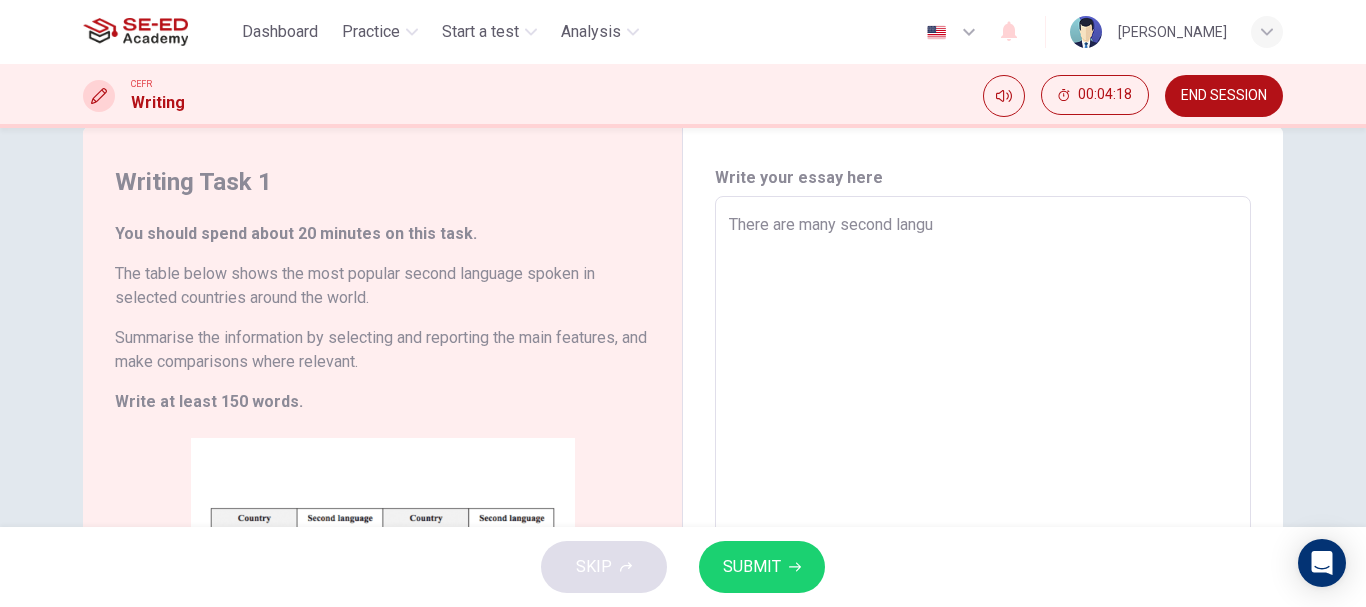 type on "x" 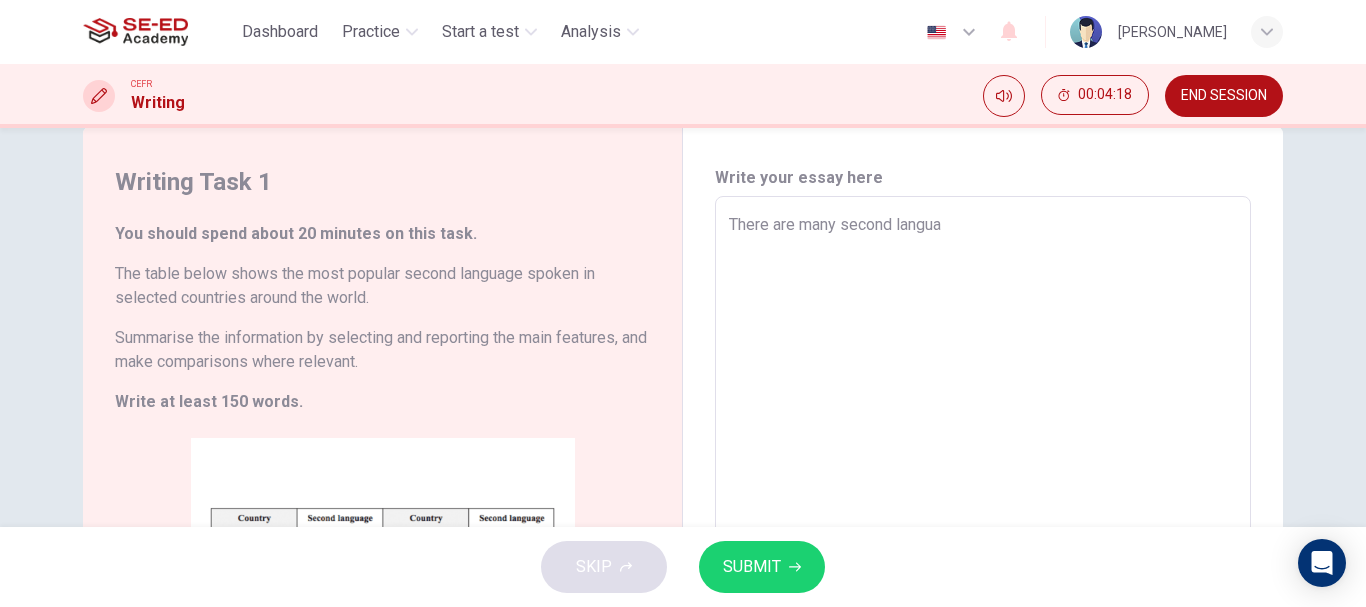 type on "There are many second languag" 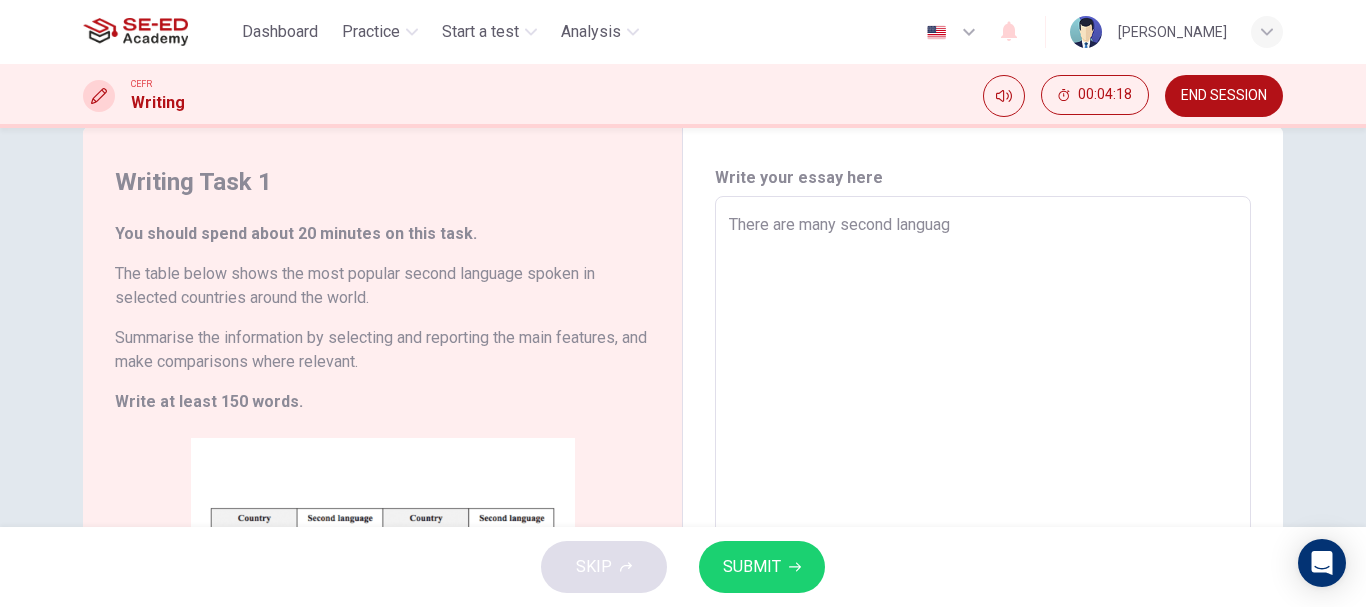 type on "x" 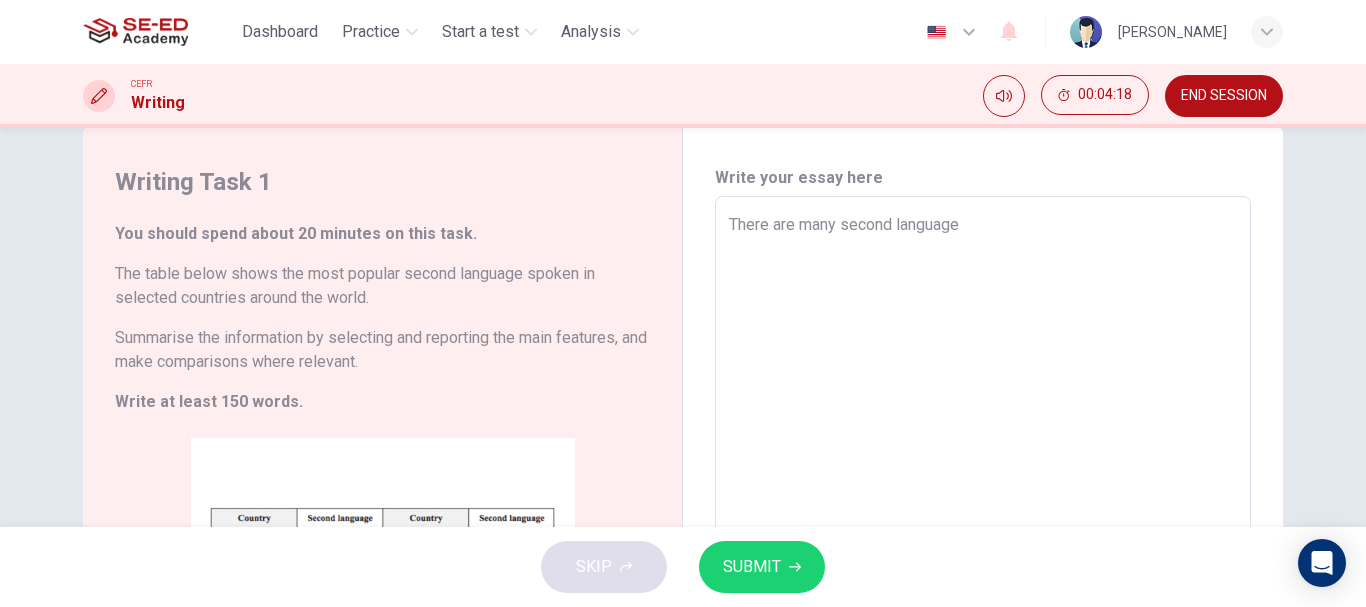 type on "x" 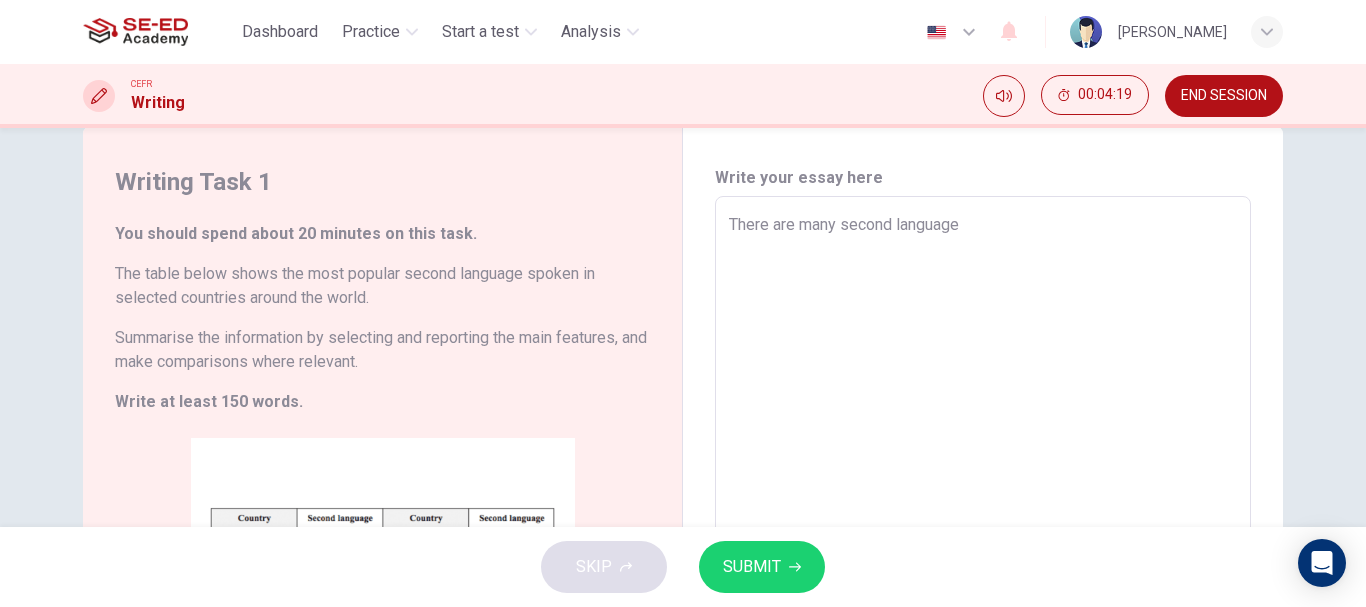 type on "There are many second languages" 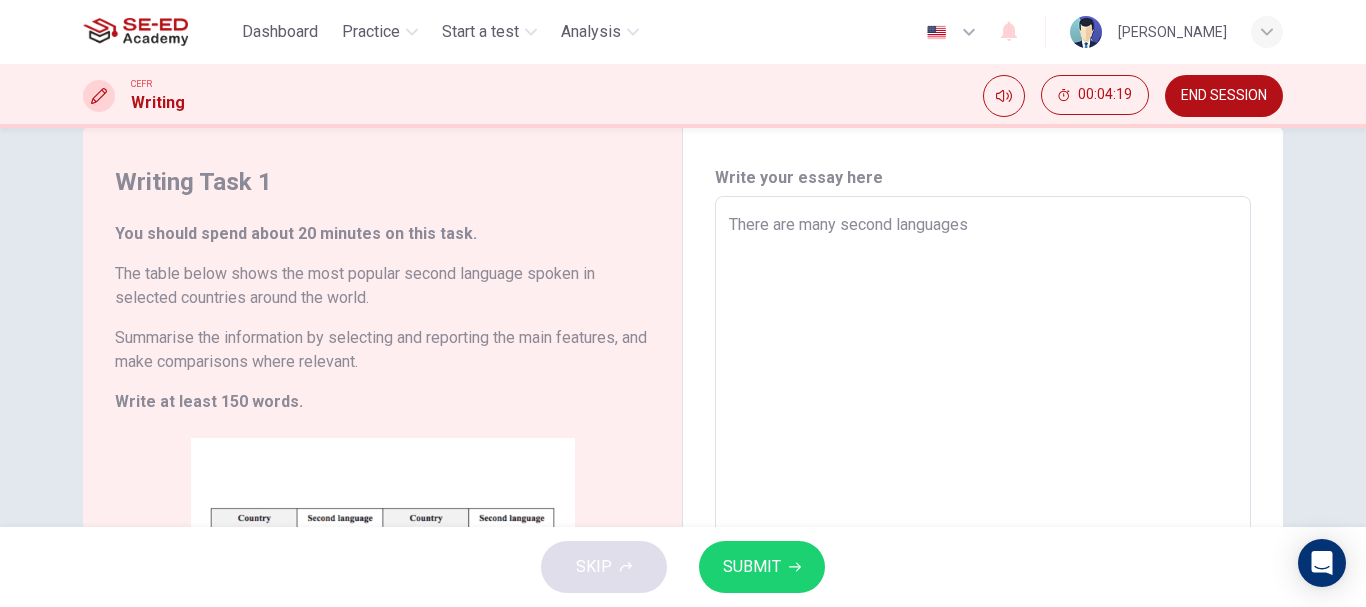 type on "x" 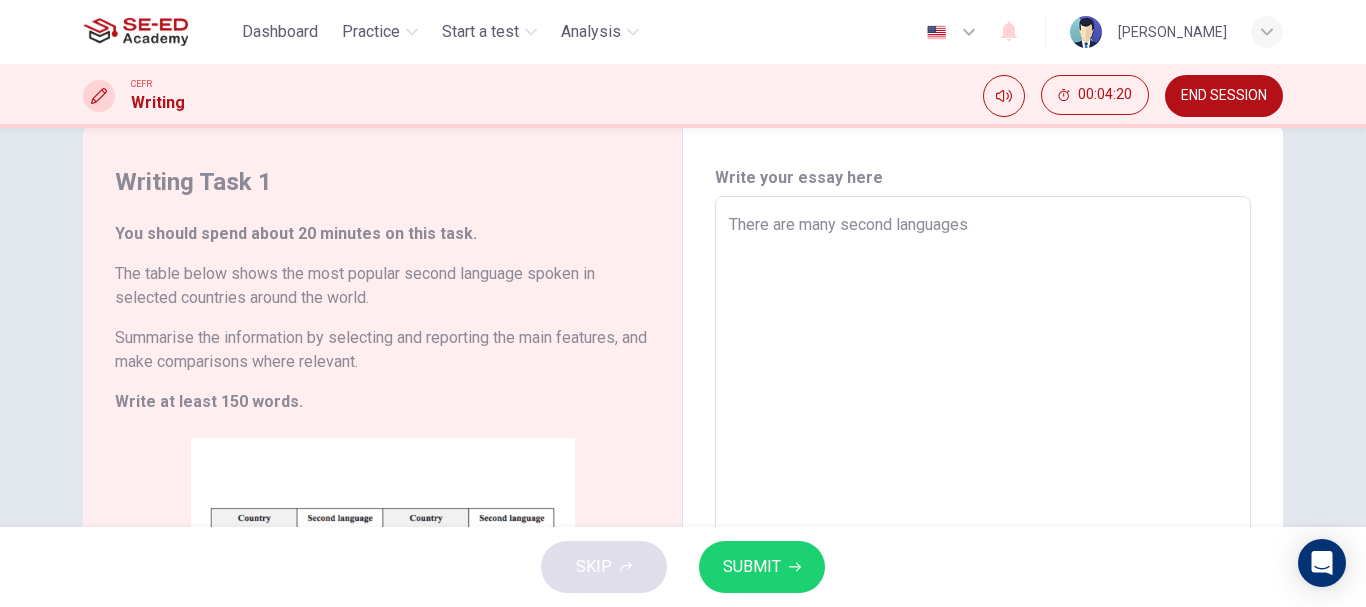 type on "There are many second languages s" 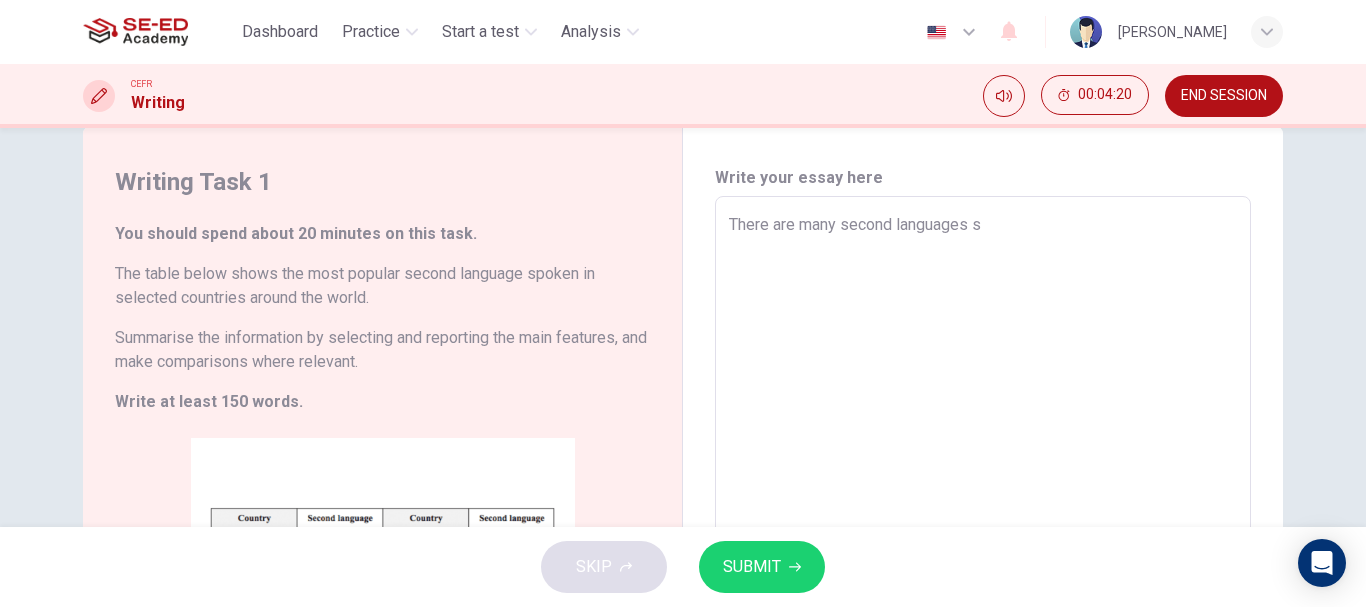 type on "There are many second languages sp" 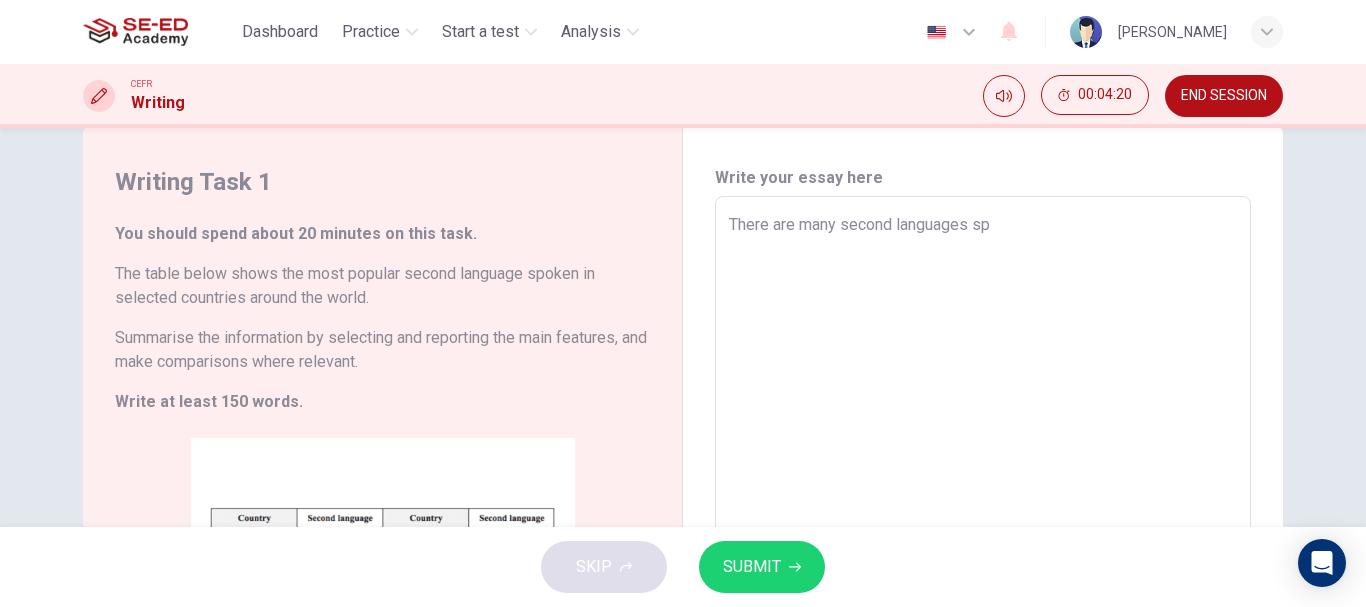 type on "x" 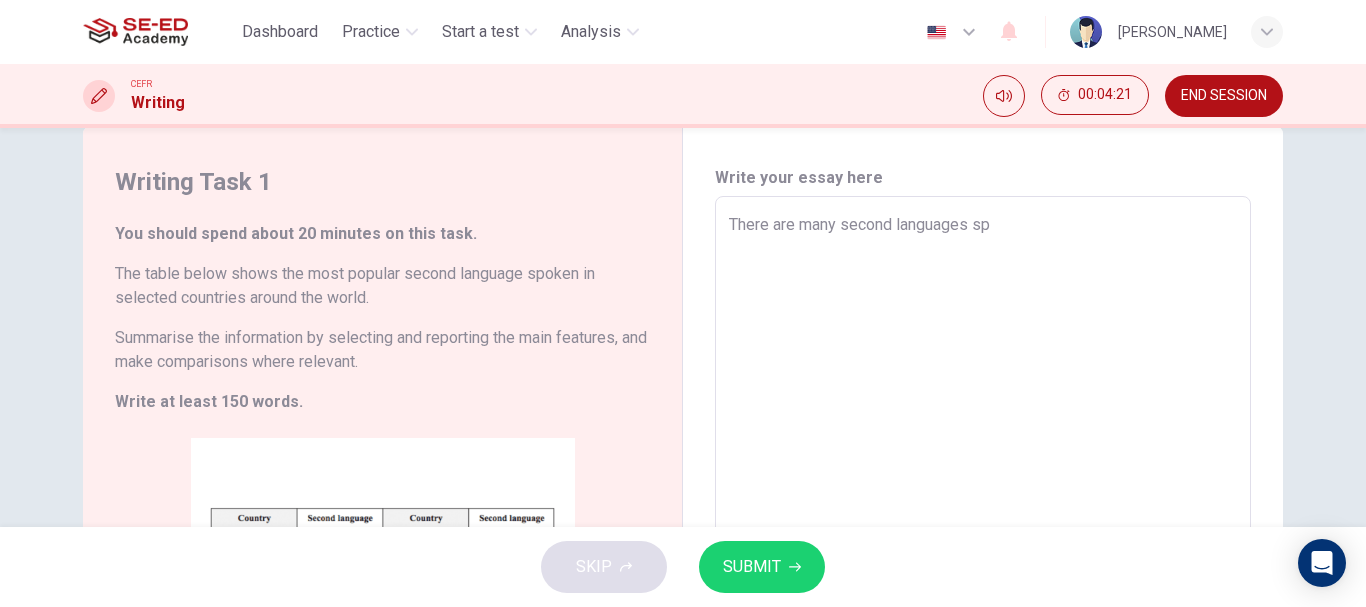 type on "There are many second languages spo" 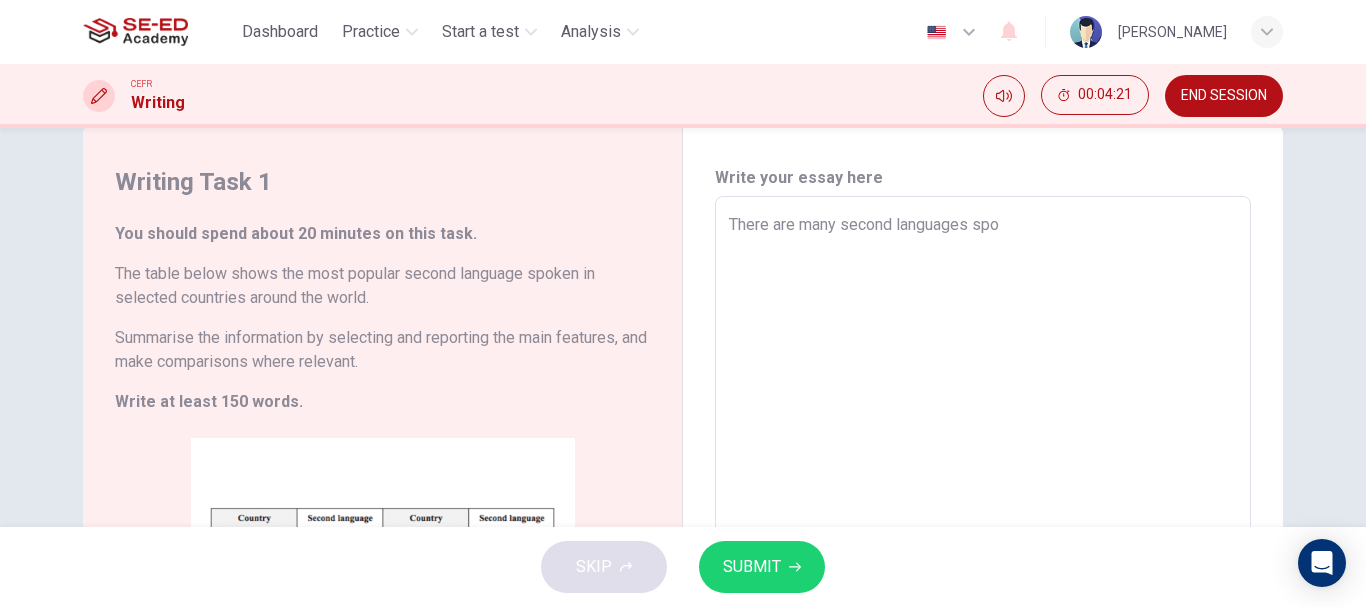 type on "x" 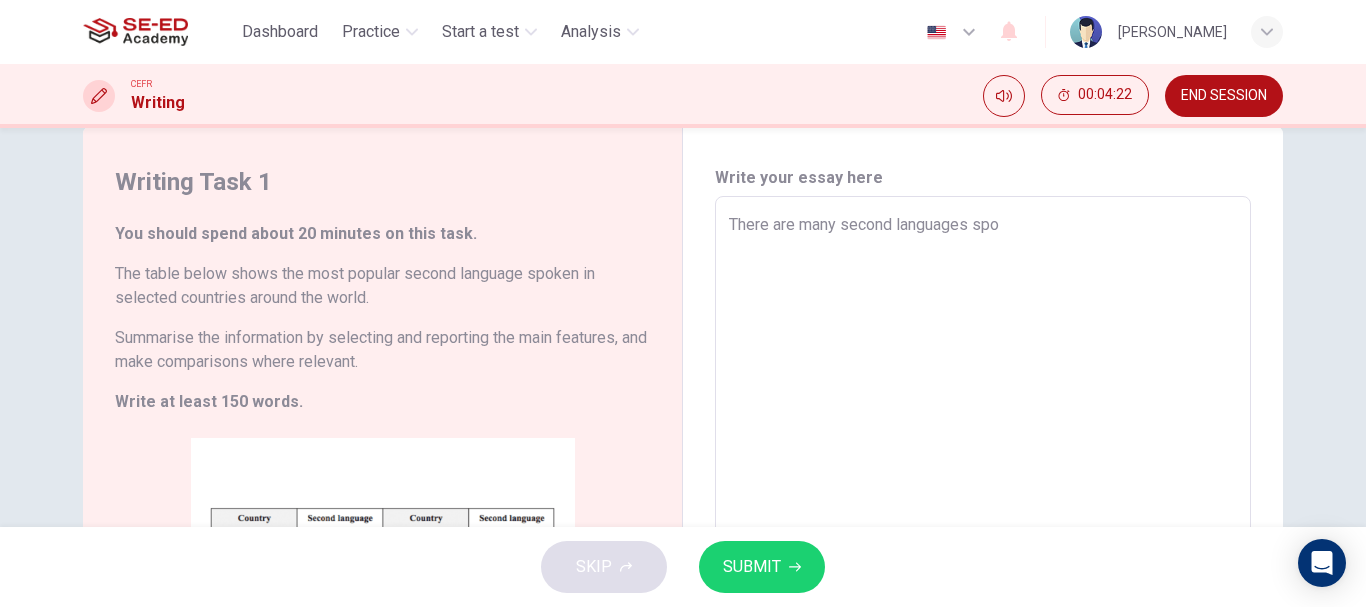 type on "There are many second languages spok" 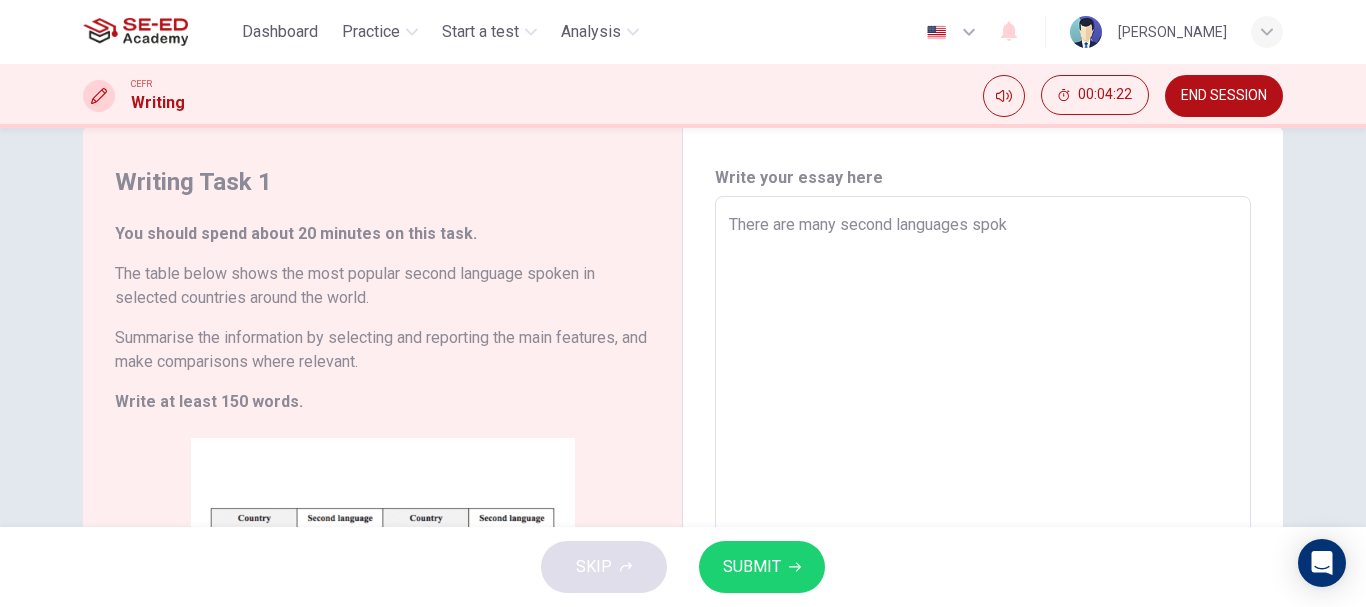 type on "There are many second languages spoke" 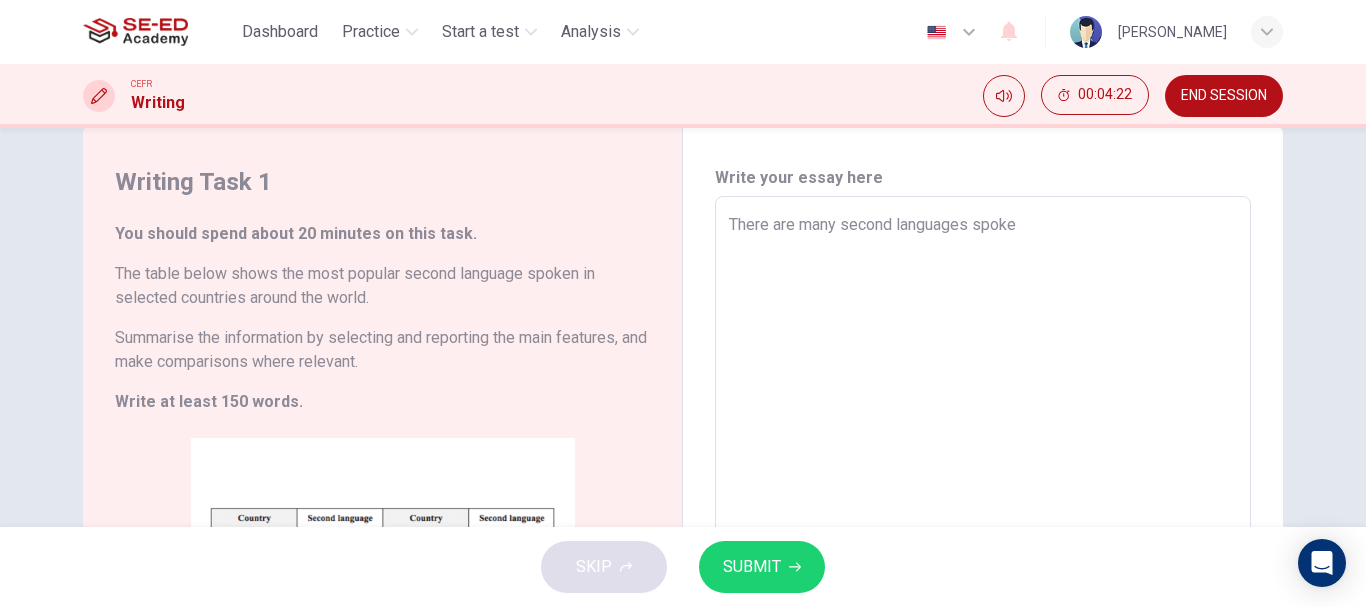 type on "x" 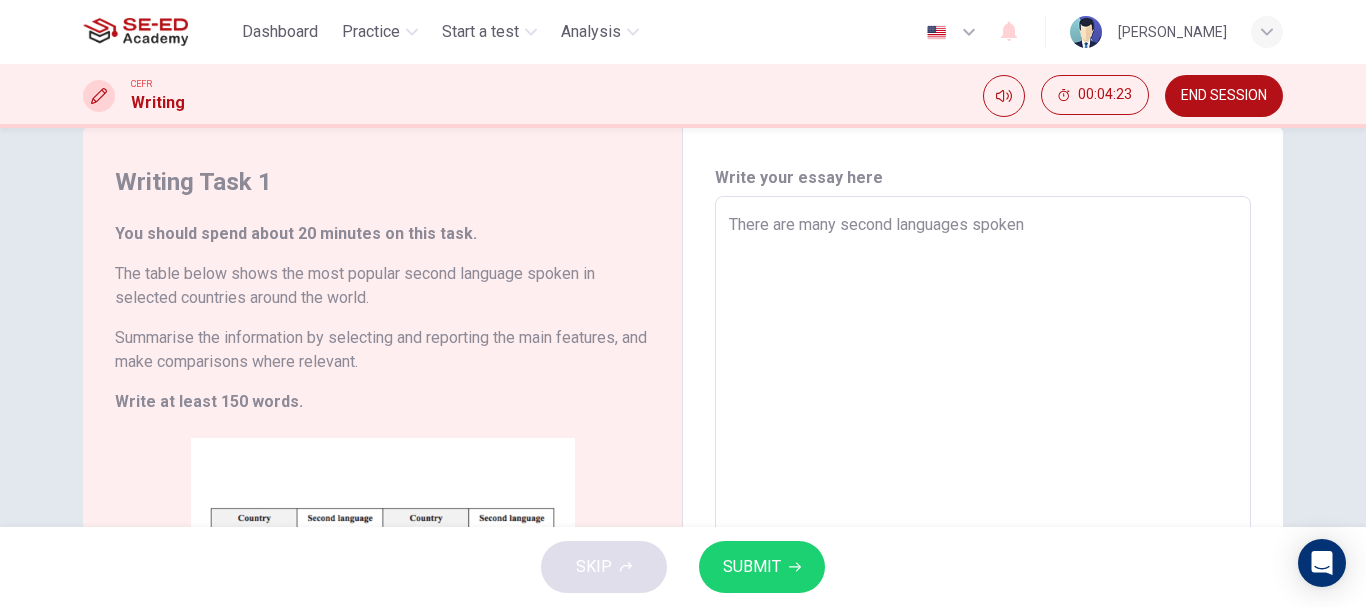 type on "x" 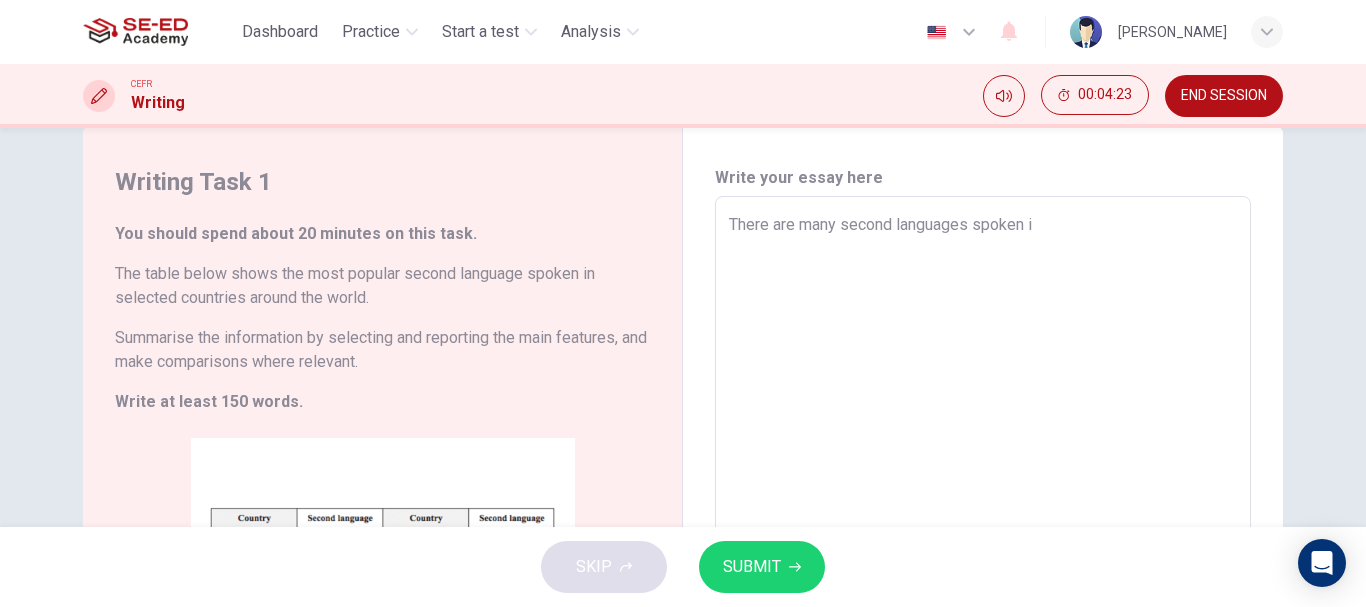 type on "There are many second languages spoken in" 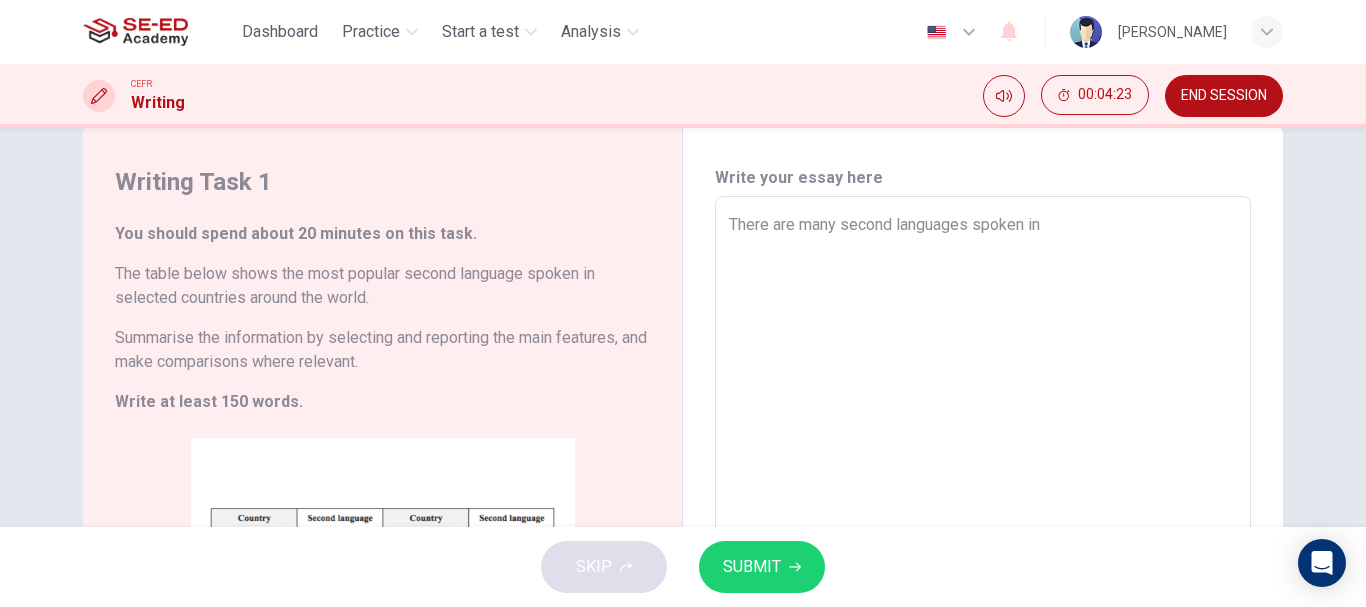 type on "x" 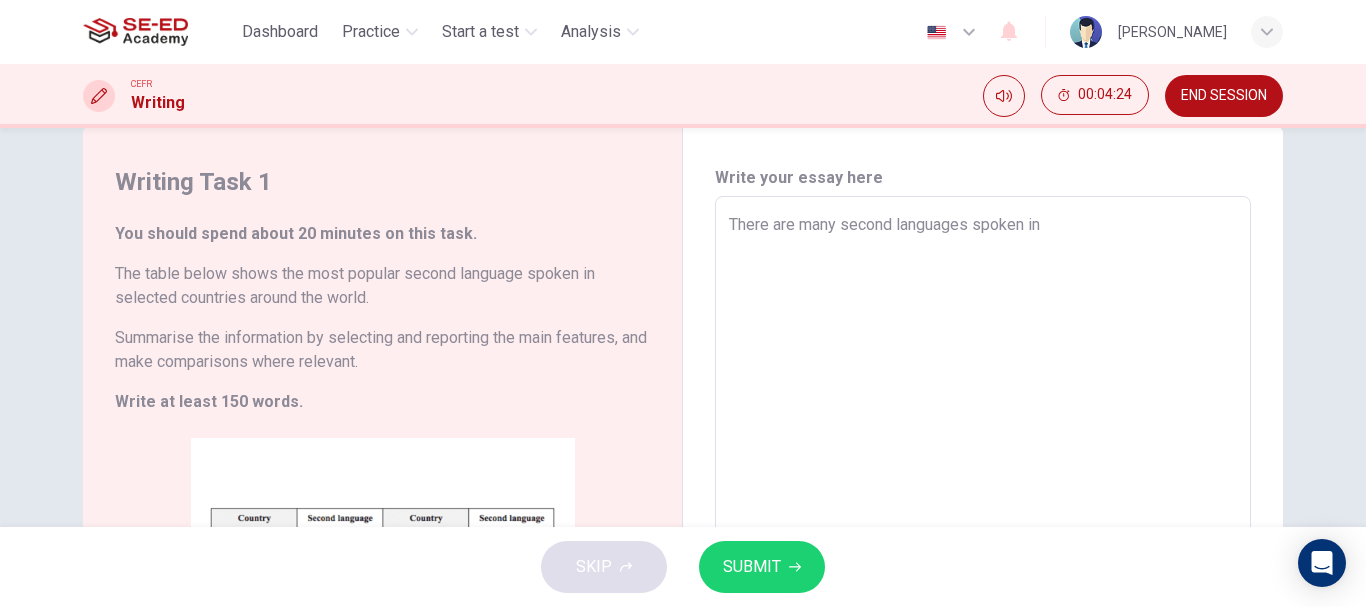 type on "There are many second languages spoken in" 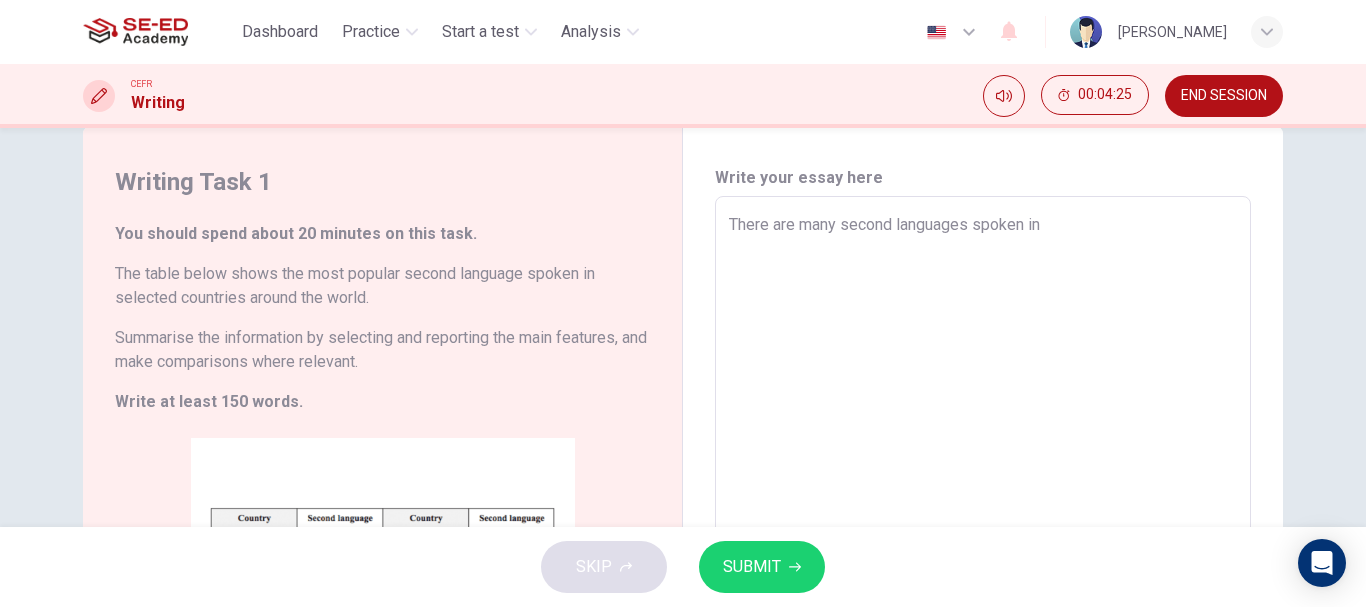 type on "There are many second languages spoken in" 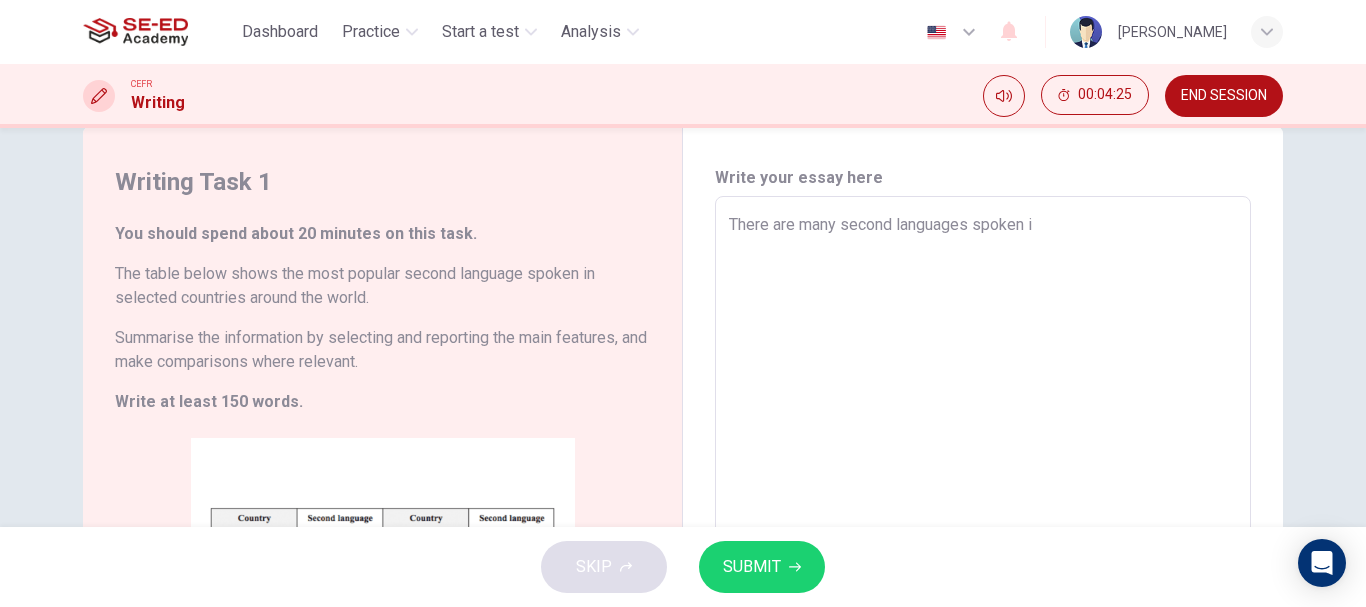 type on "x" 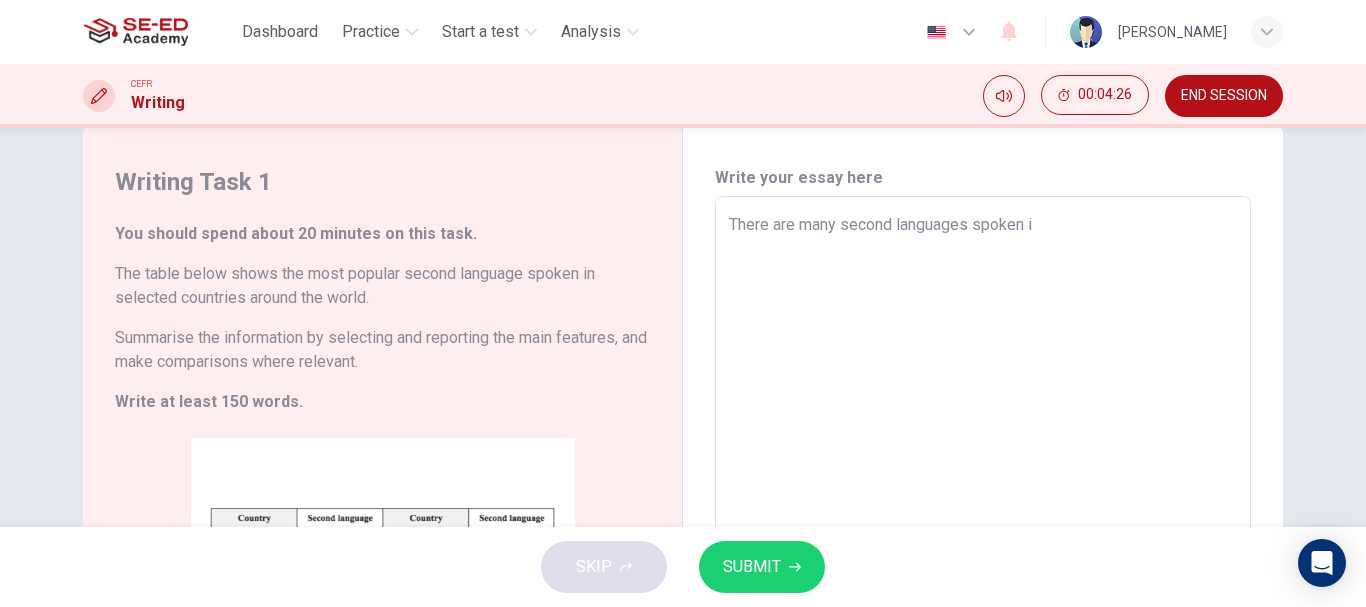 type on "There are many second languages spoken" 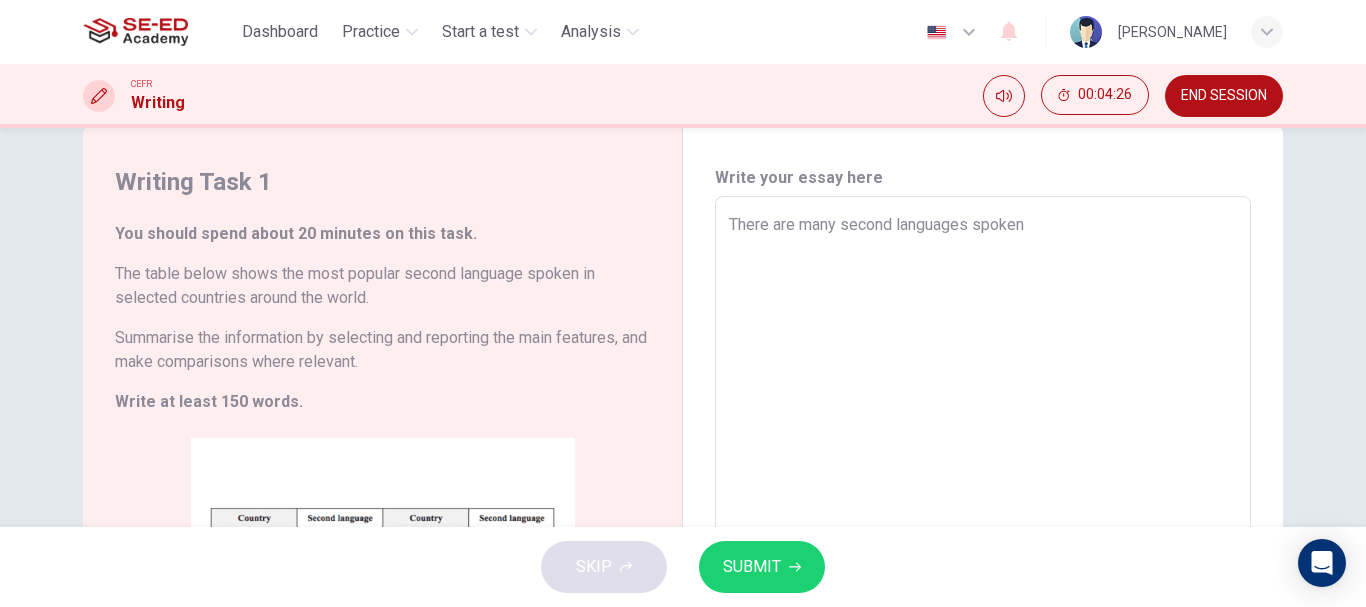 type on "x" 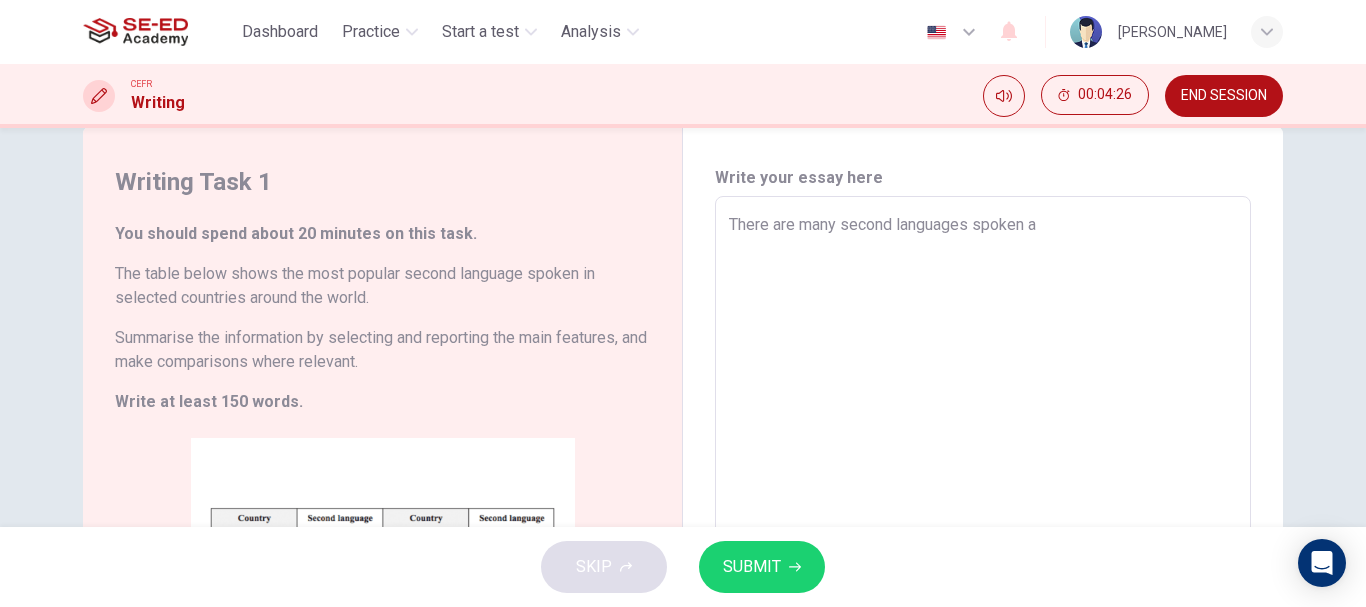 type on "x" 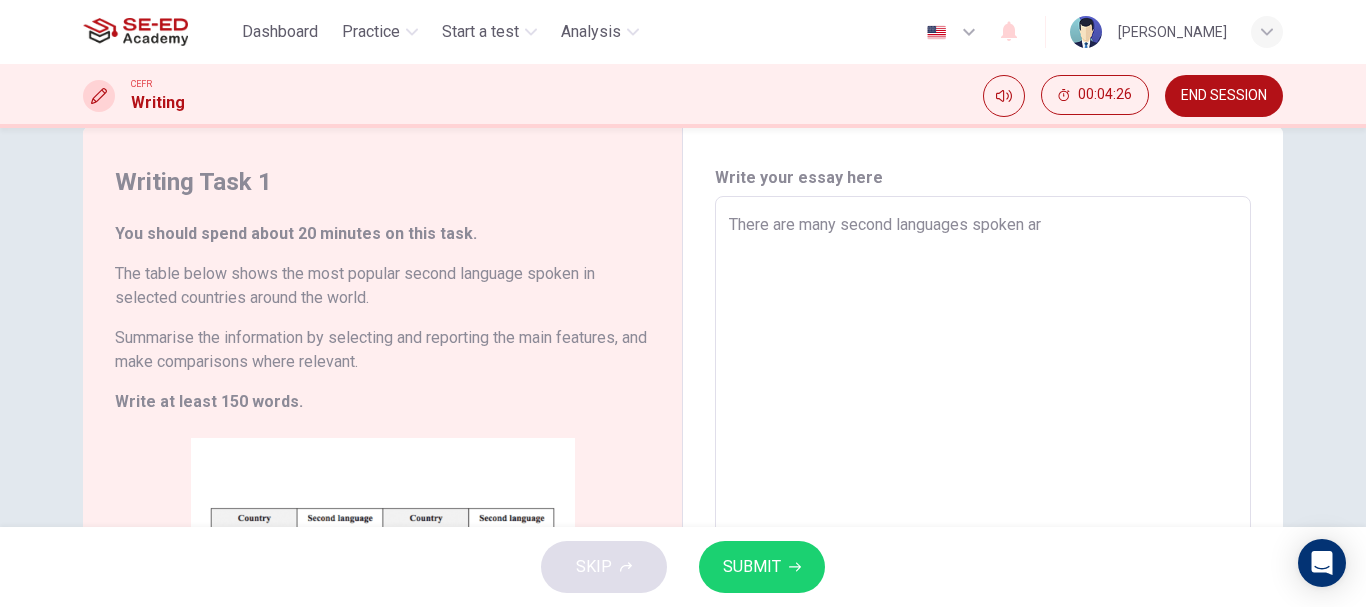 type on "There are many second languages spoken aro" 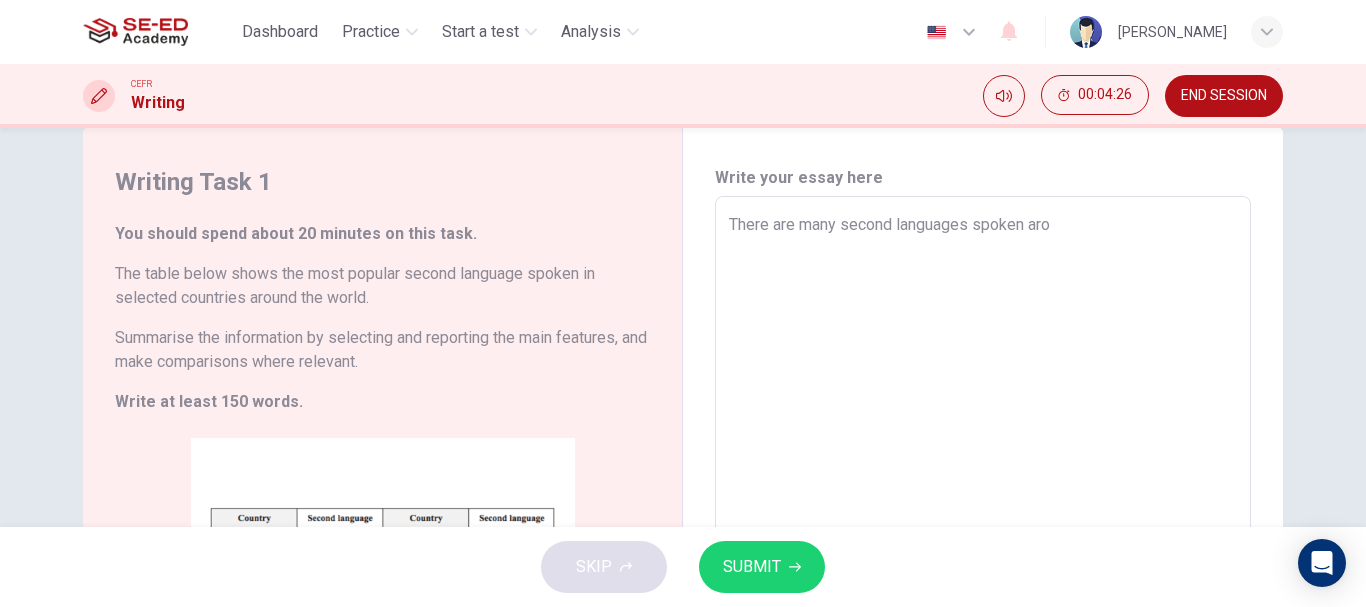 type on "x" 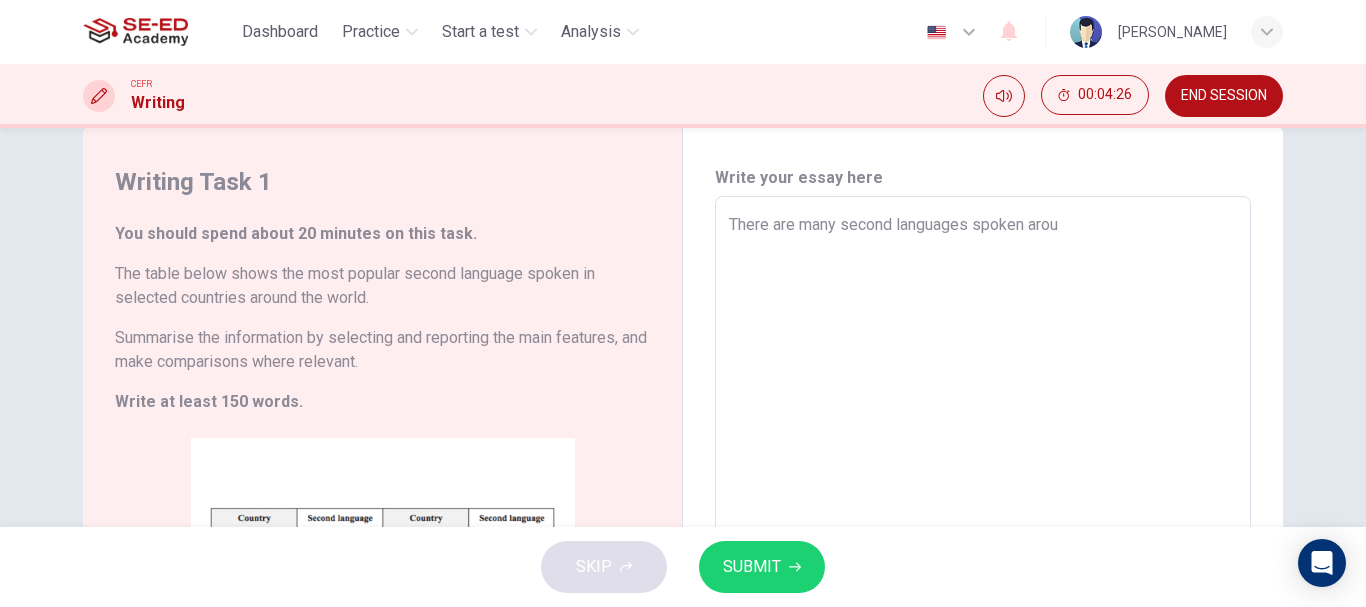 type on "x" 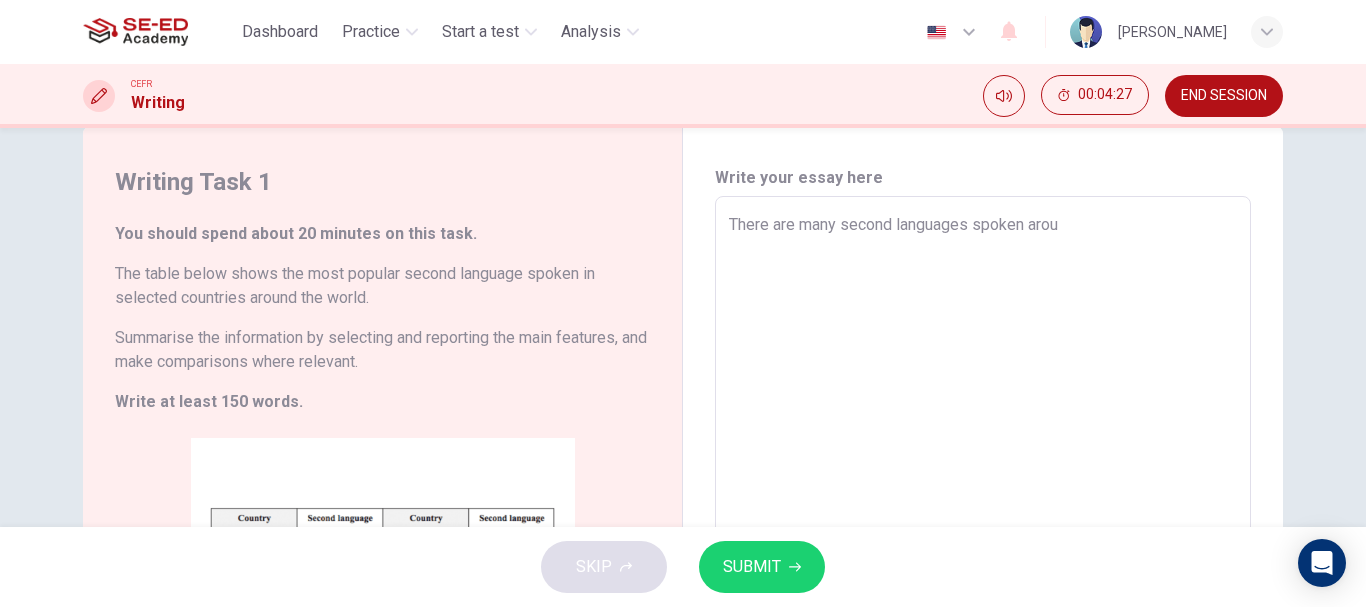 type on "There are many second languages spoken aroun" 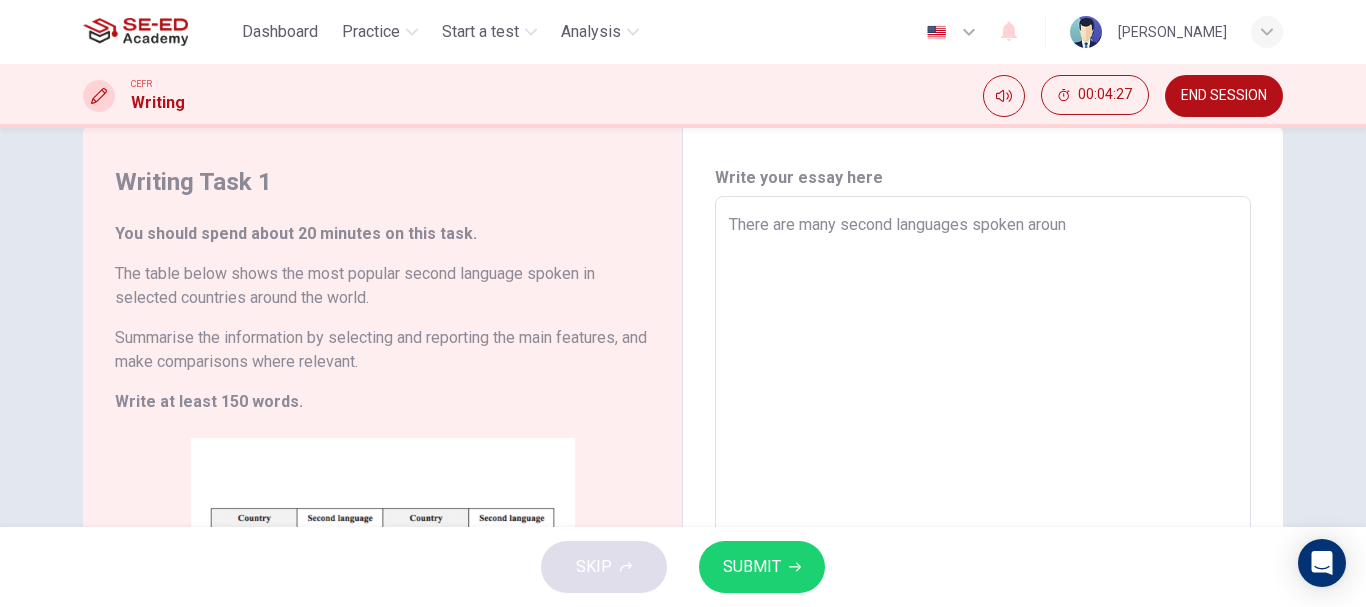 type on "x" 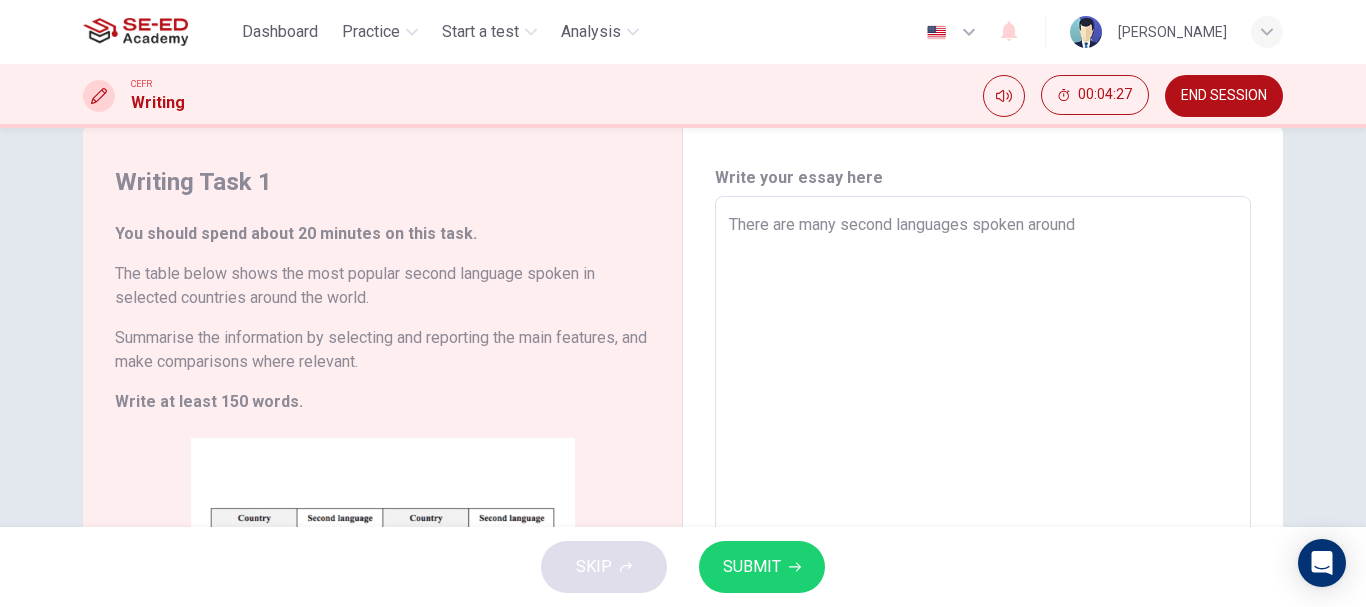 type on "x" 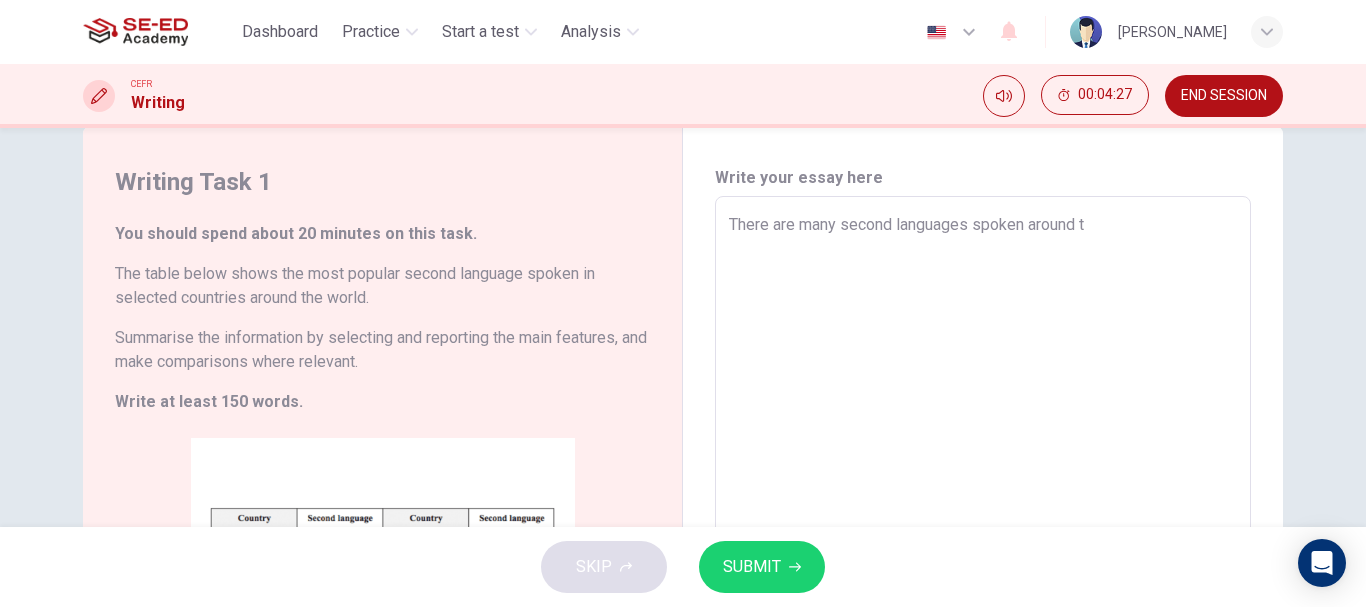 type on "x" 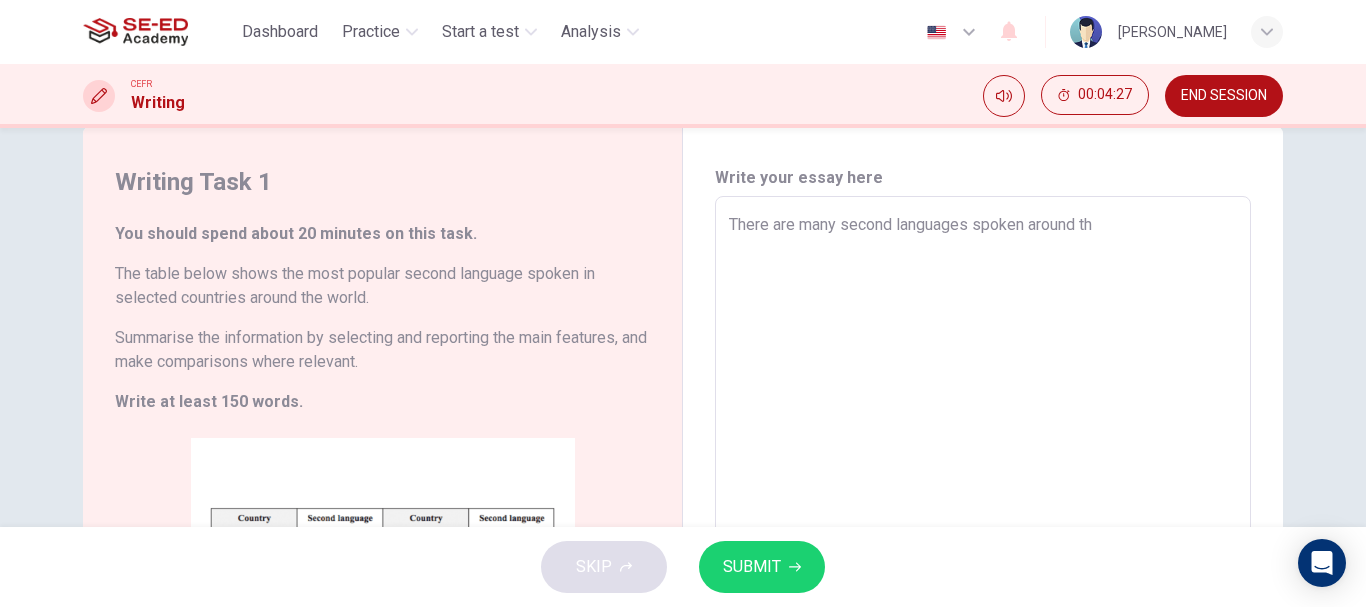 type on "x" 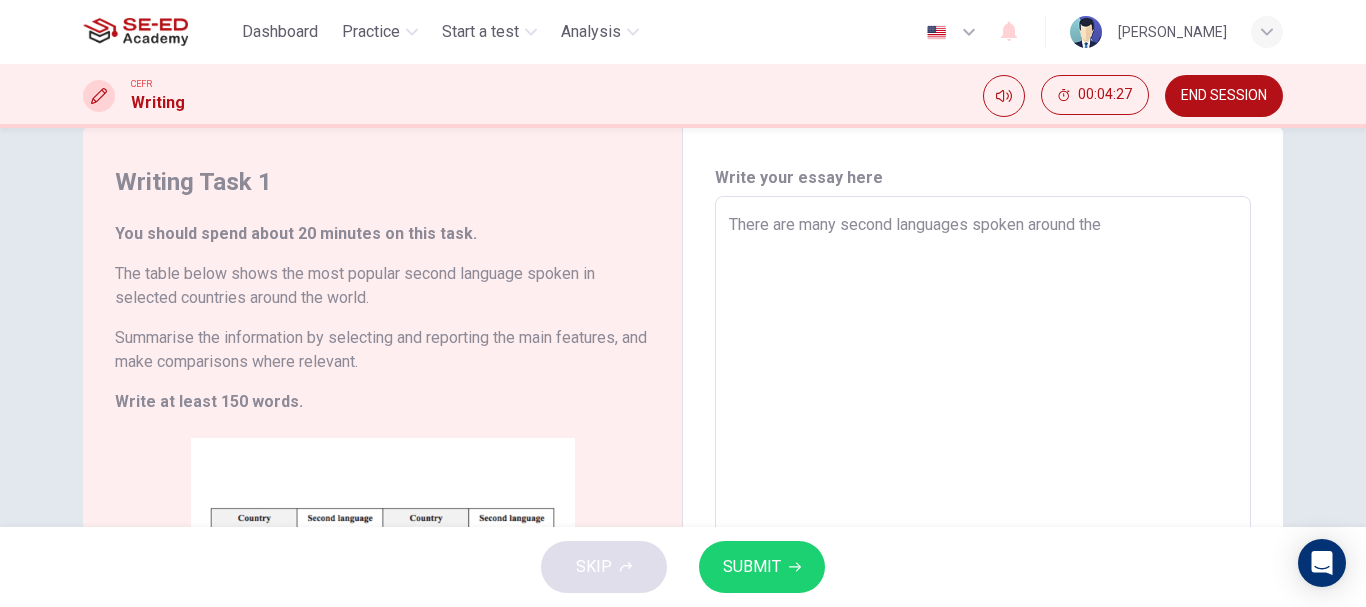 type on "x" 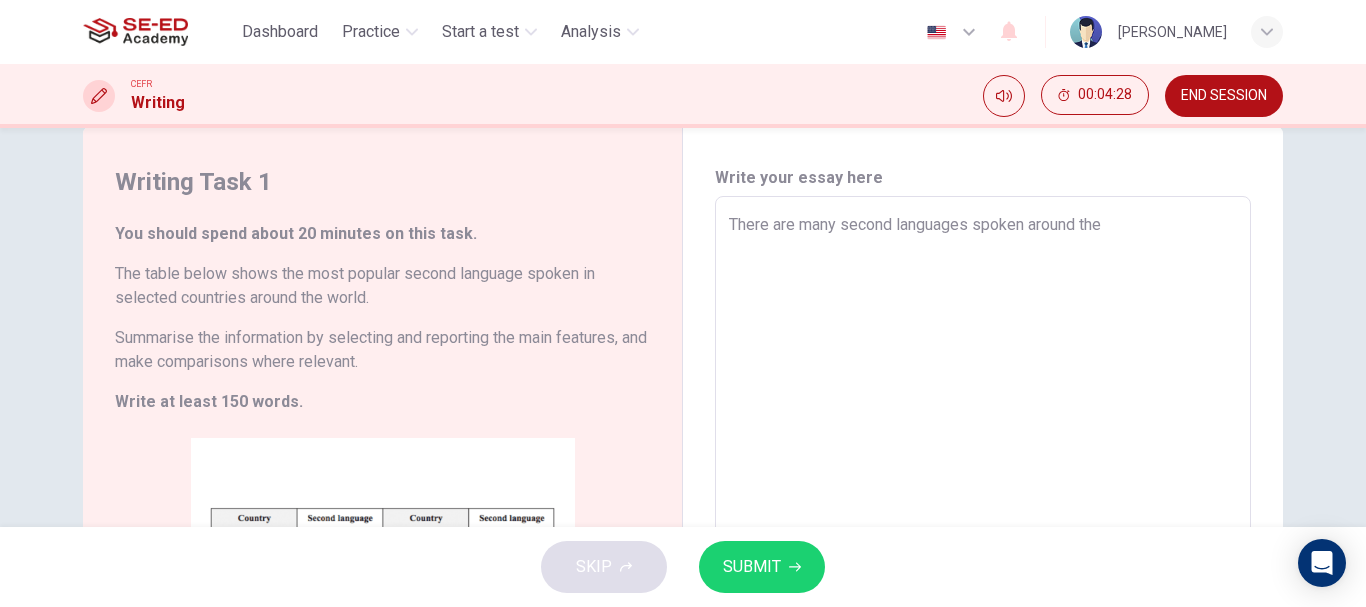 type on "There are many second languages spoken around the" 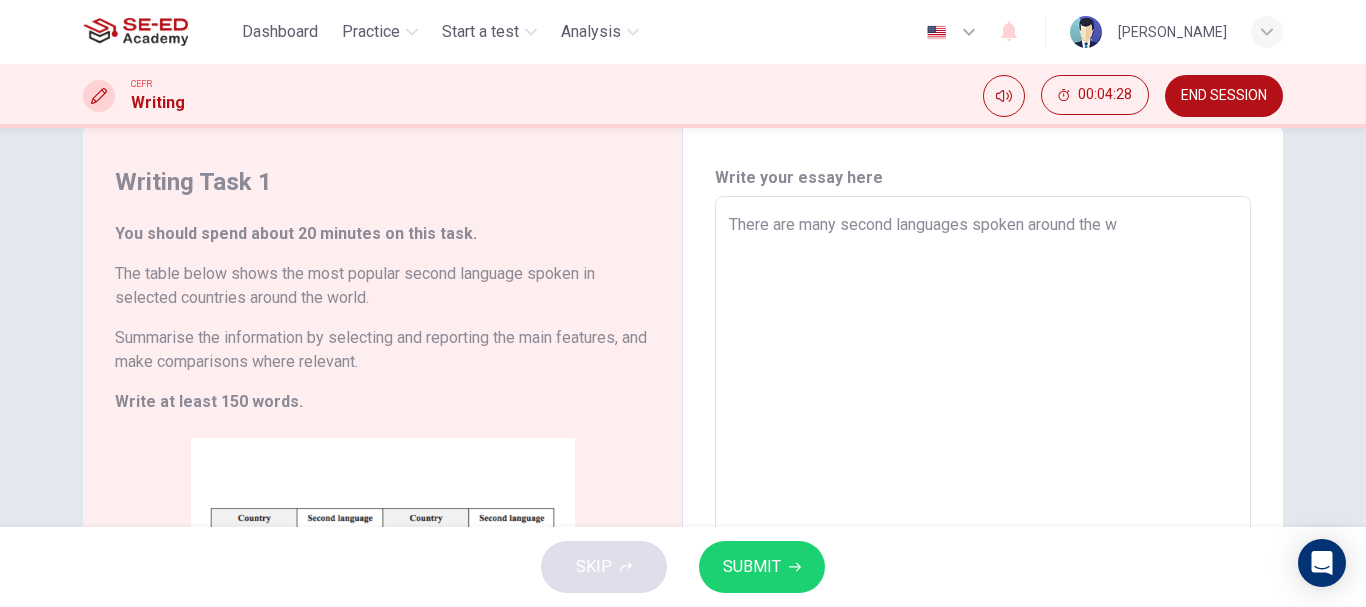 type on "There are many second languages spoken around the wo" 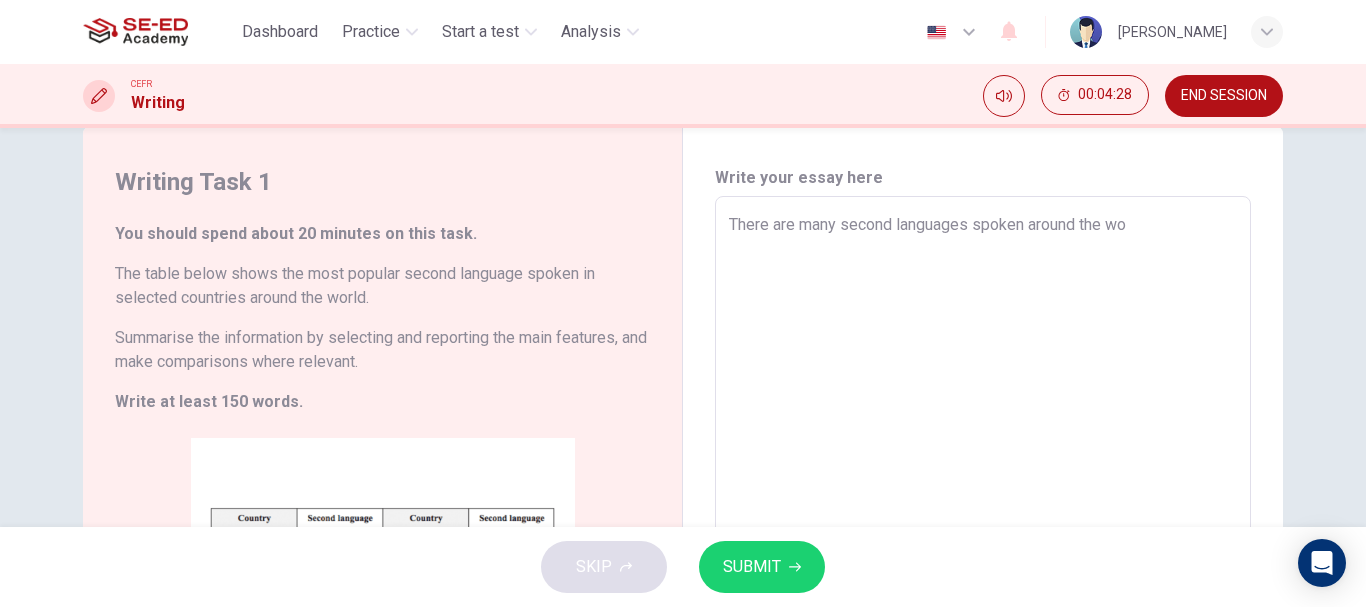 type on "x" 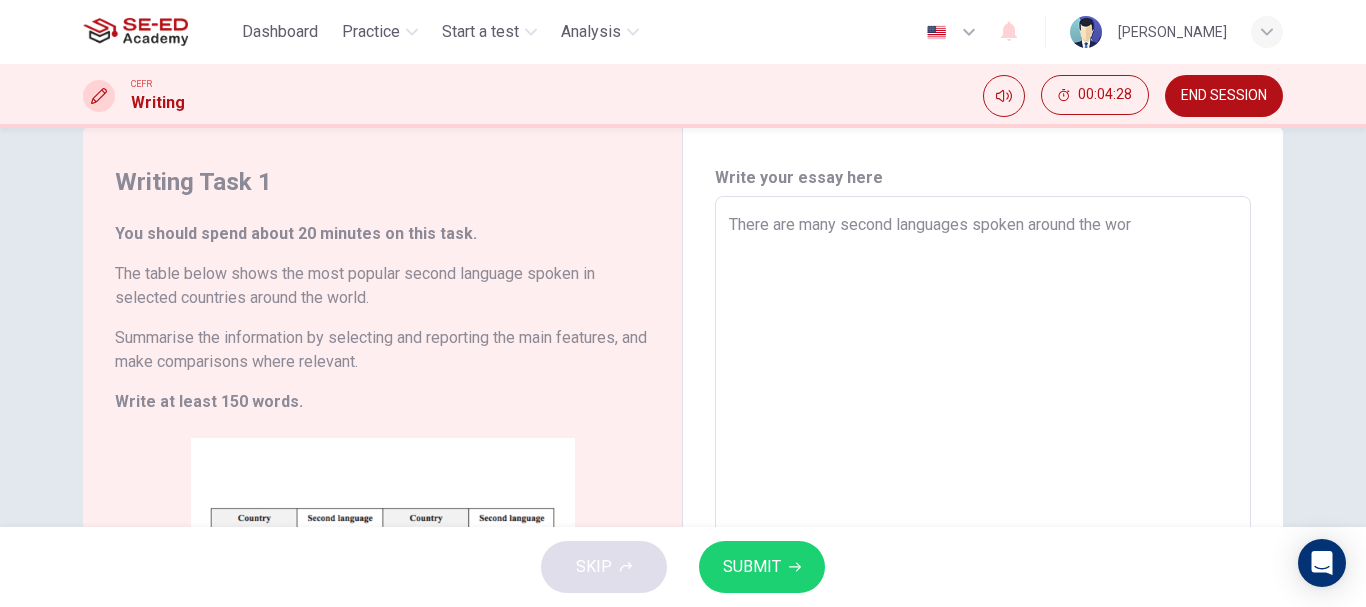 type on "x" 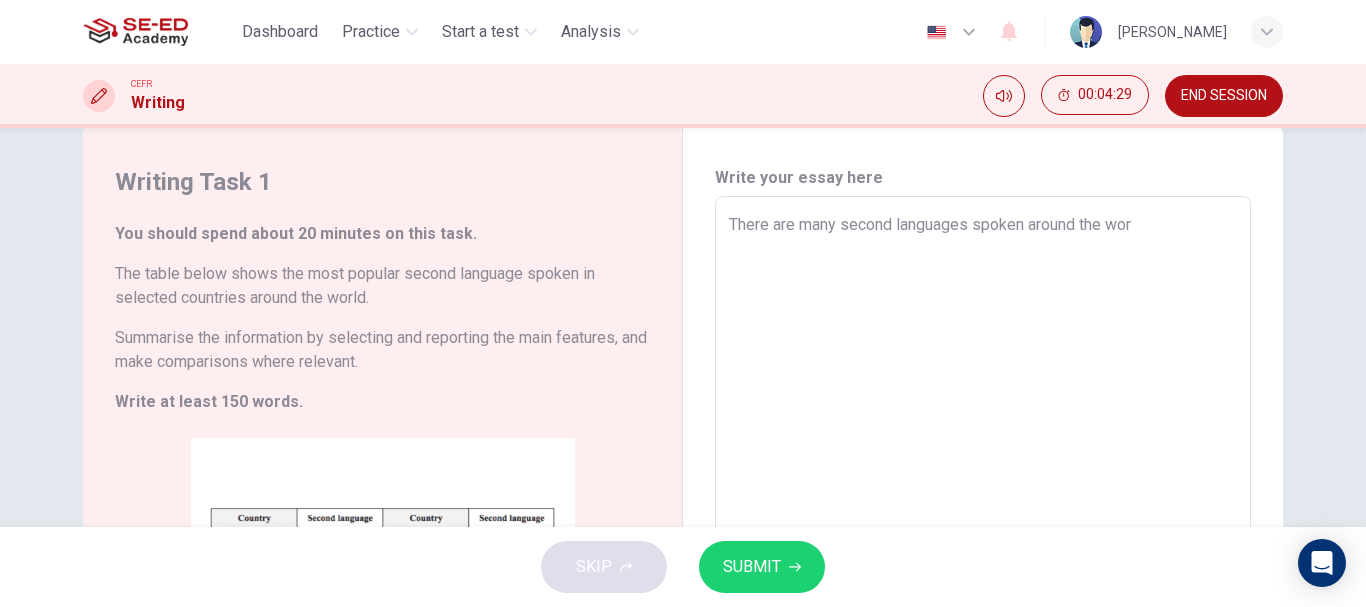 type on "There are many second languages spoken around the worl" 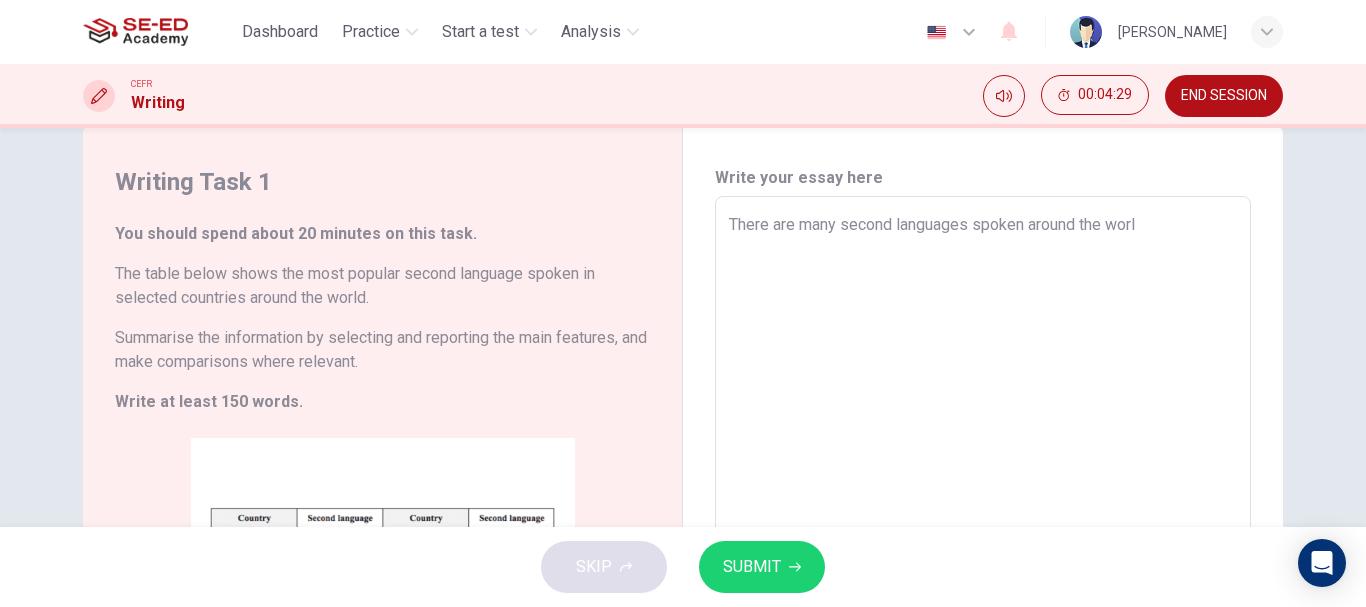 type on "x" 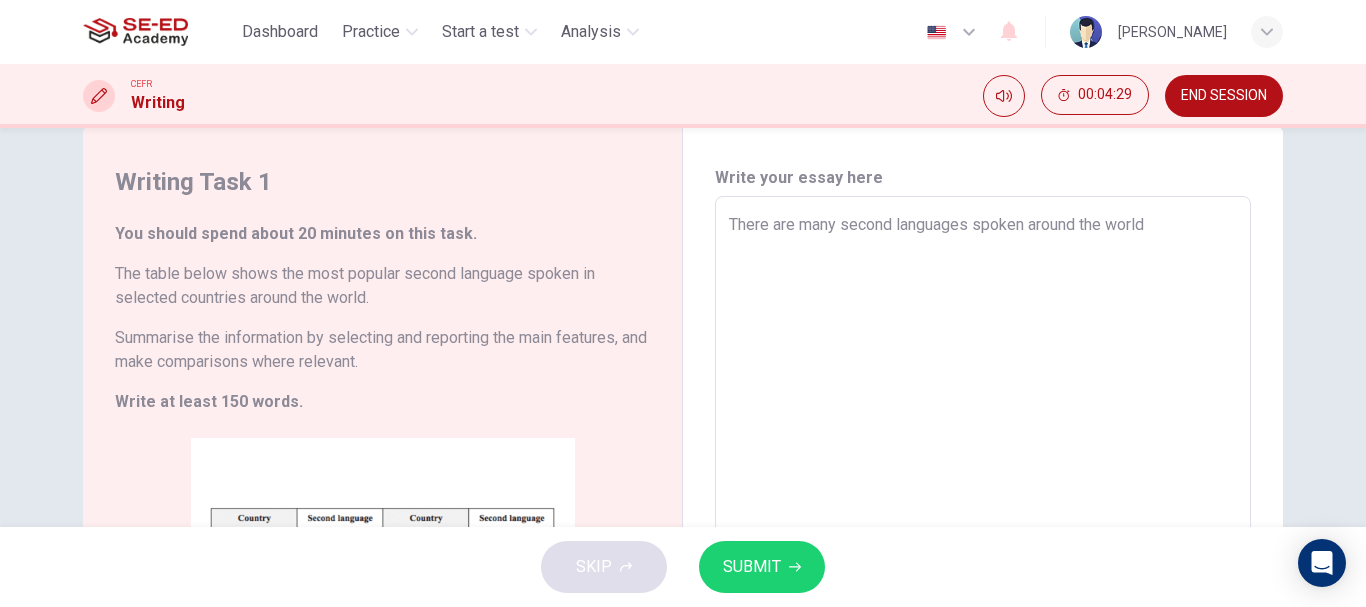 type on "There are many second languages spoken around the world." 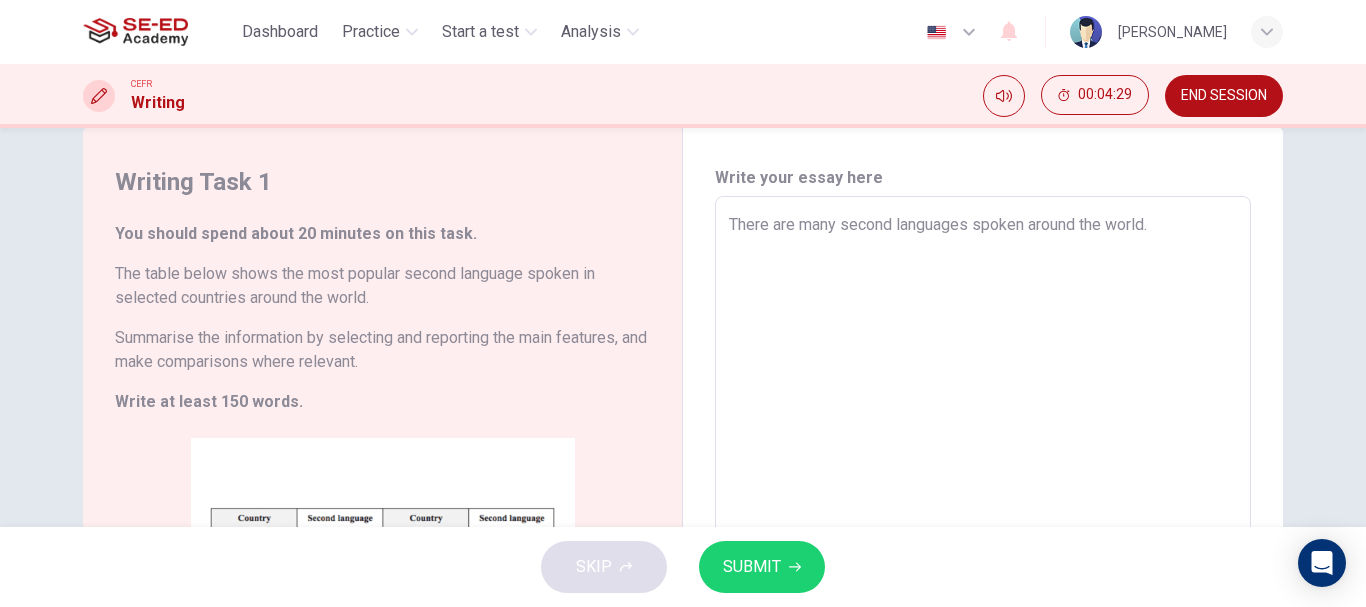 type on "x" 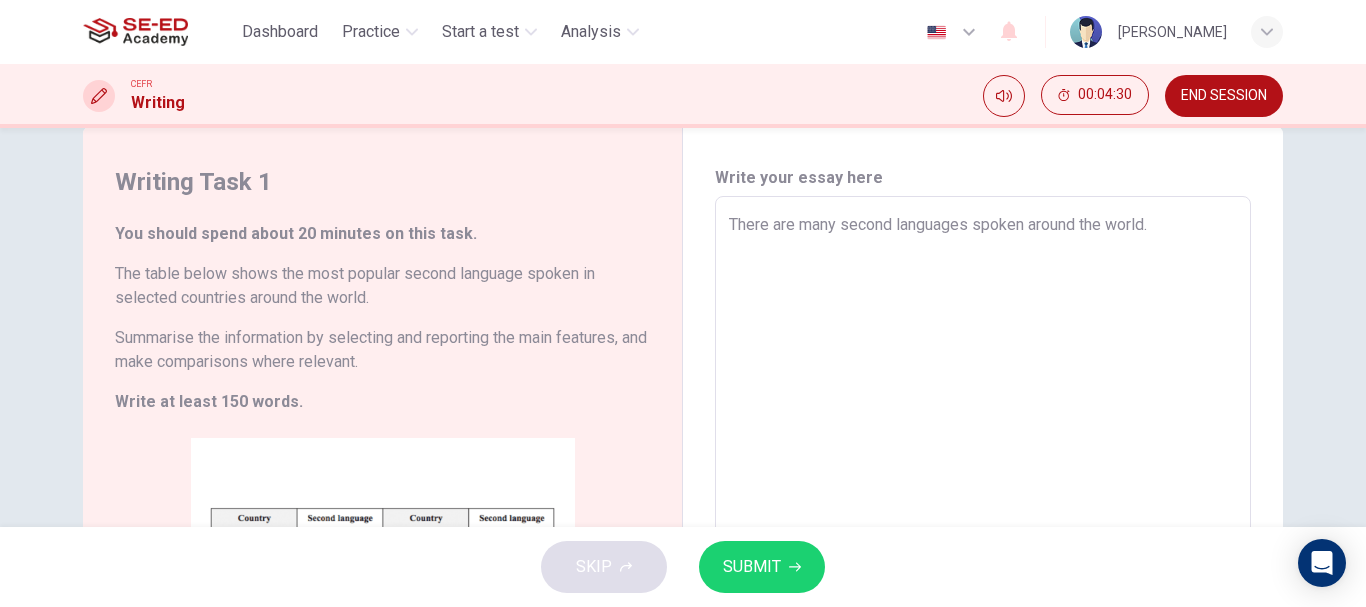 type on "There are many second languages spoken around the world." 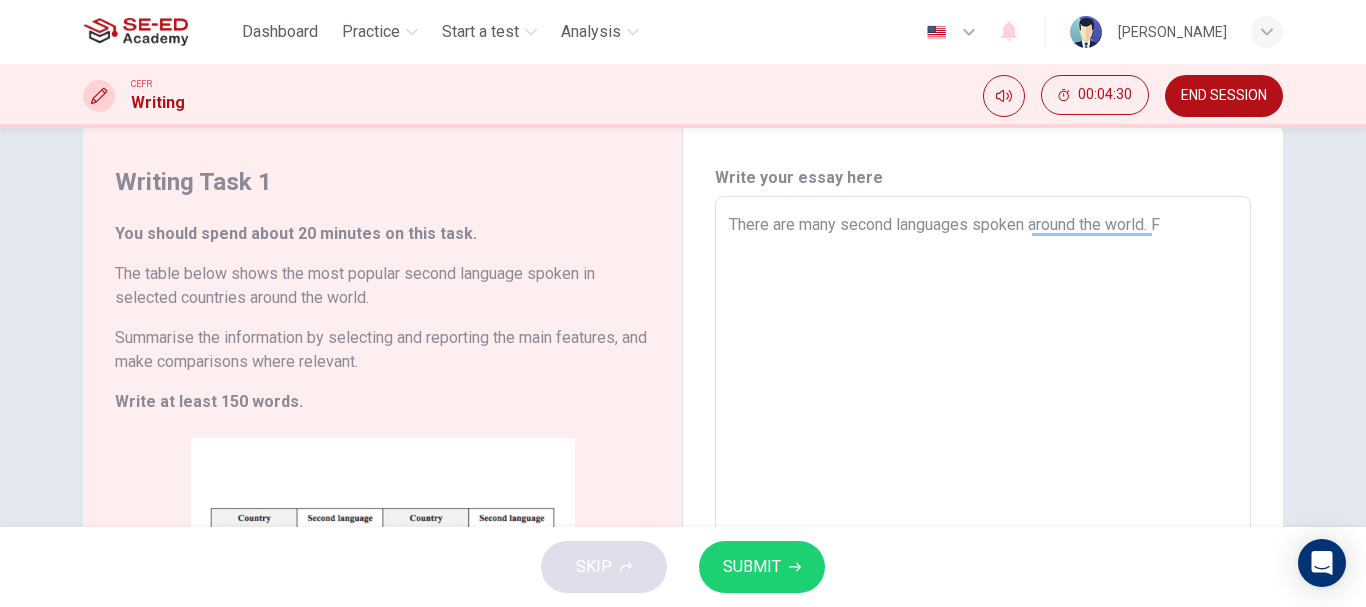 type on "There are many second languages spoken around the world. Fi" 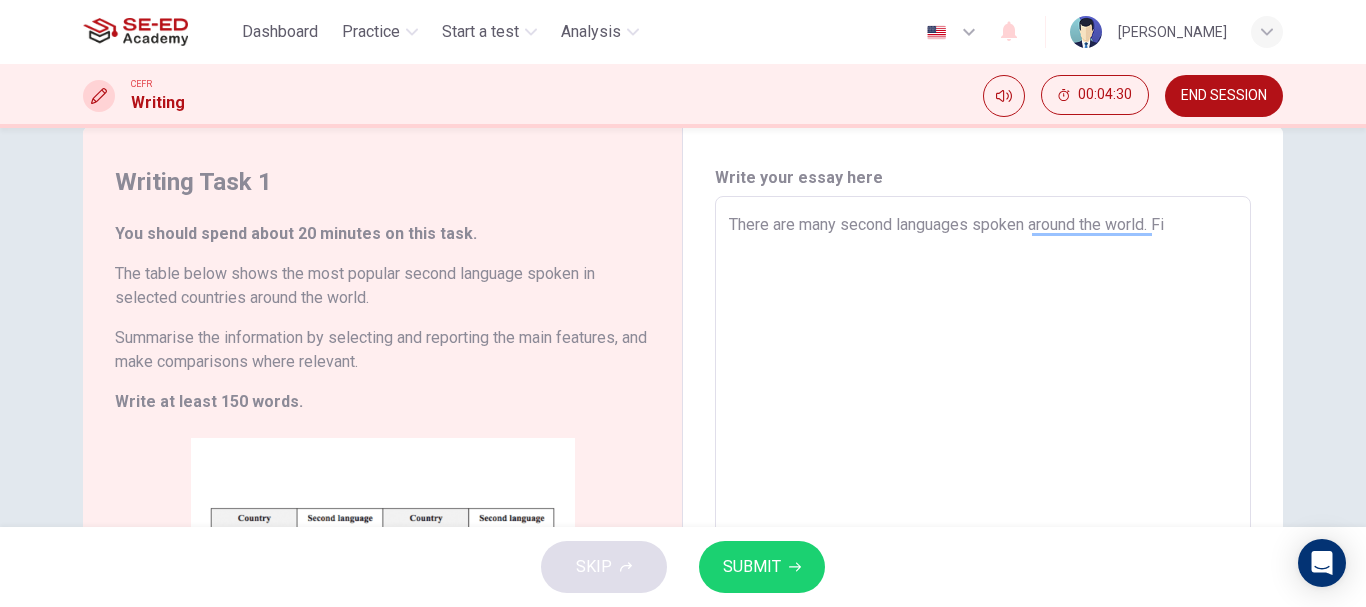 type on "x" 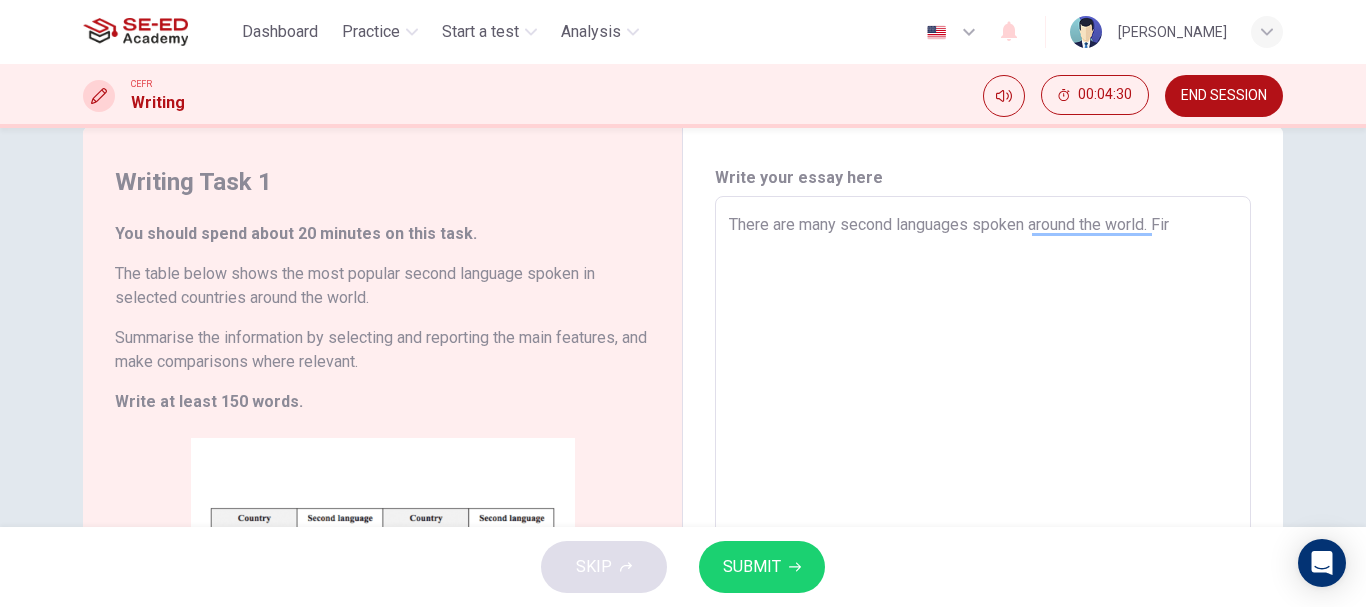 type on "x" 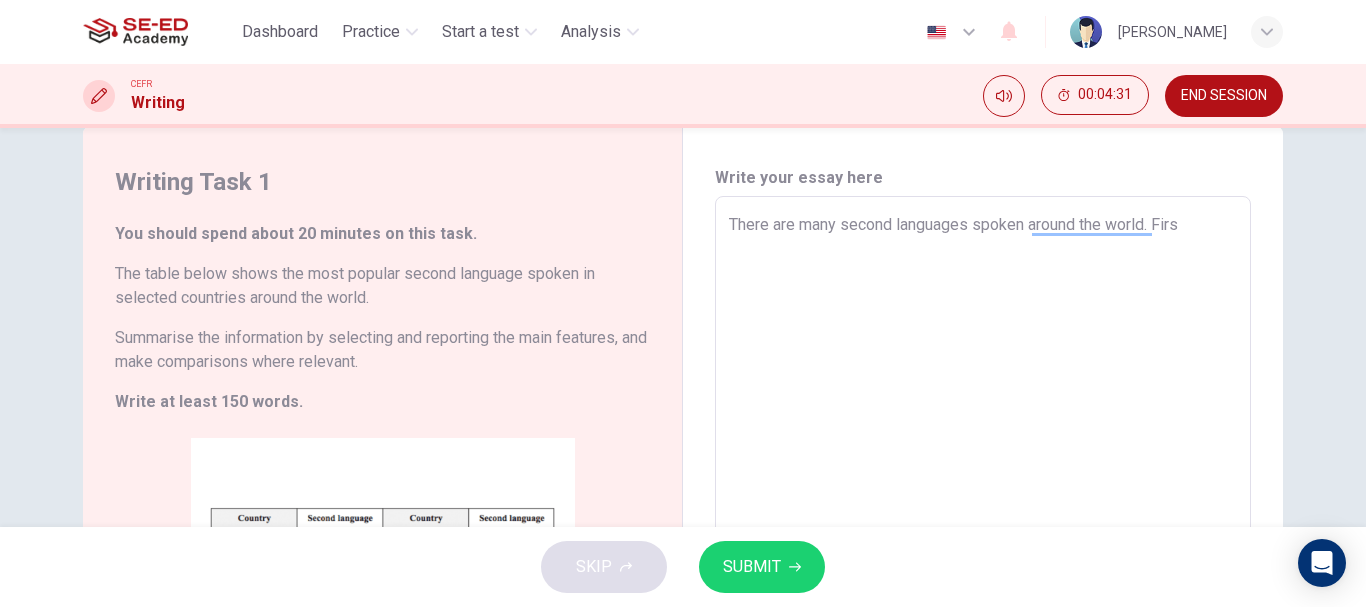 type on "x" 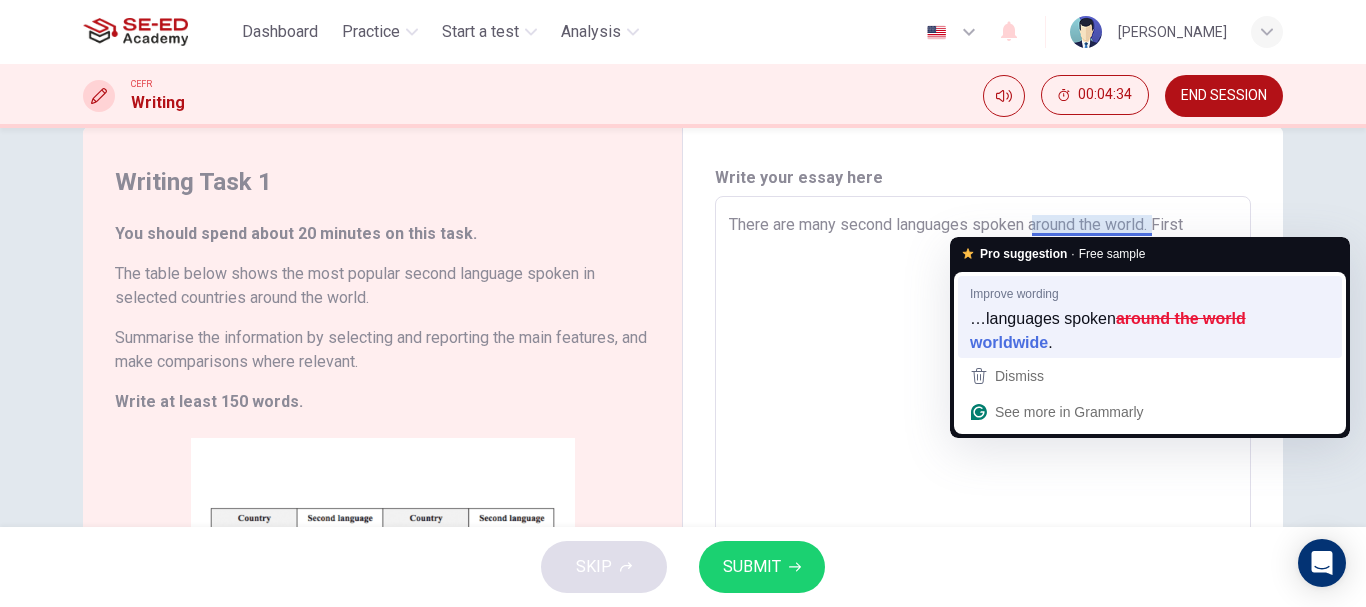type on "There are many second languages spoken around the world. First" 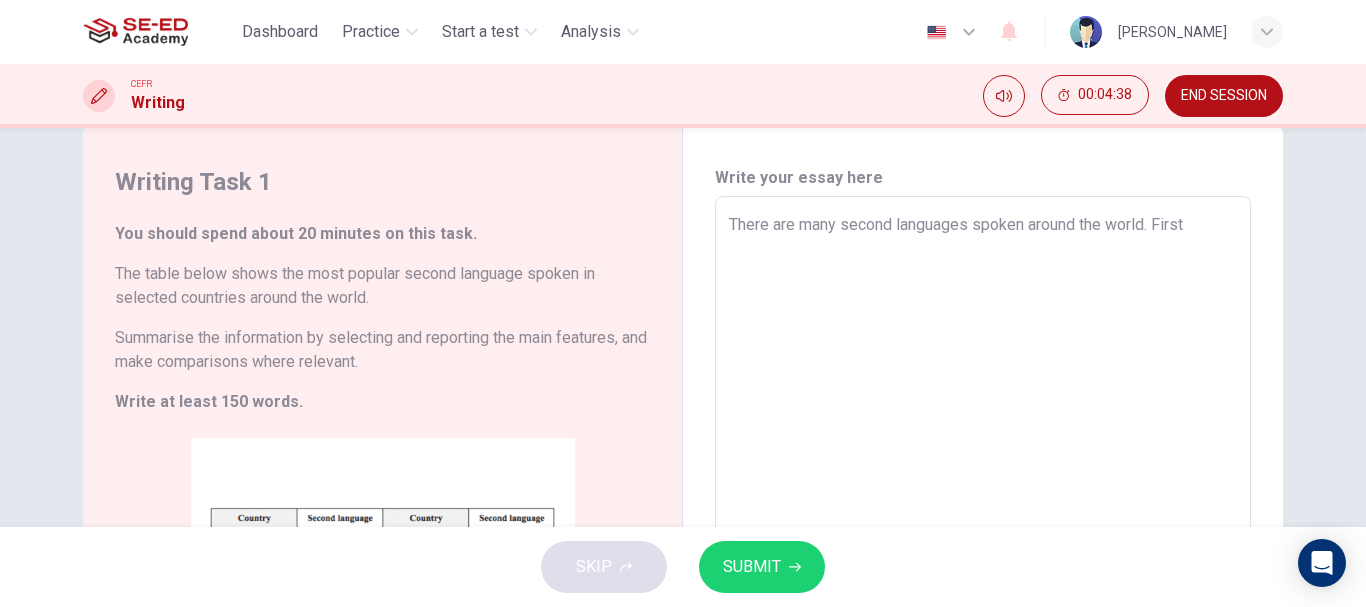 type on "x" 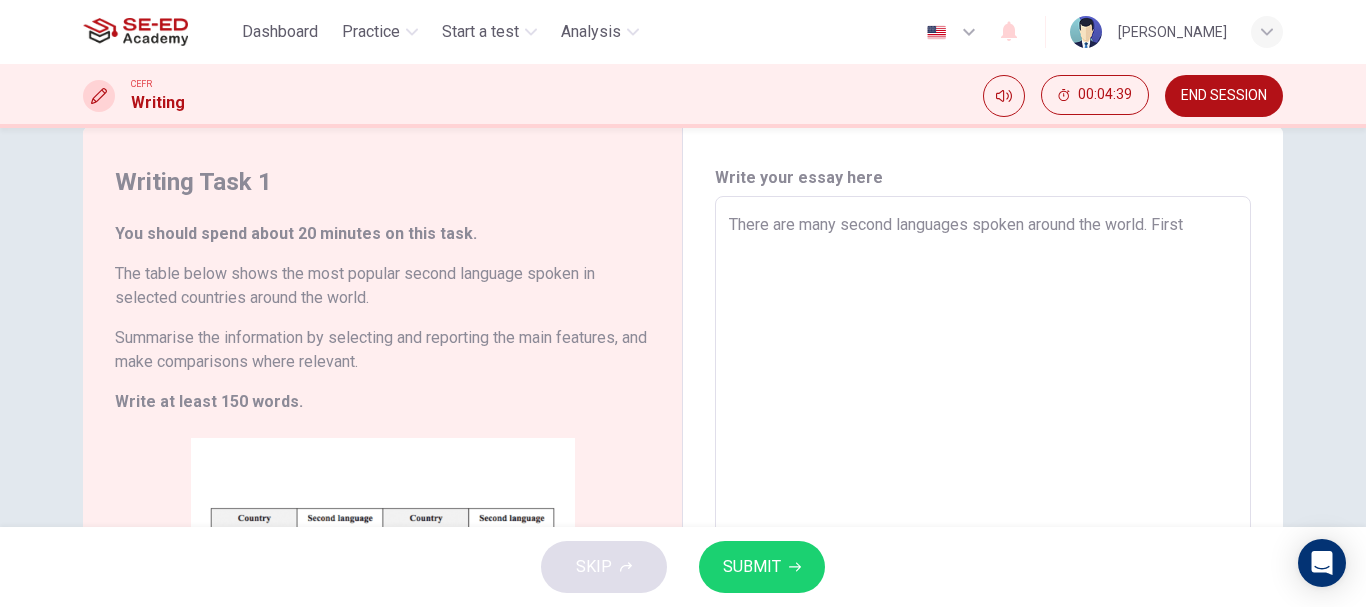 type on "There are many second languages spoken around theworld. First" 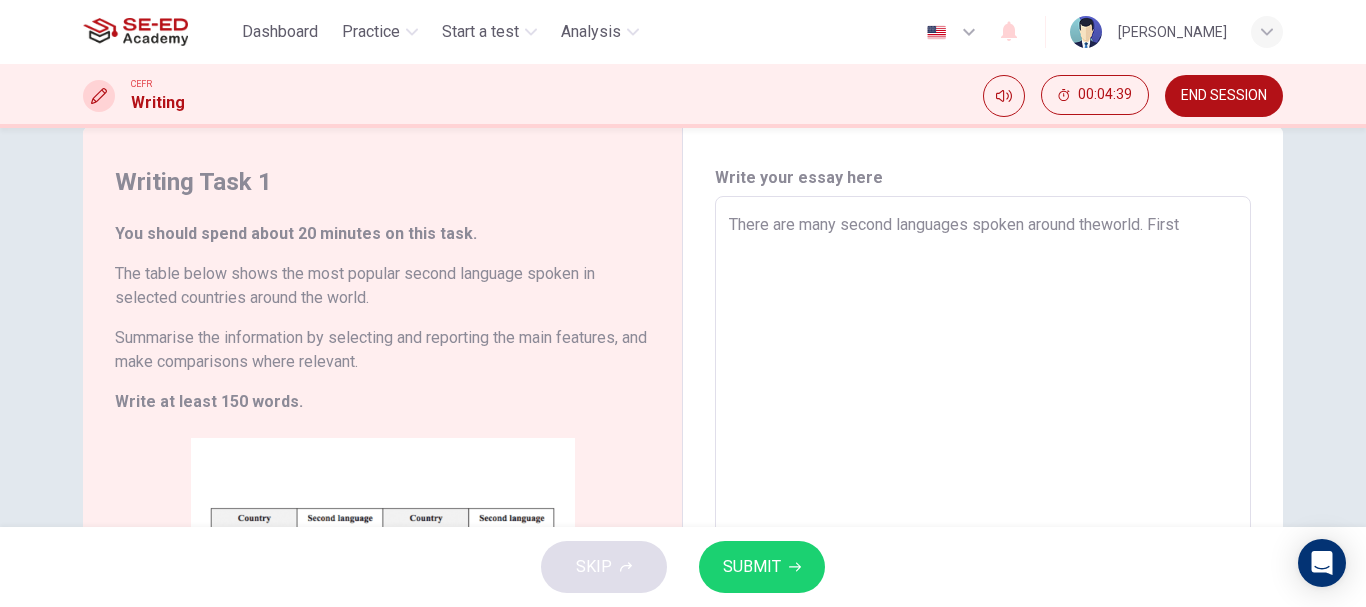 type on "There are many second languages spoken around thworld. First" 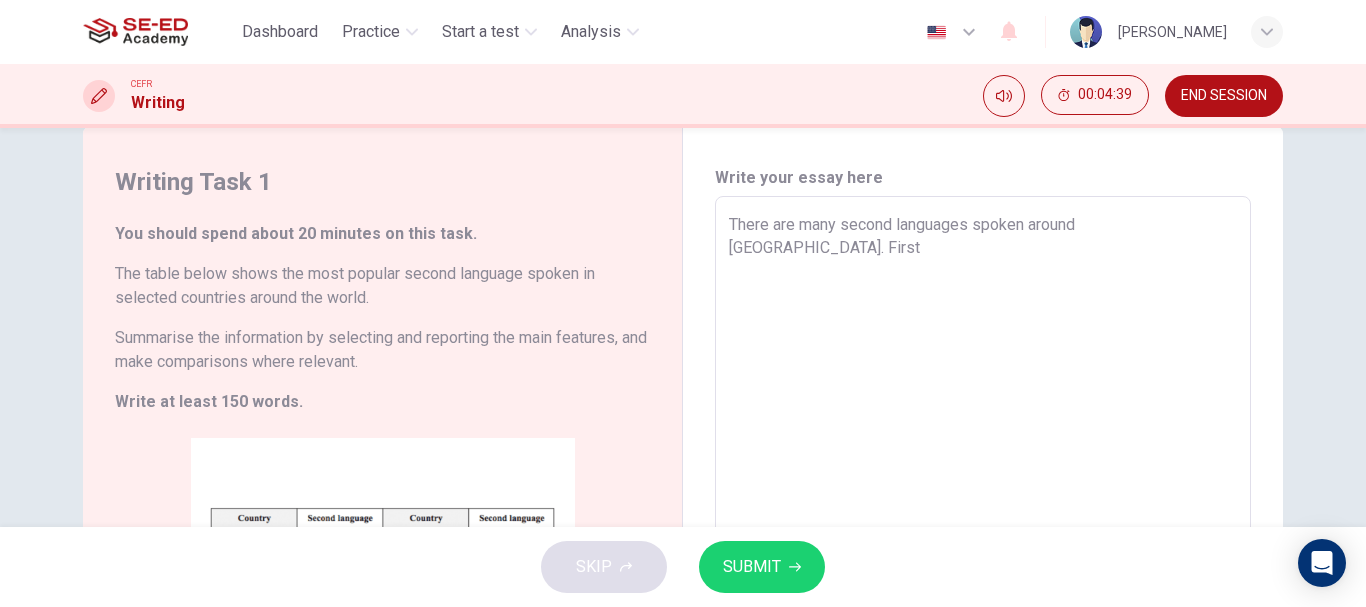 type on "x" 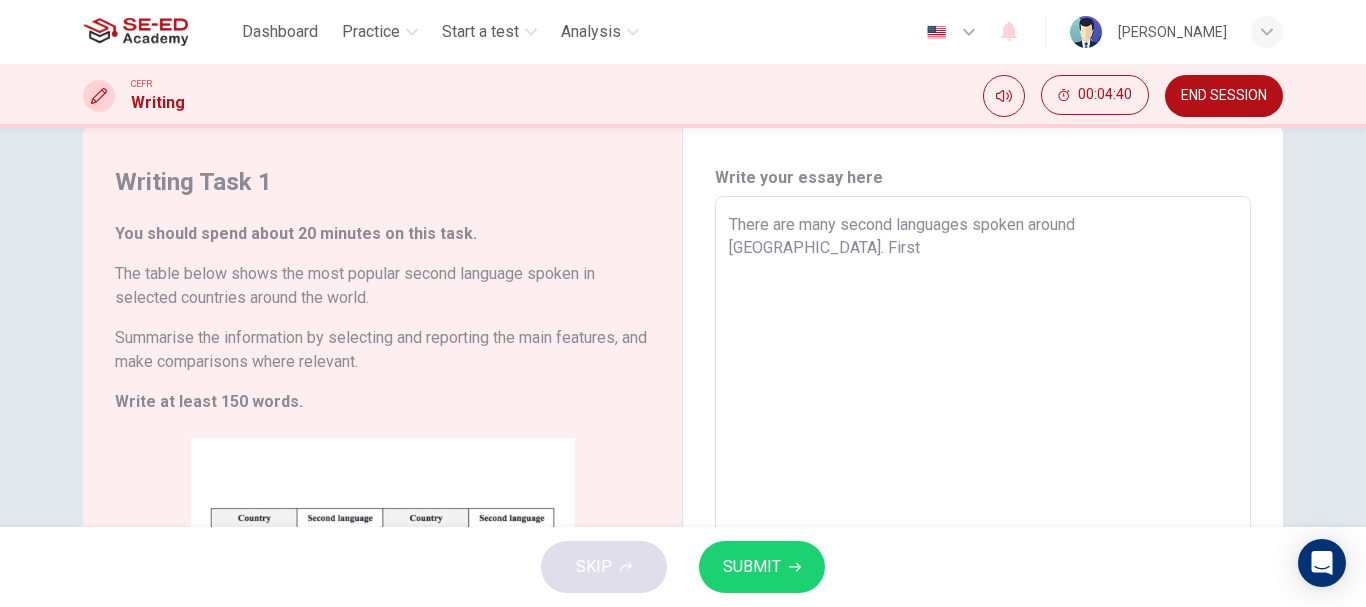 type on "There are many second languages spoken around tworld. First" 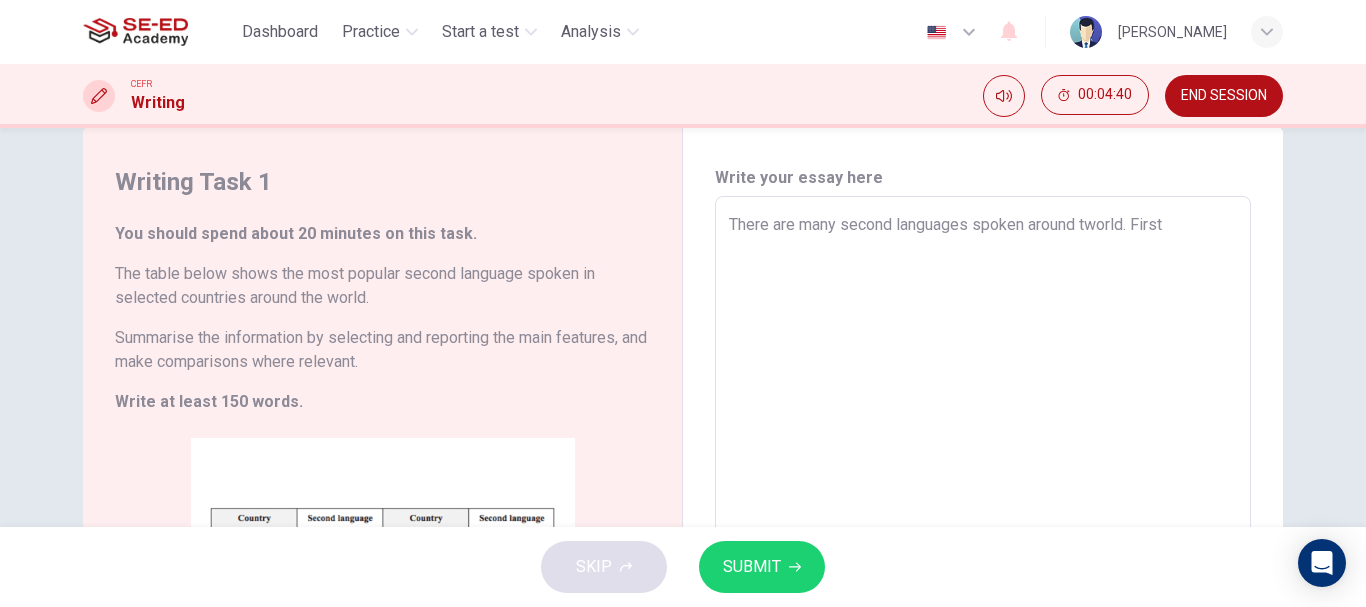 type on "x" 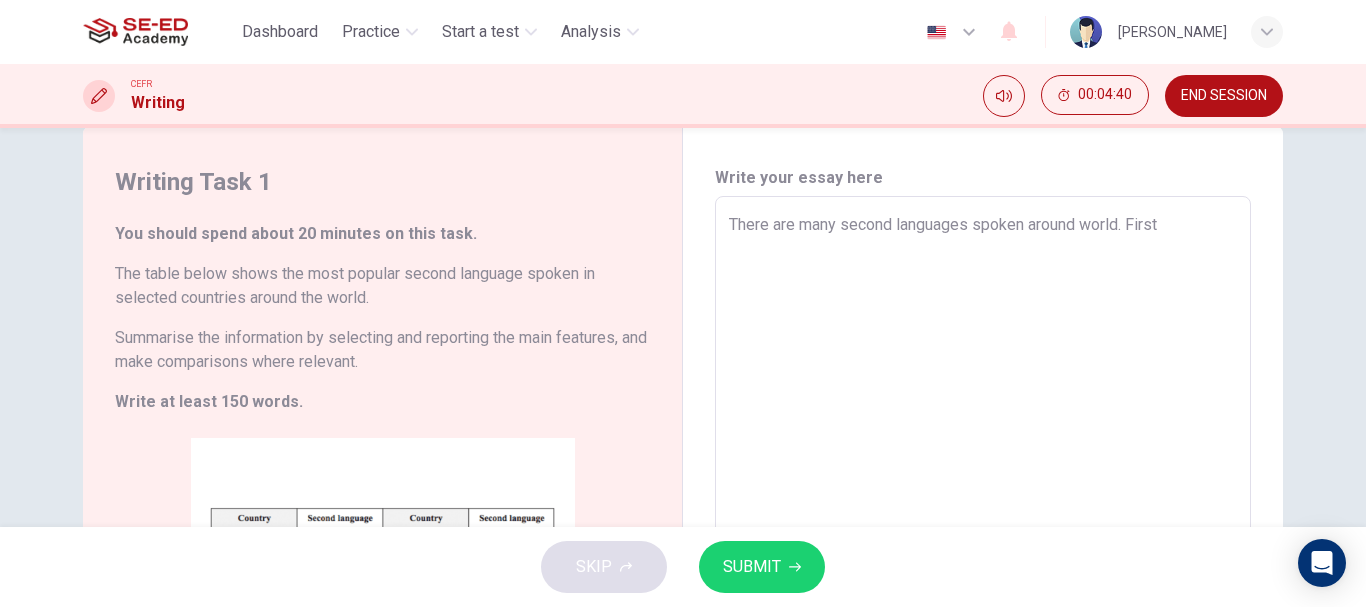 type on "x" 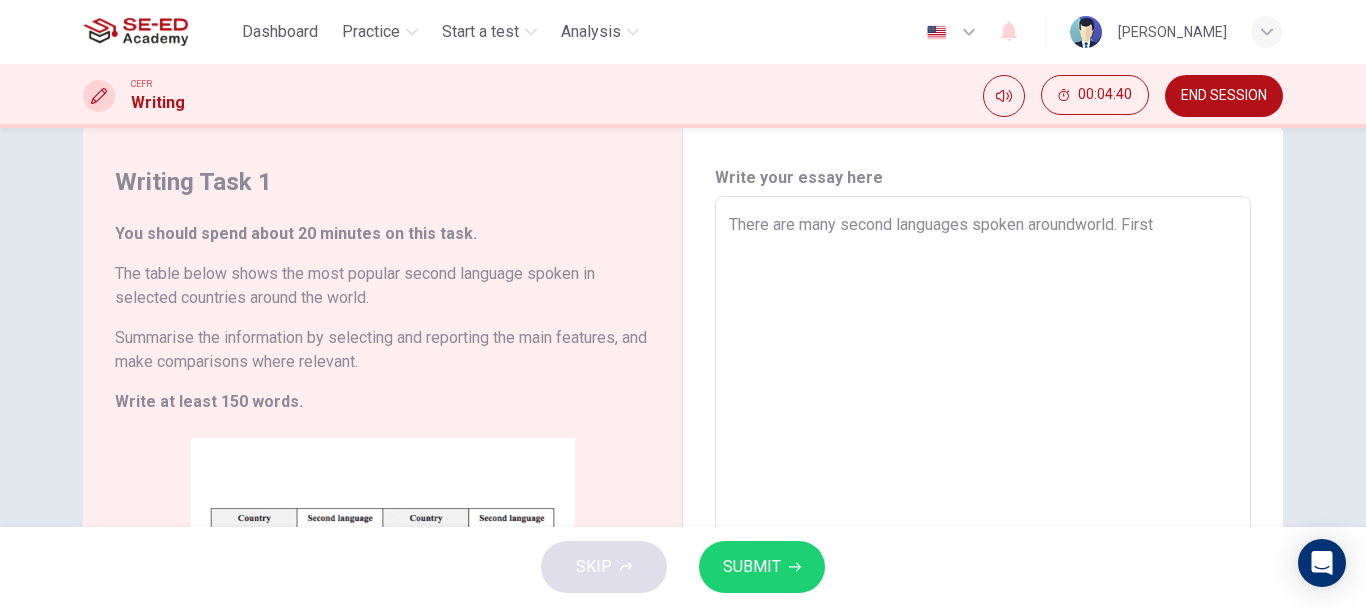 type on "There are many second languages spoken arounworld. First" 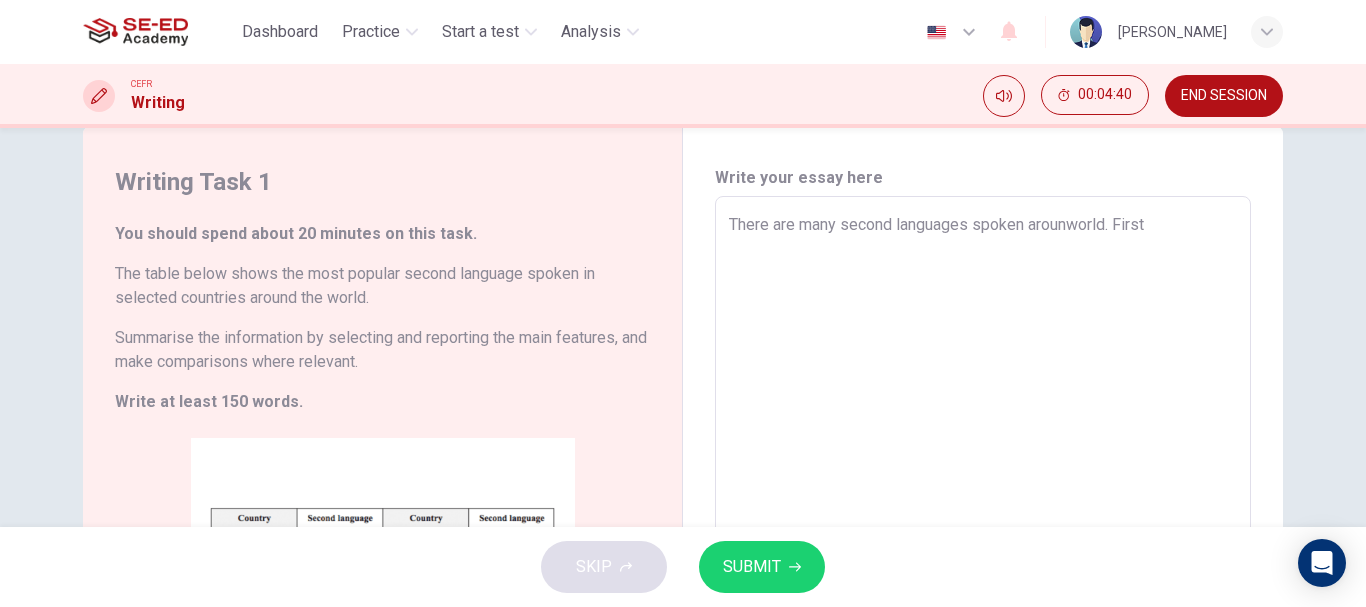 type on "x" 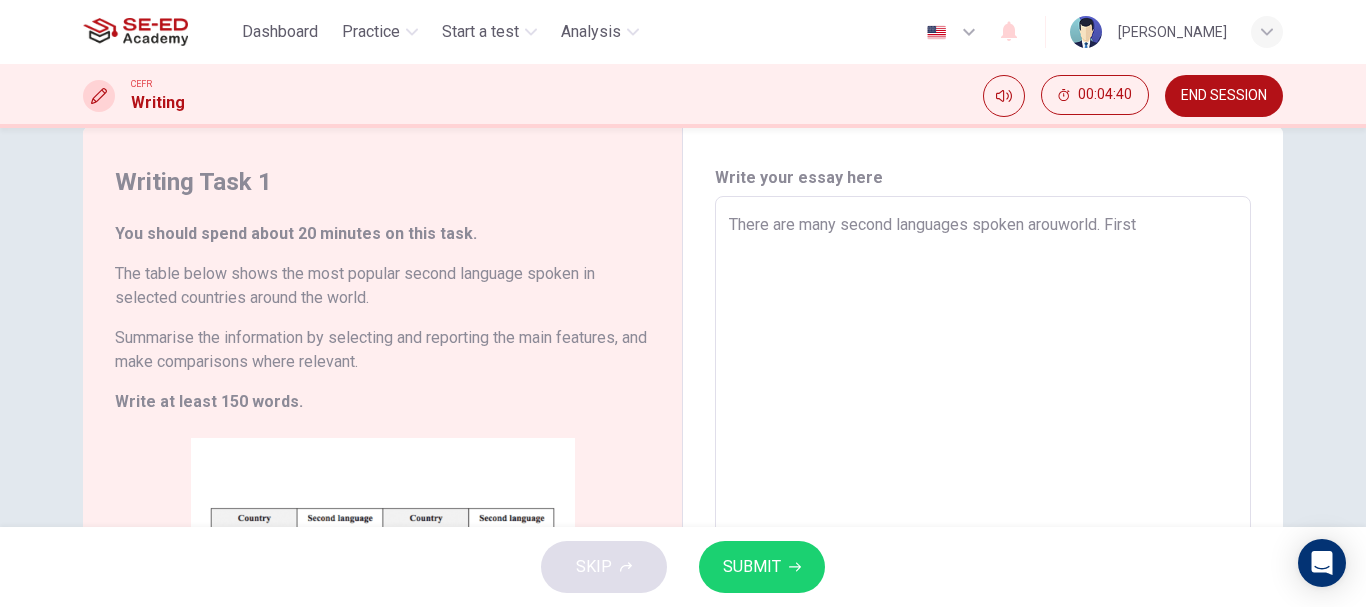 type on "x" 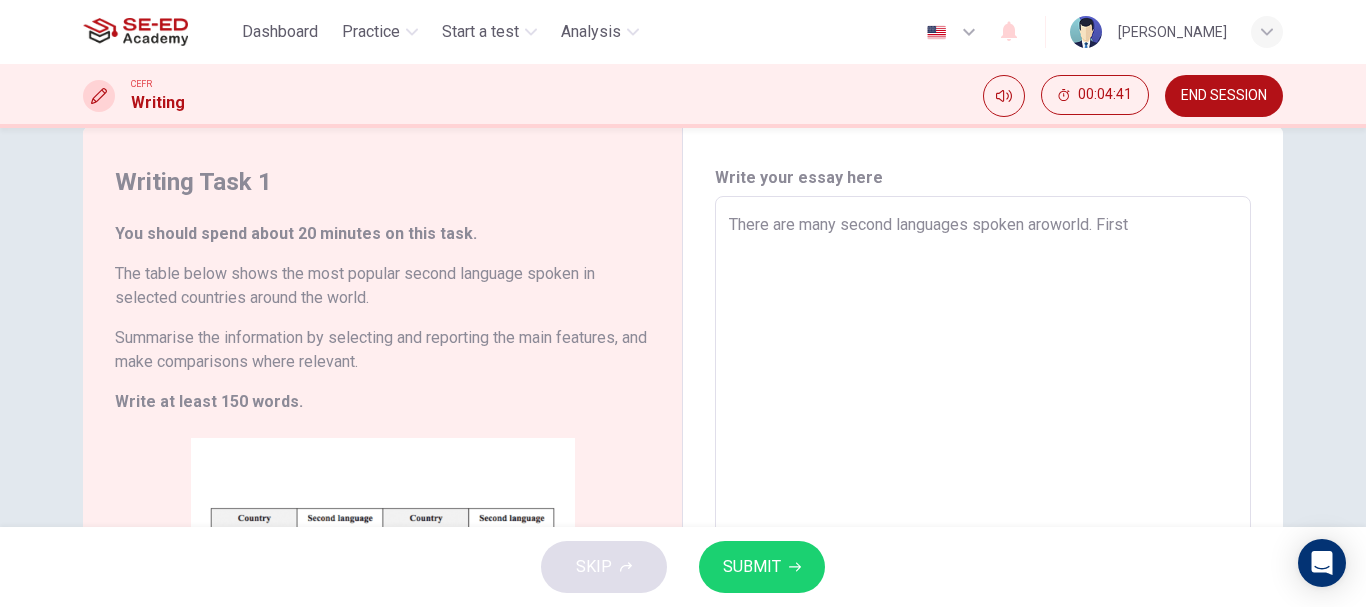 type on "x" 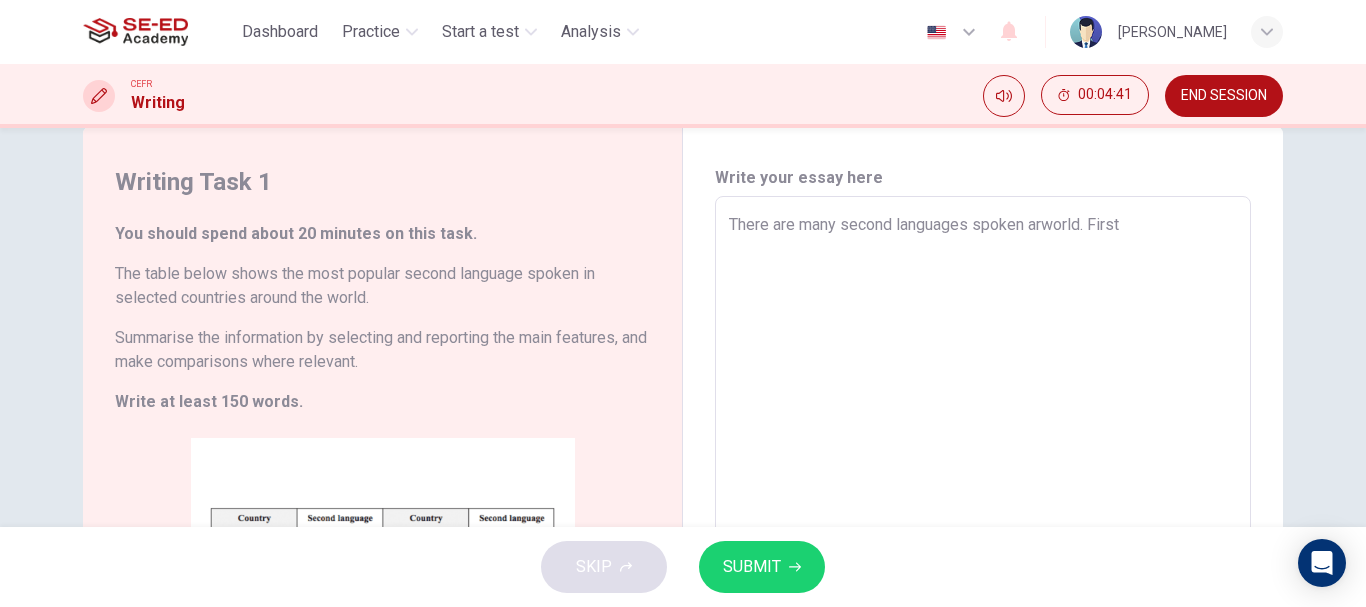 type on "x" 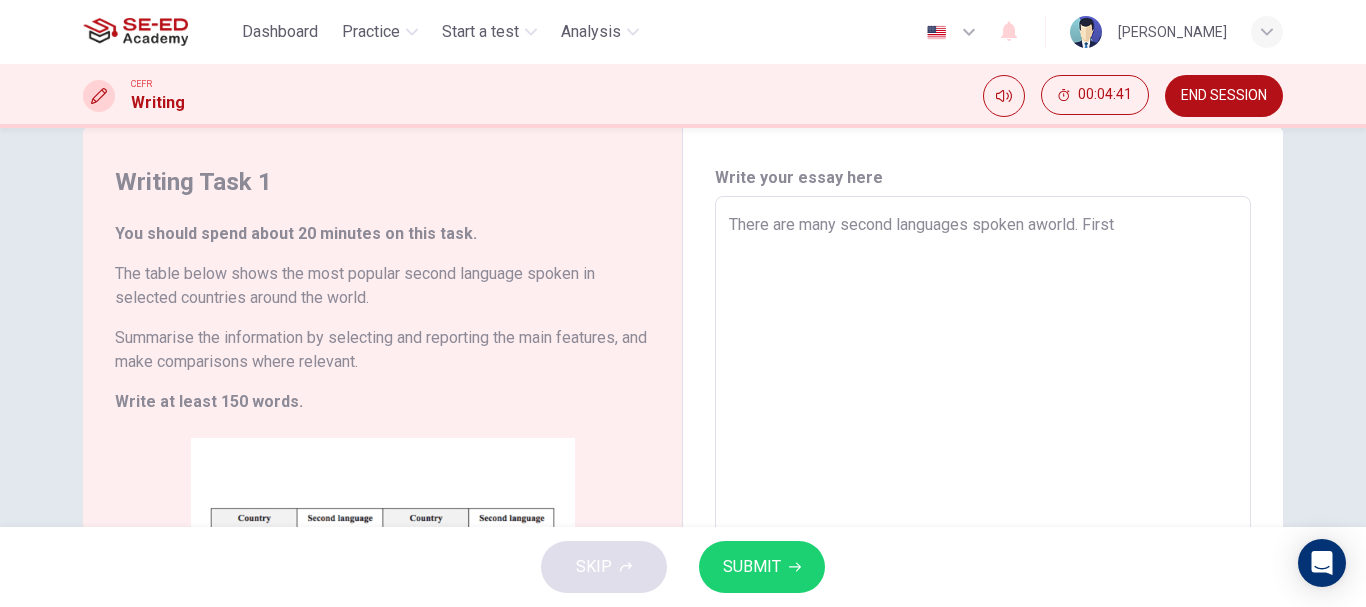 type on "There are many second languages spoken world. First" 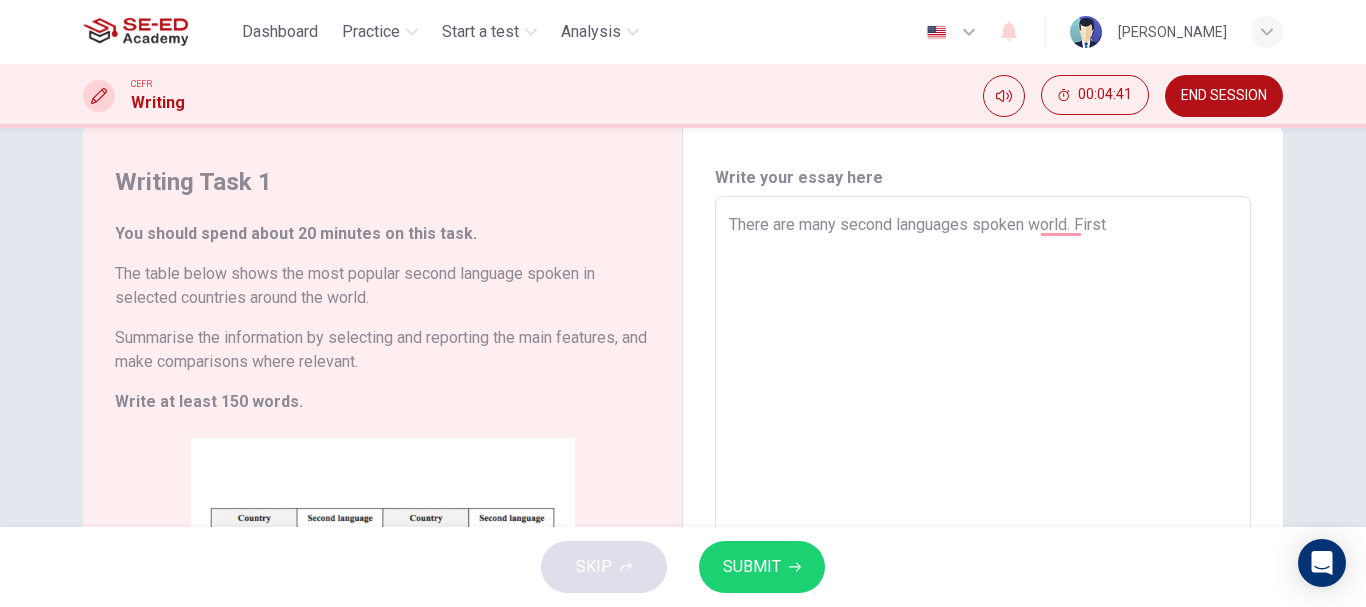 type on "x" 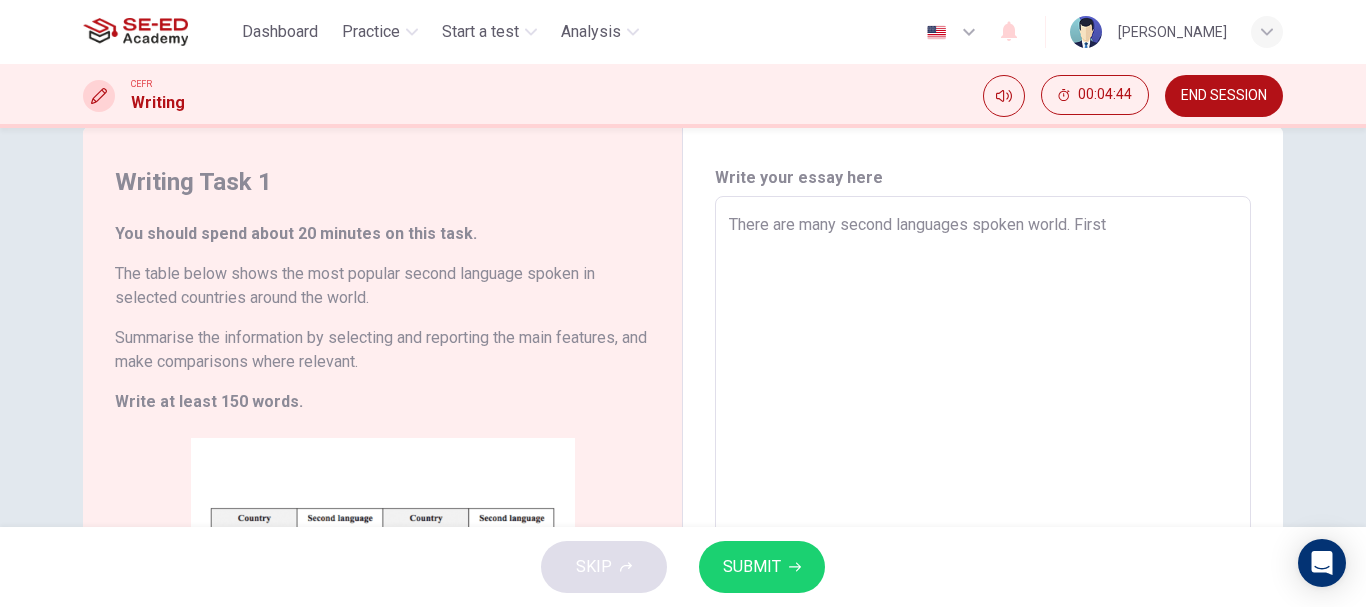 click on "There are many second languages spoken world. First" at bounding box center (983, 492) 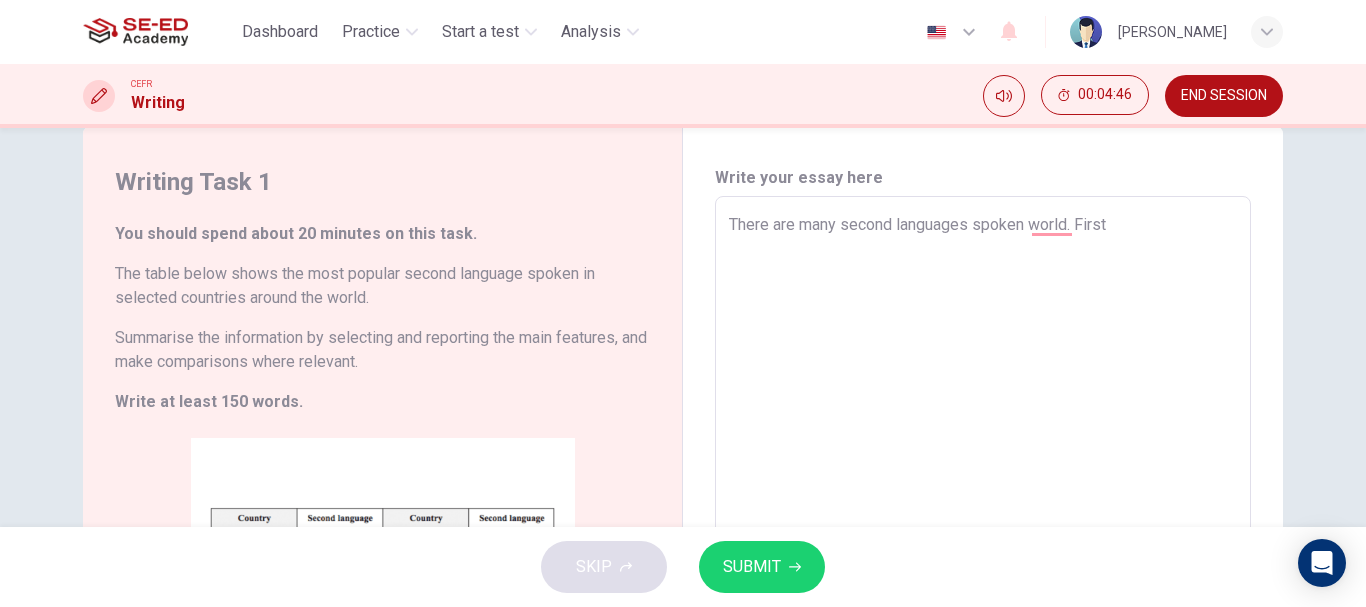 type on "There are many second languages spoken worldw. First" 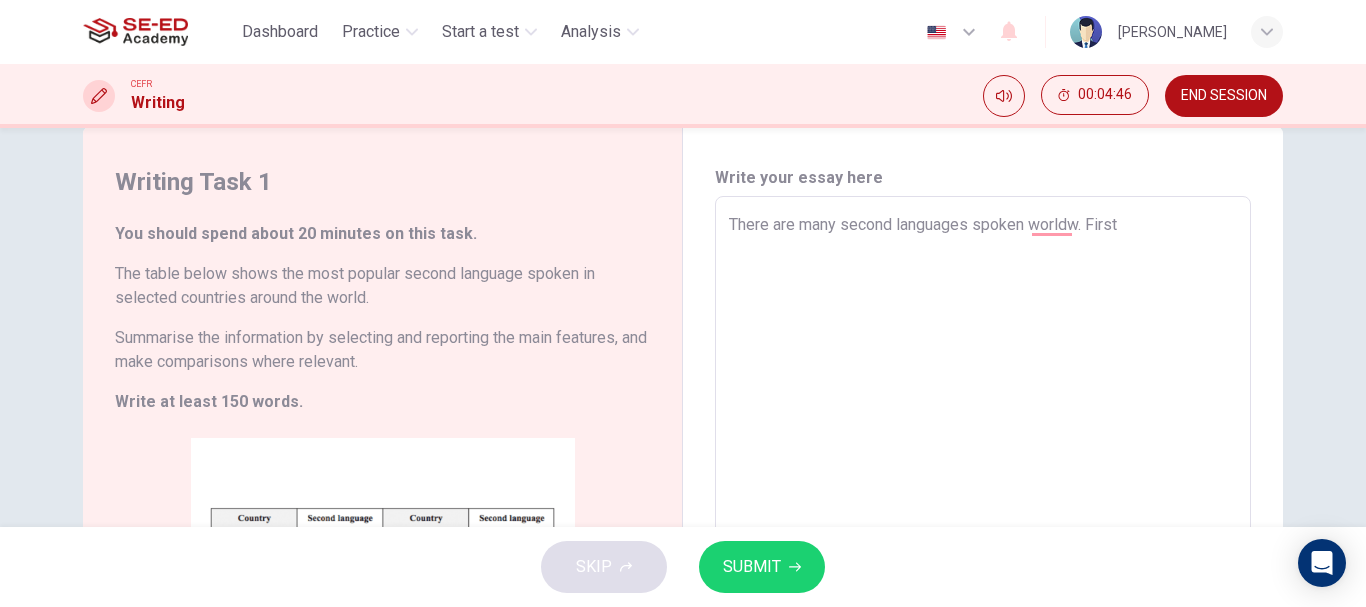 type on "There are many second languages spoken worldwo. First" 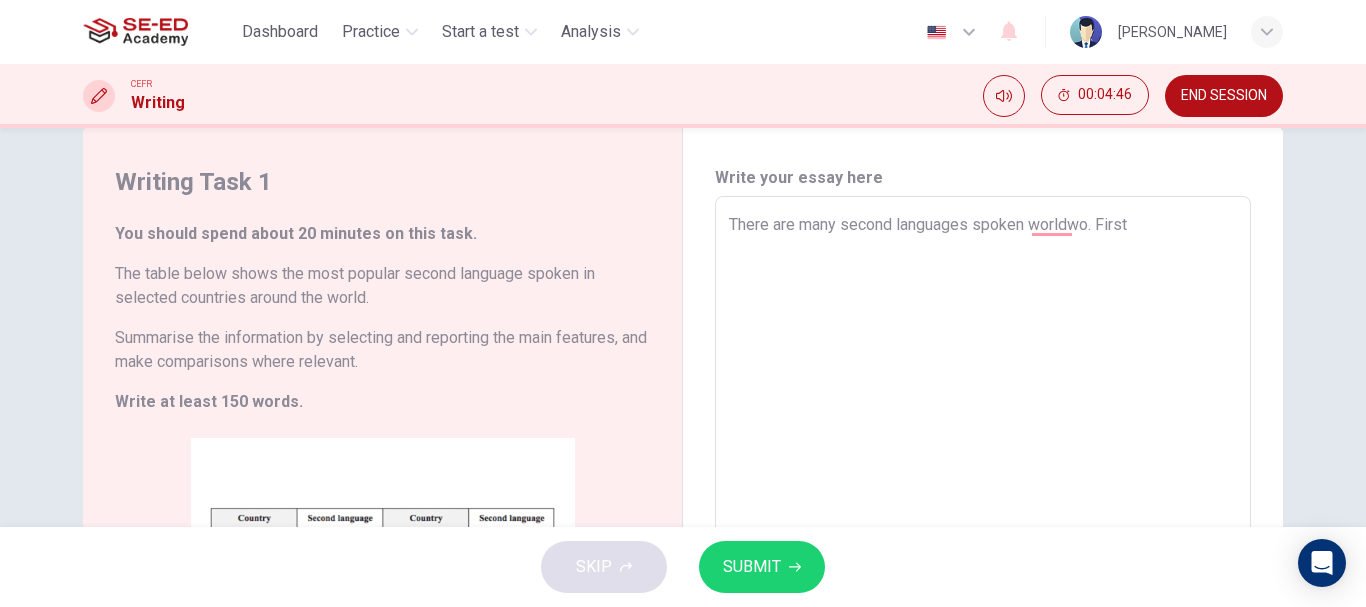 type on "x" 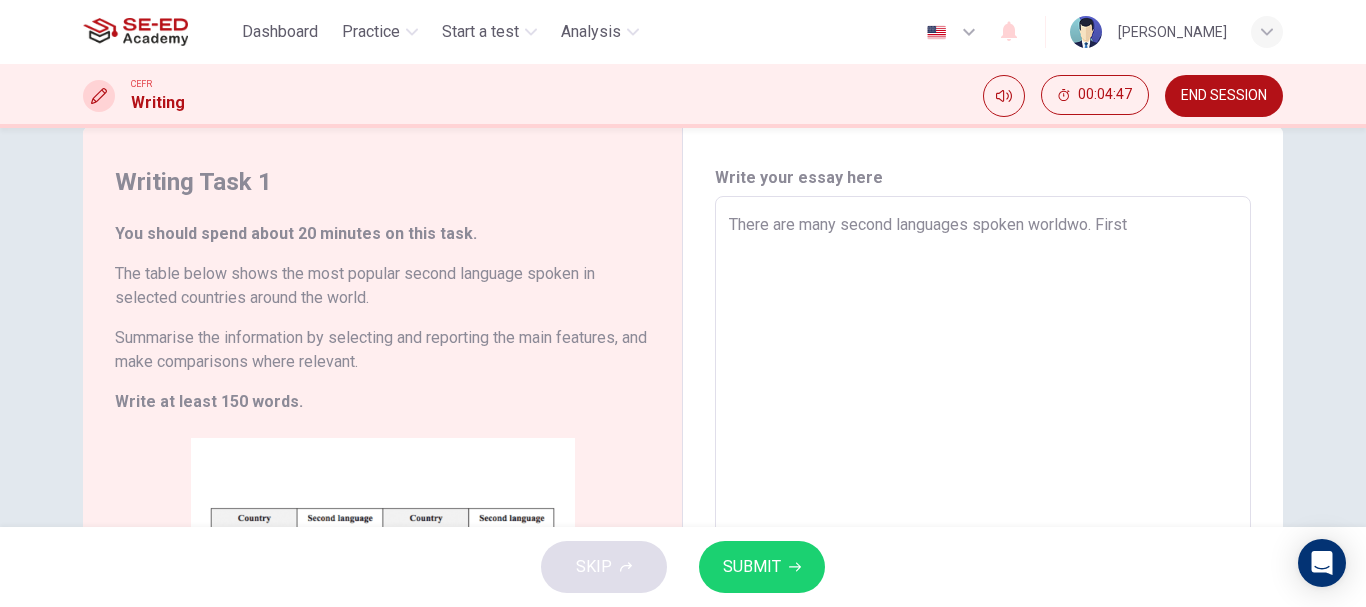 type on "There are many second languages spoken worldw. First" 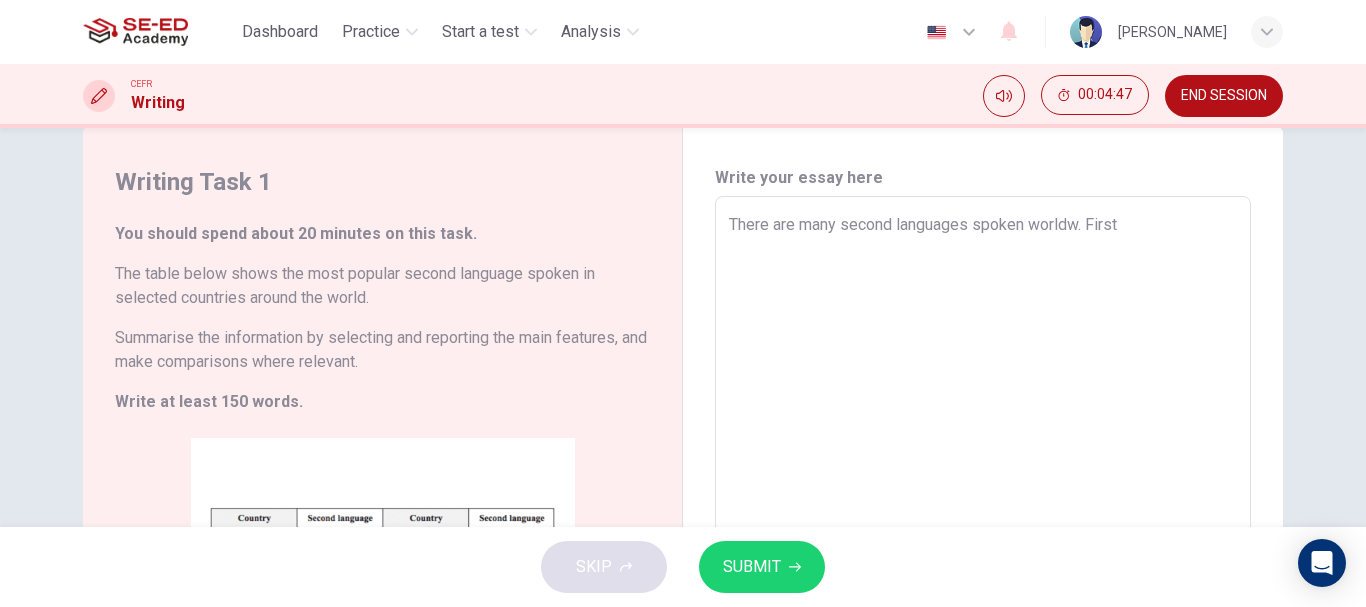 type on "x" 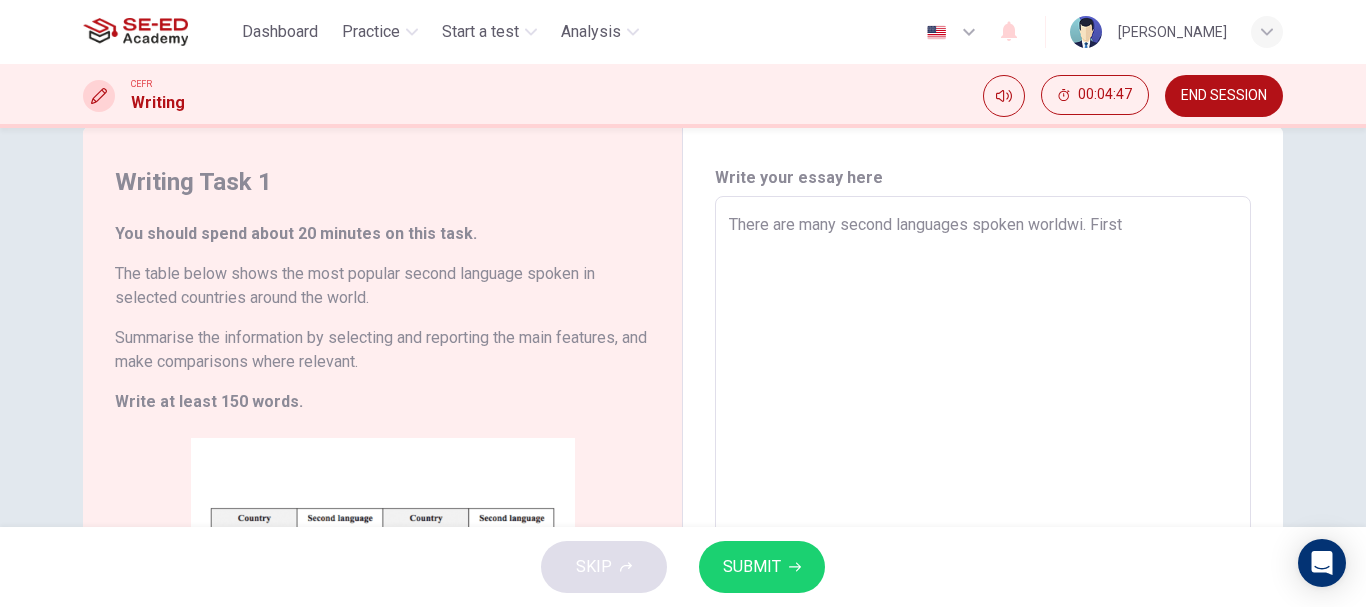type on "There are many second languages spoken worldwid. First" 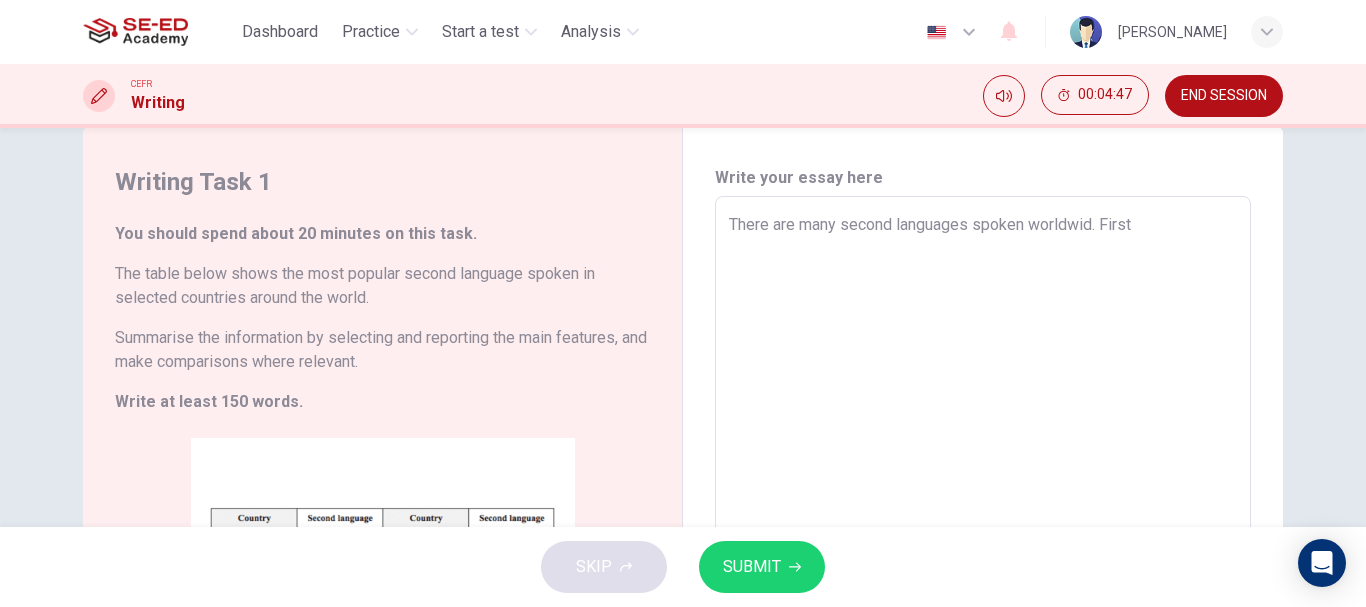 type on "x" 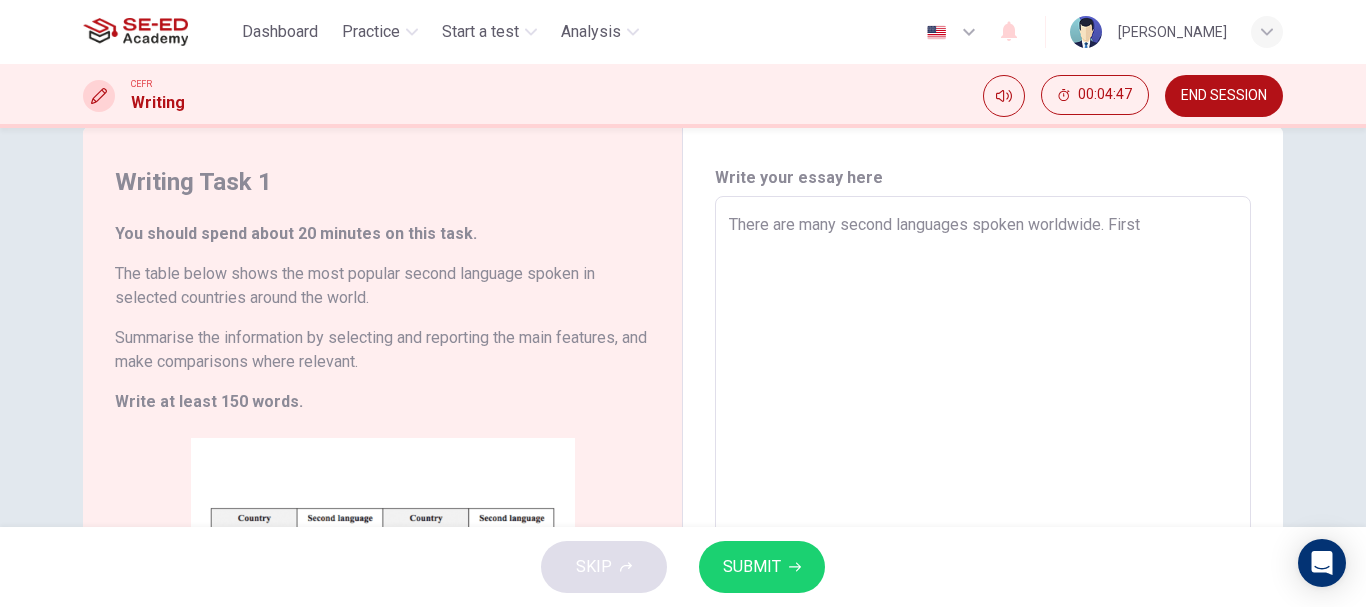 type on "x" 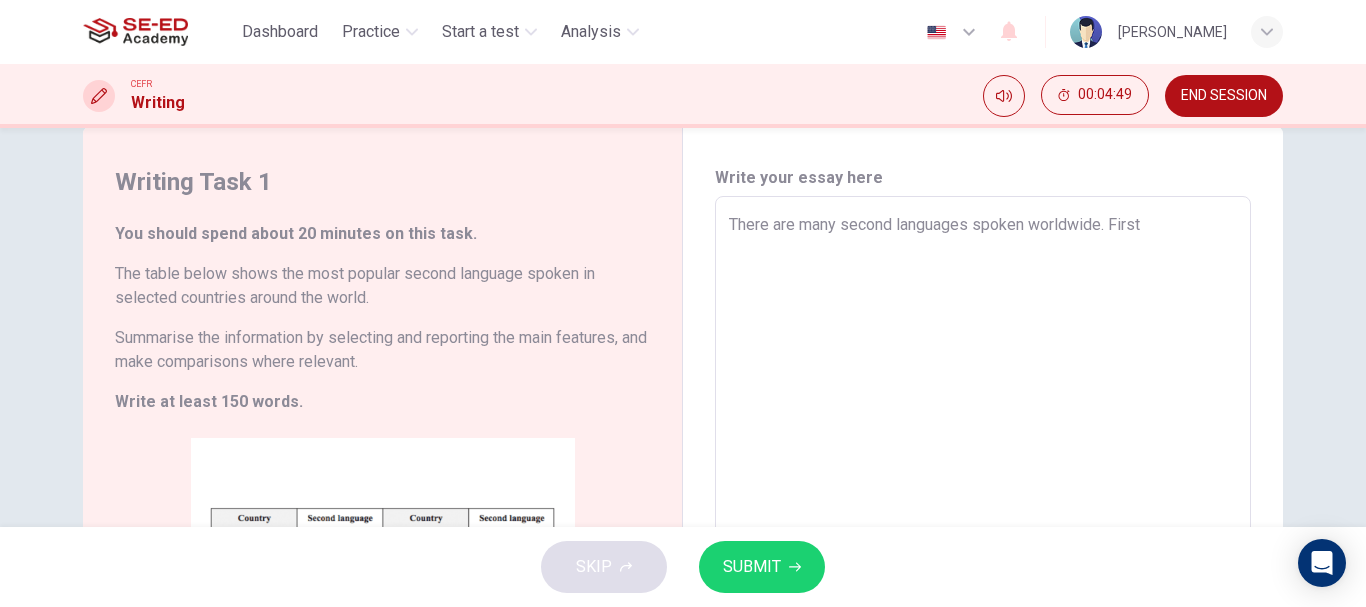 click on "There are many second languages spoken worldwide. First" at bounding box center [983, 492] 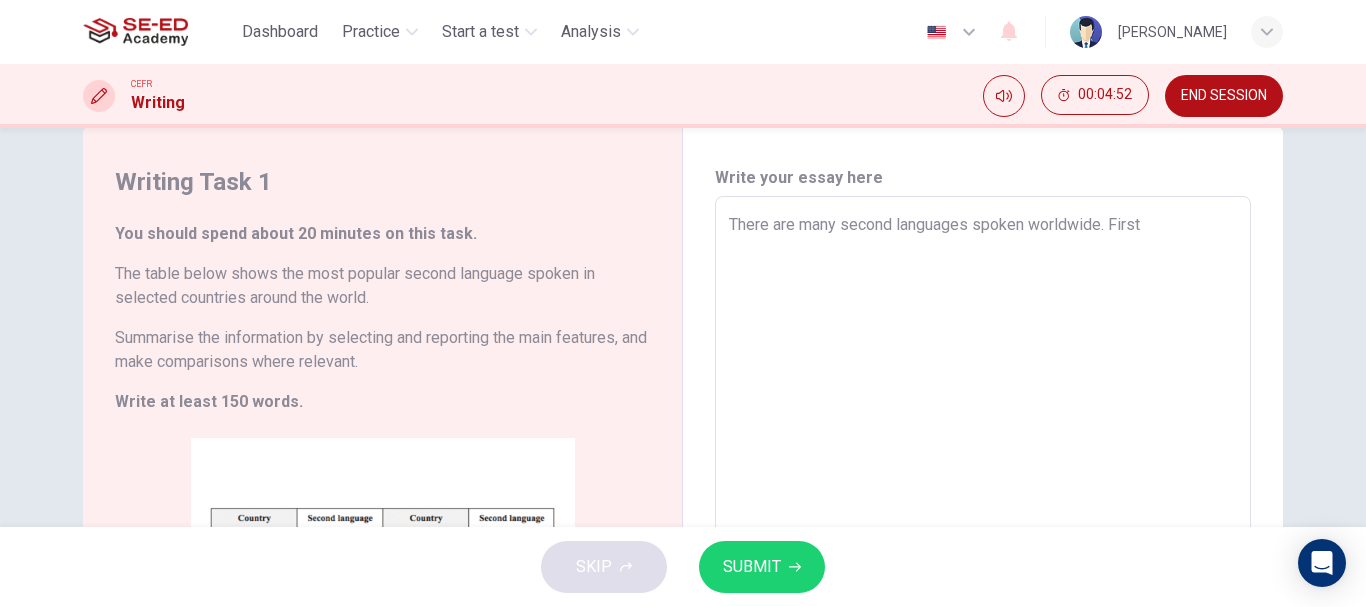 type on "There are many second languages spoken worldwide. First" 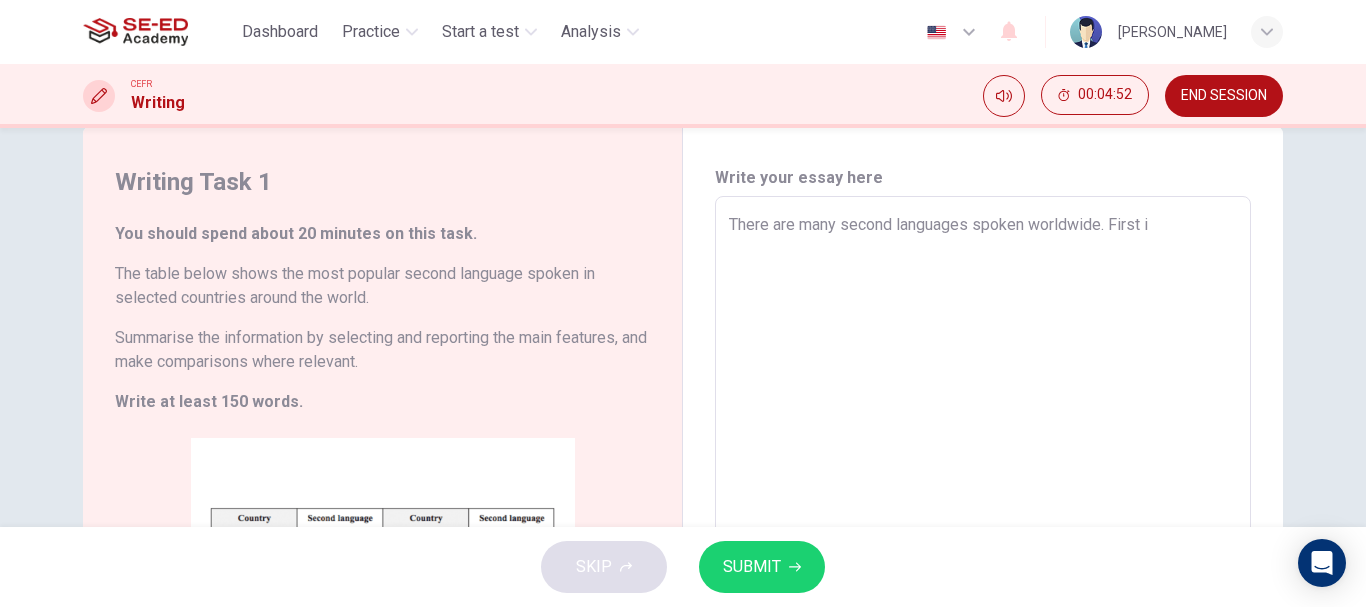 type on "x" 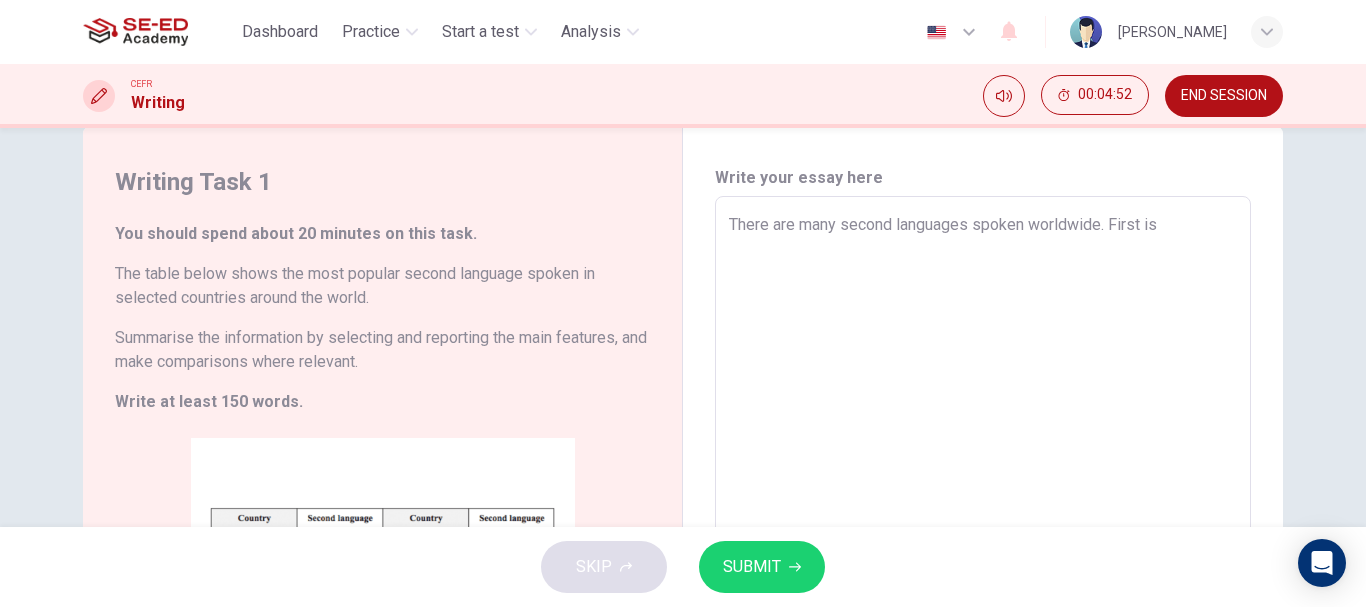 type on "x" 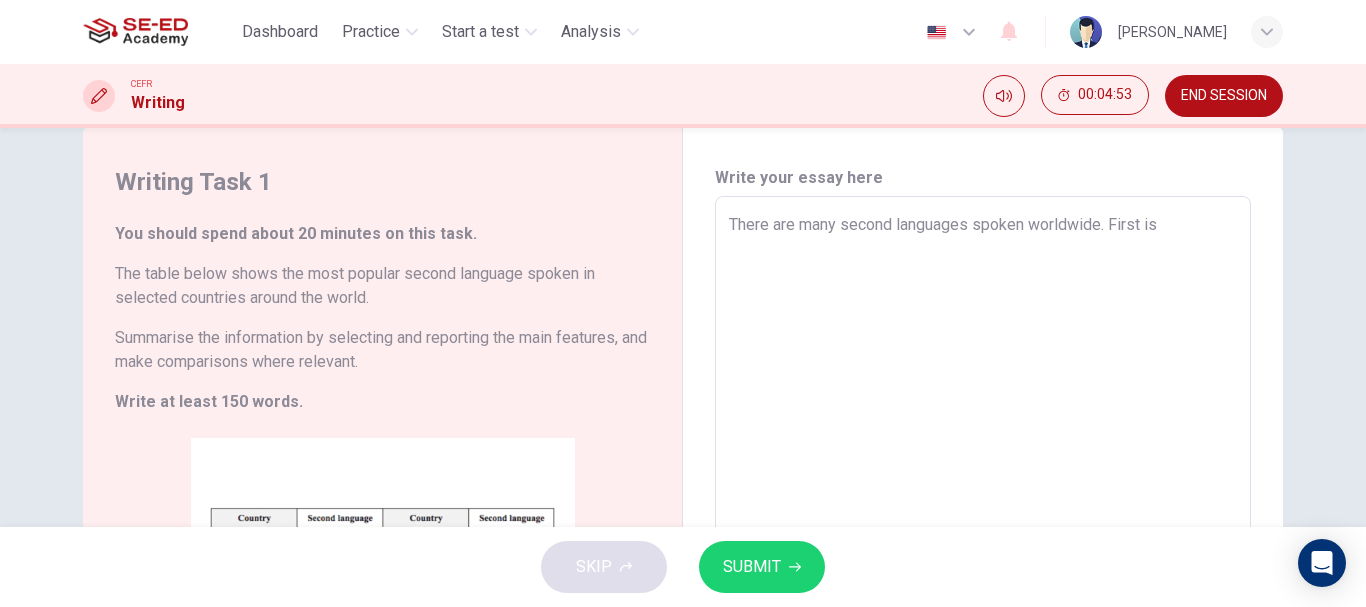 type on "There are many second languages spoken worldwide. First is" 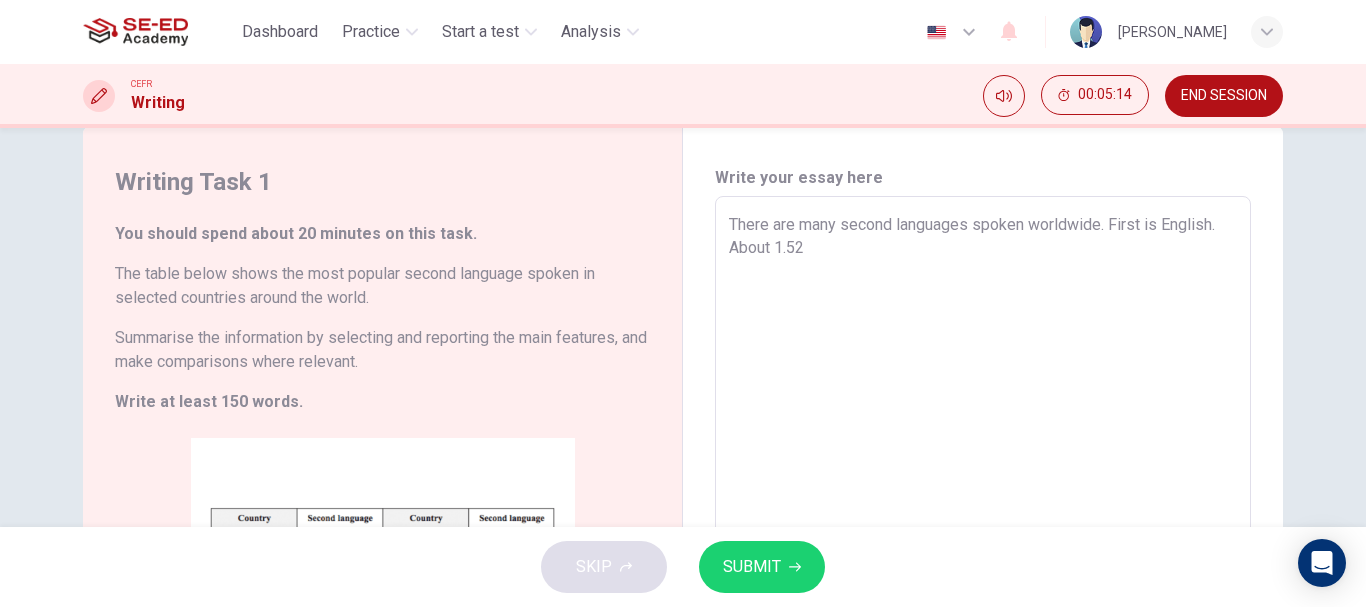 click on "There are many second languages spoken worldwide. First is English. About 1.52" at bounding box center (983, 492) 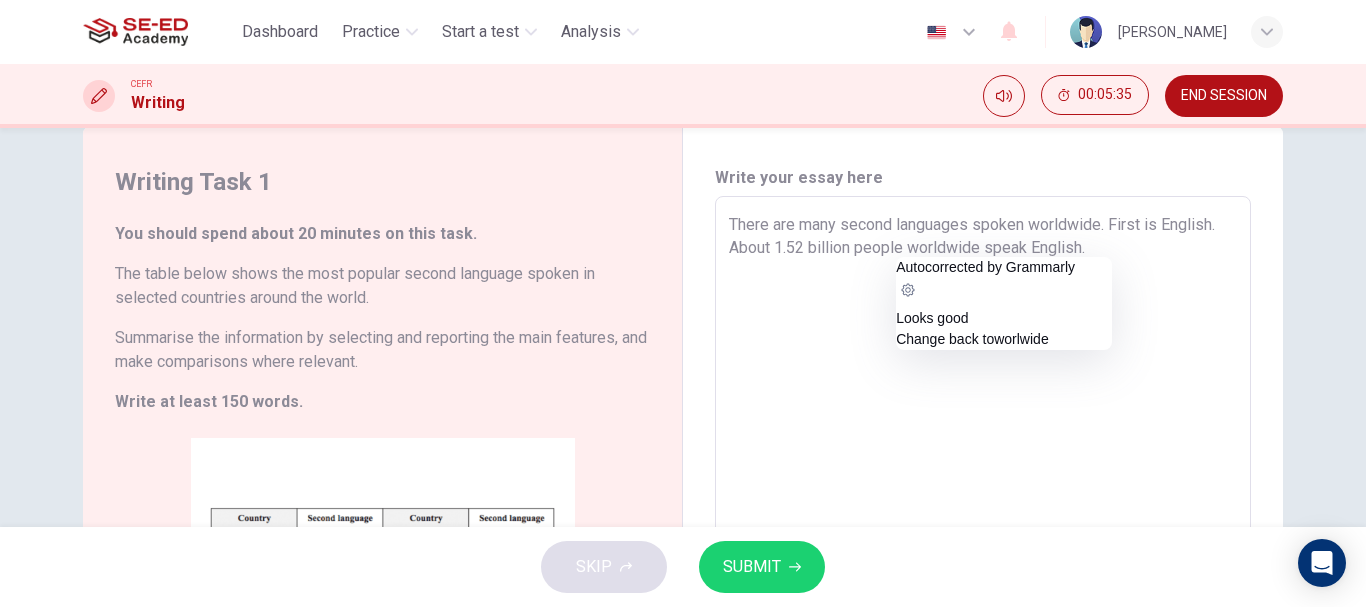 click on "Change back to  worlwide" 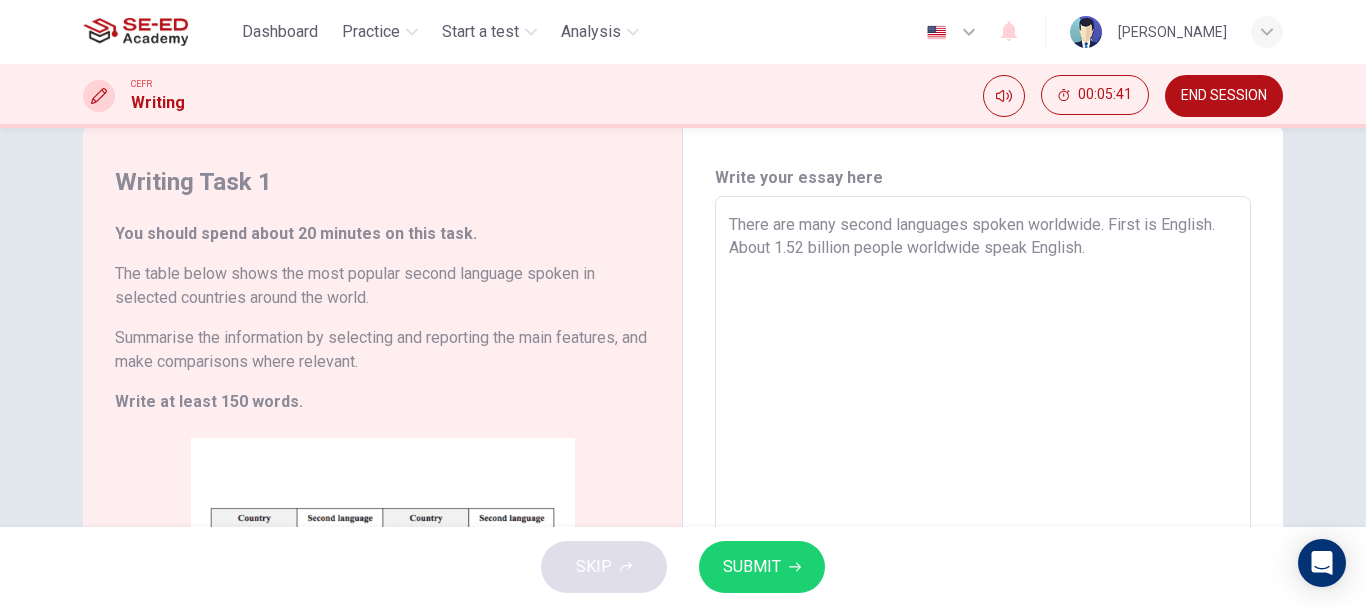 drag, startPoint x: 1098, startPoint y: 254, endPoint x: 1306, endPoint y: 378, distance: 242.15697 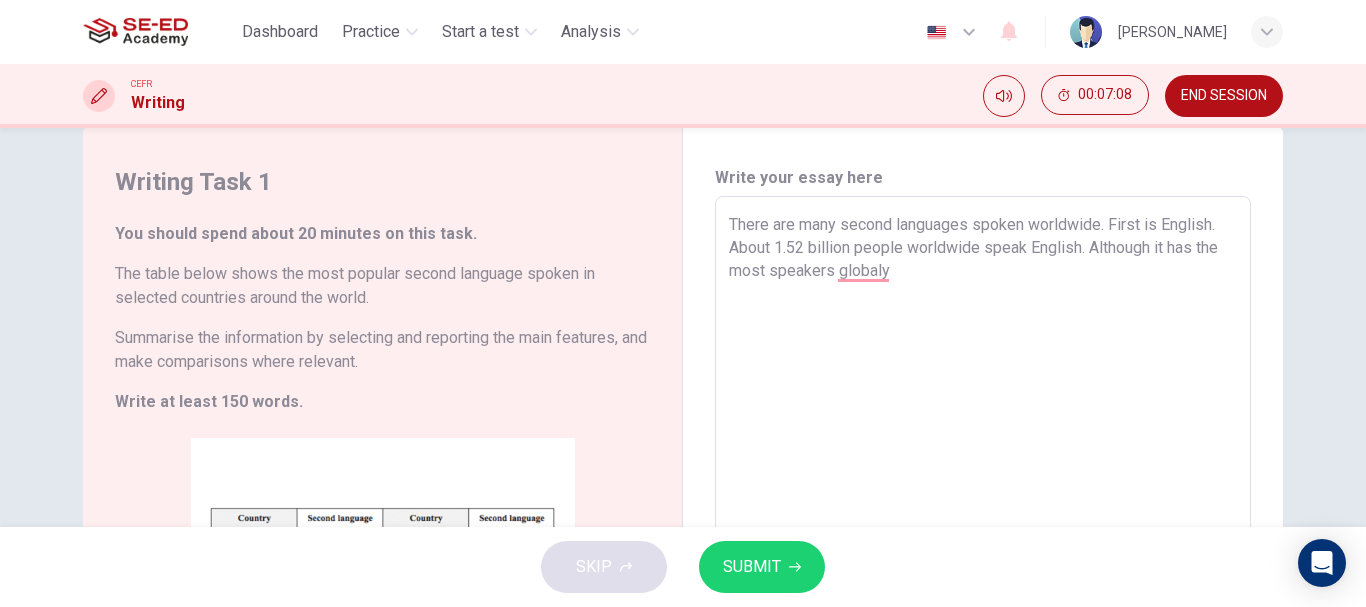click on "There are many second languages spoken worldwide. First is English. About 1.52 billion people worldwide speak English. Although it has the most speakers globaly" at bounding box center (983, 492) 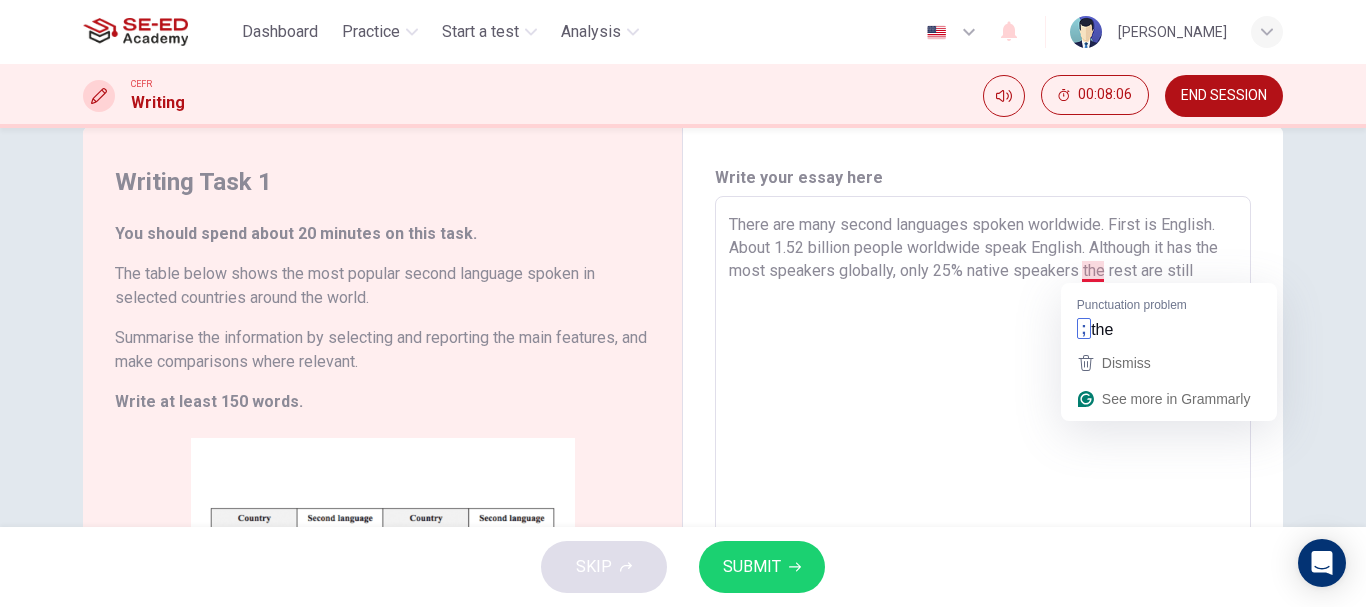 click on "There are many second languages spoken worldwide. First is English. About 1.52 billion people worldwide speak English. Although it has the most speakers globally, only 25% native speakers the rest are still" at bounding box center (983, 492) 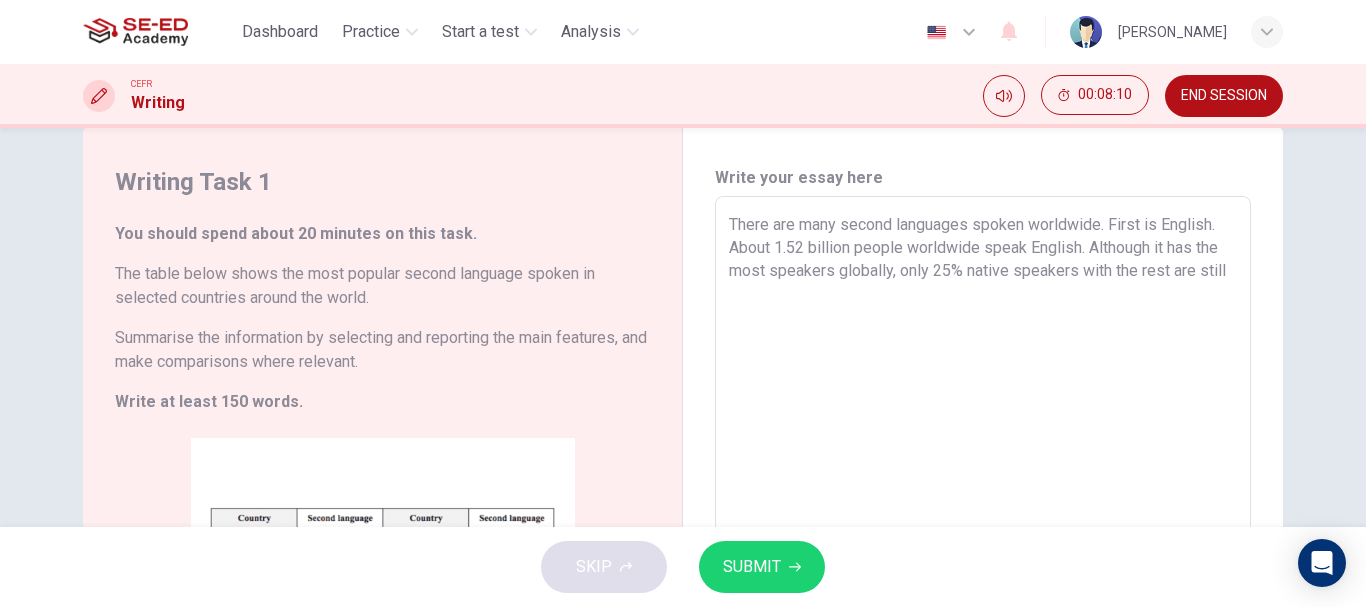 click on "There are many second languages spoken worldwide. First is English. About 1.52 billion people worldwide speak English. Although it has the most speakers globally, only 25% native speakers with the rest are still" at bounding box center (983, 492) 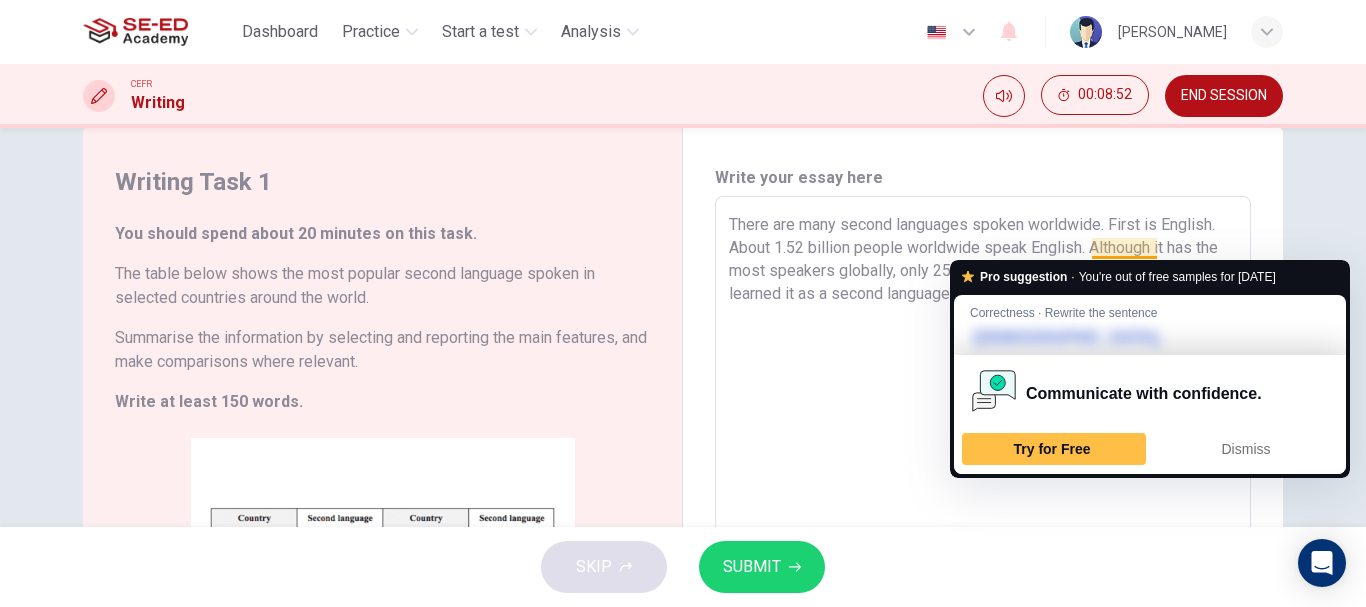 click on "There are many second languages spoken worldwide. First is English. About 1.52 billion people worldwide speak English. Although it has the most speakers globally, only 25% native speakers with the rest having learned it as a second language." at bounding box center [983, 492] 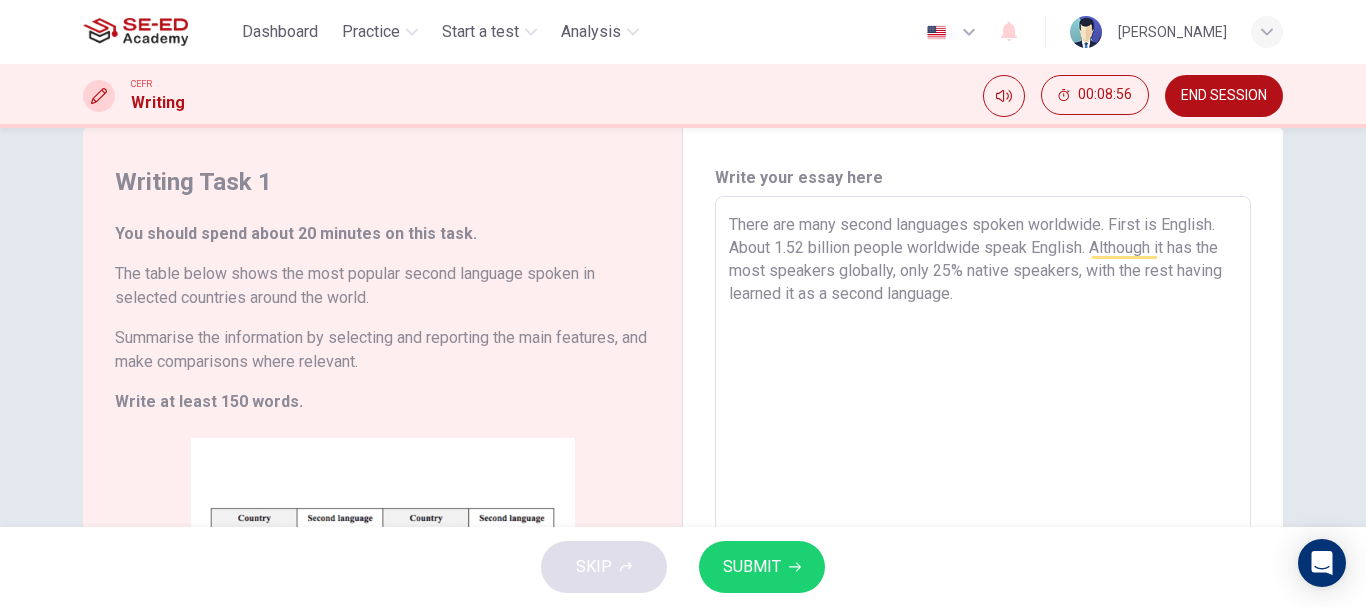 drag, startPoint x: 955, startPoint y: 293, endPoint x: 1064, endPoint y: 368, distance: 132.31024 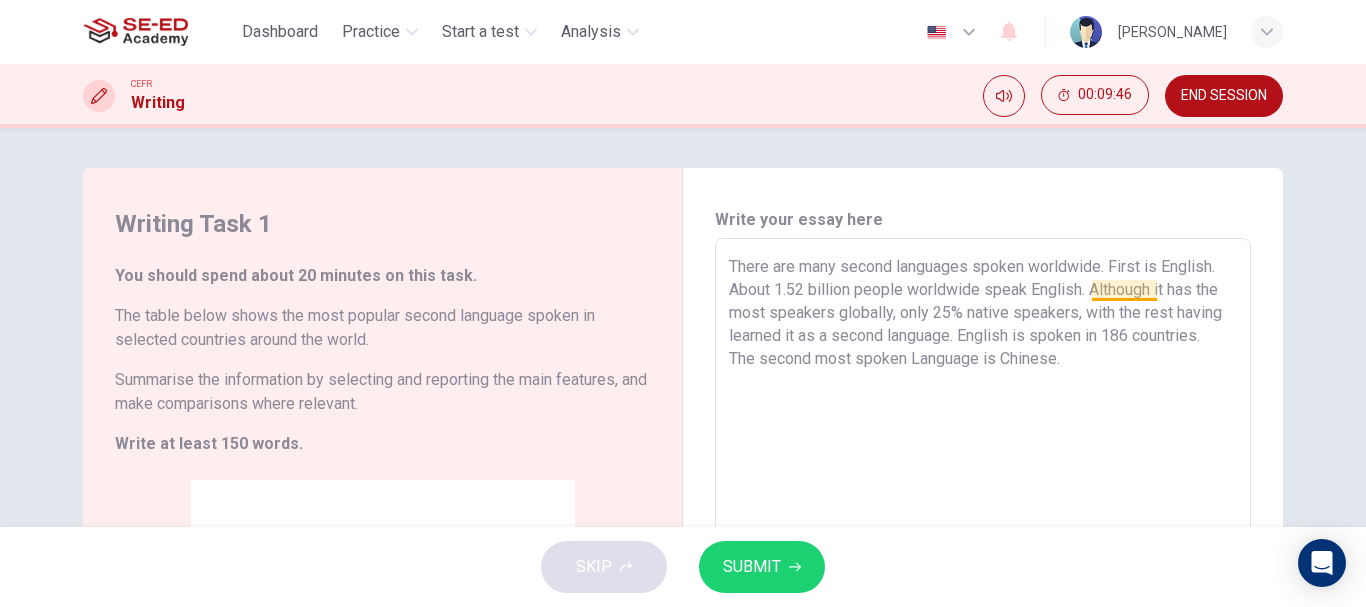 scroll, scrollTop: 0, scrollLeft: 0, axis: both 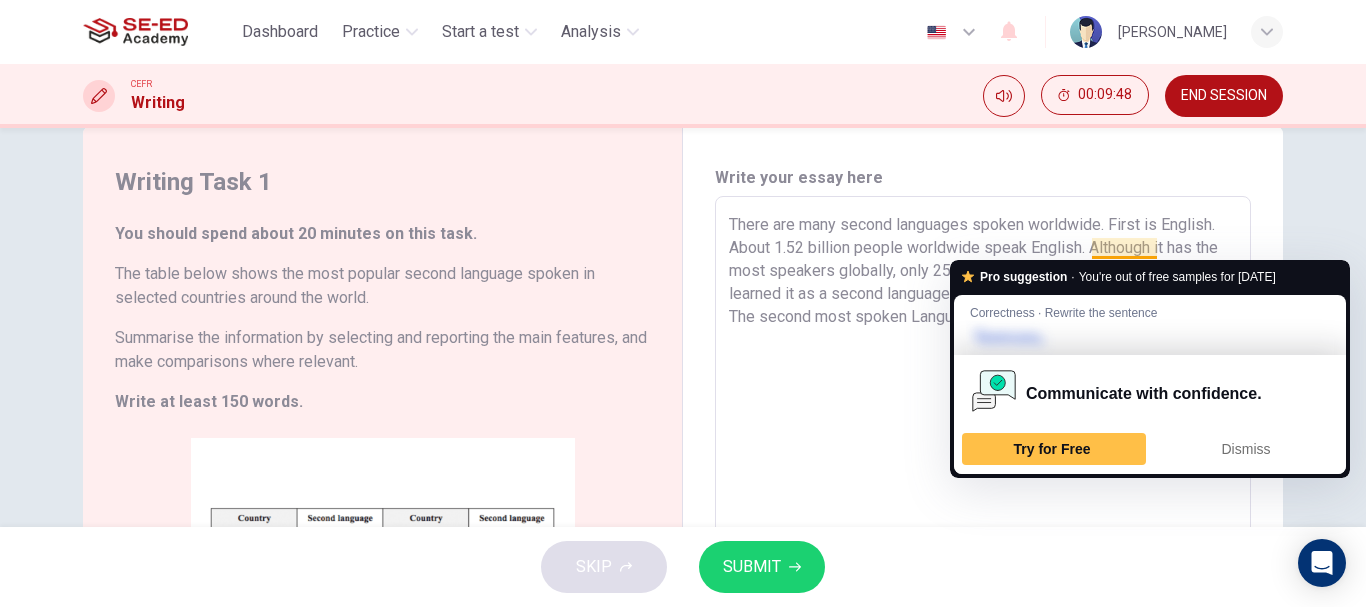 drag, startPoint x: 674, startPoint y: 557, endPoint x: 697, endPoint y: 528, distance: 37.01351 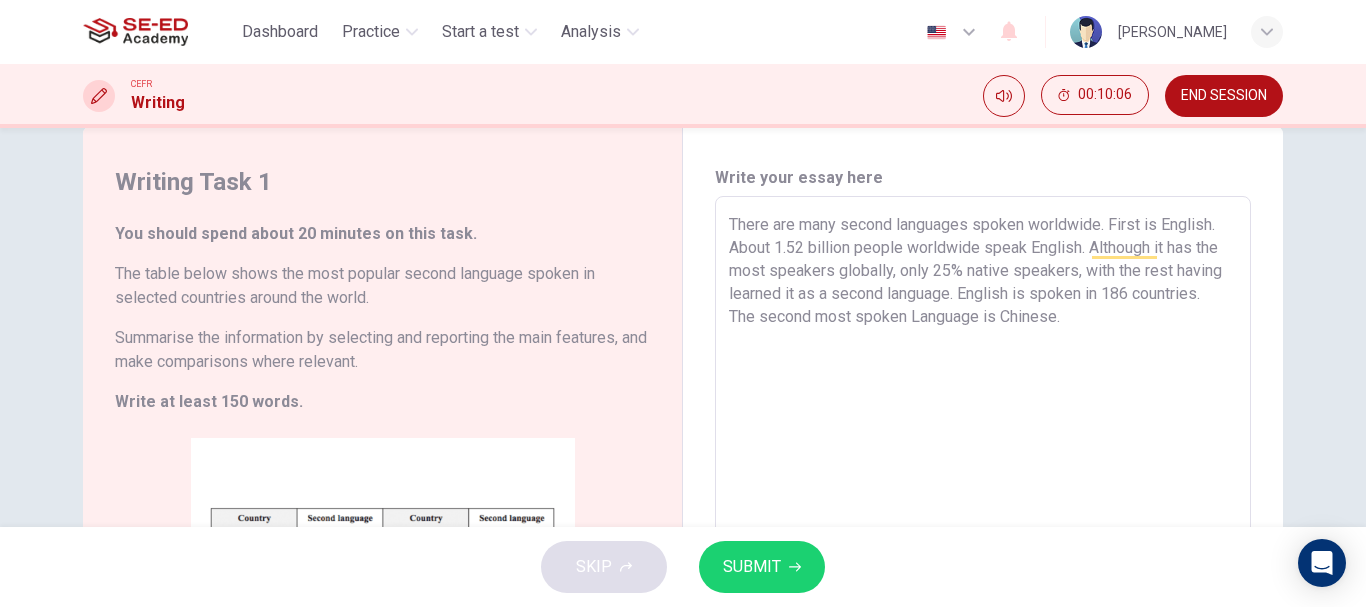 click on "There are many second languages spoken worldwide. First is English. About 1.52 billion people worldwide speak English. Although it has the most speakers globally, only 25% native speakers, with the rest having learned it as a second language. English is spoken in 186 countries.
The second most spoken Language is Chinese." at bounding box center [983, 492] 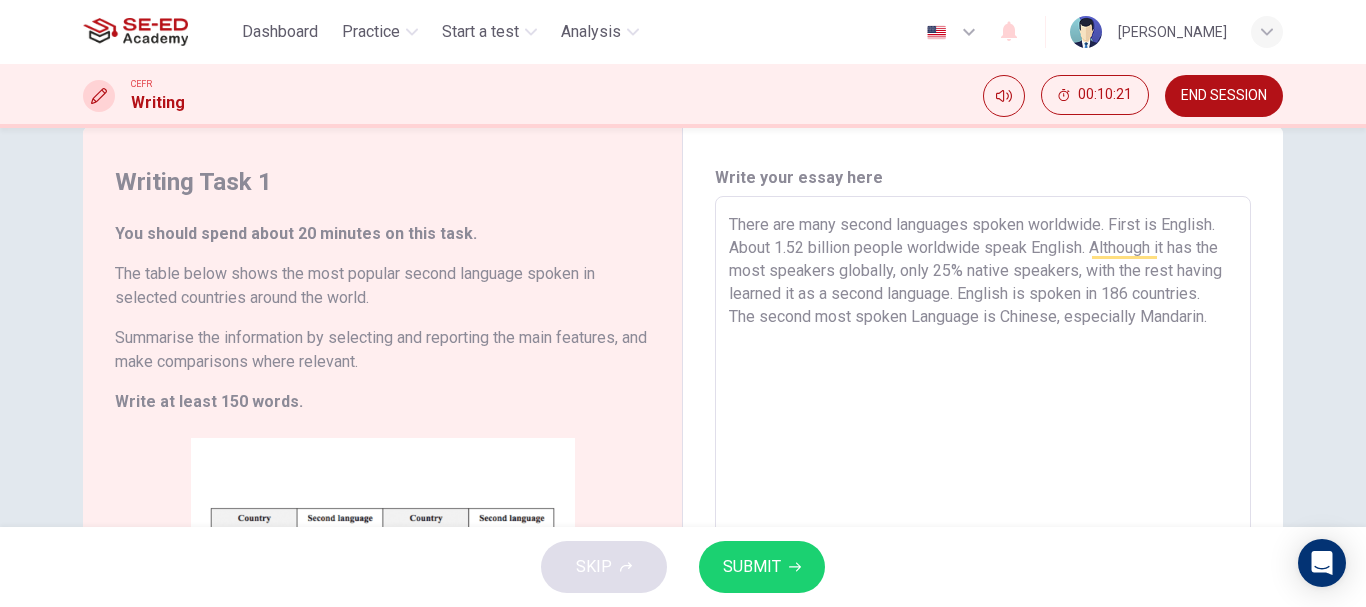 drag, startPoint x: 1215, startPoint y: 311, endPoint x: 1300, endPoint y: 363, distance: 99.64437 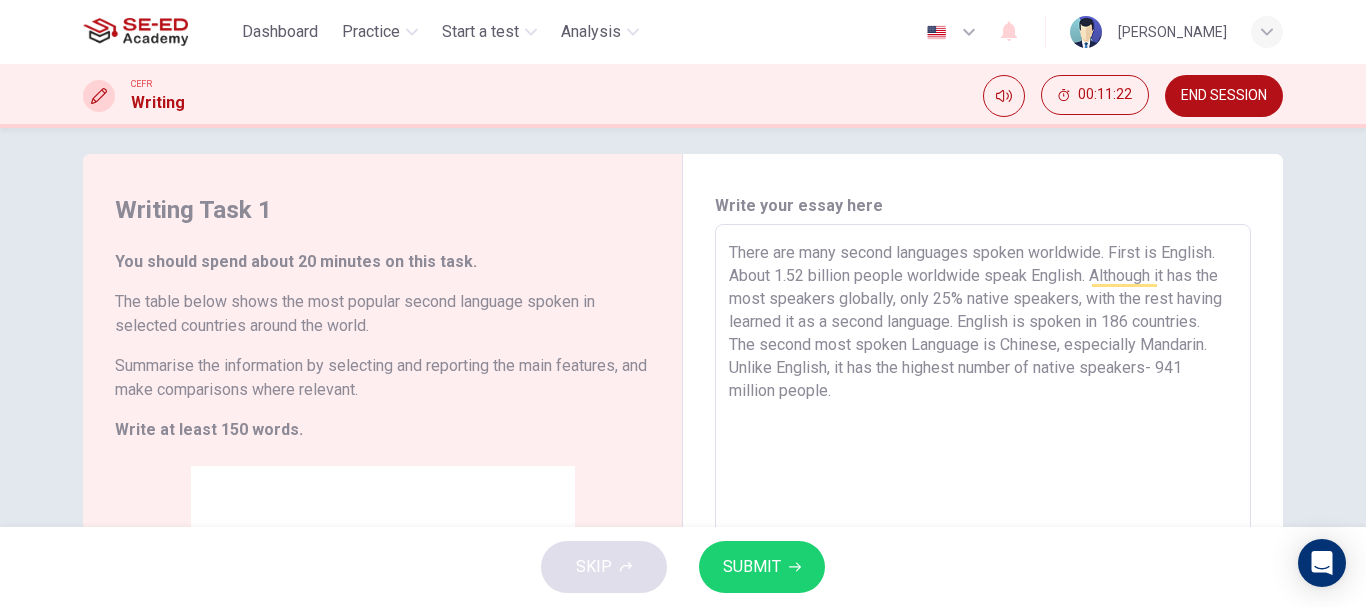 scroll, scrollTop: 0, scrollLeft: 0, axis: both 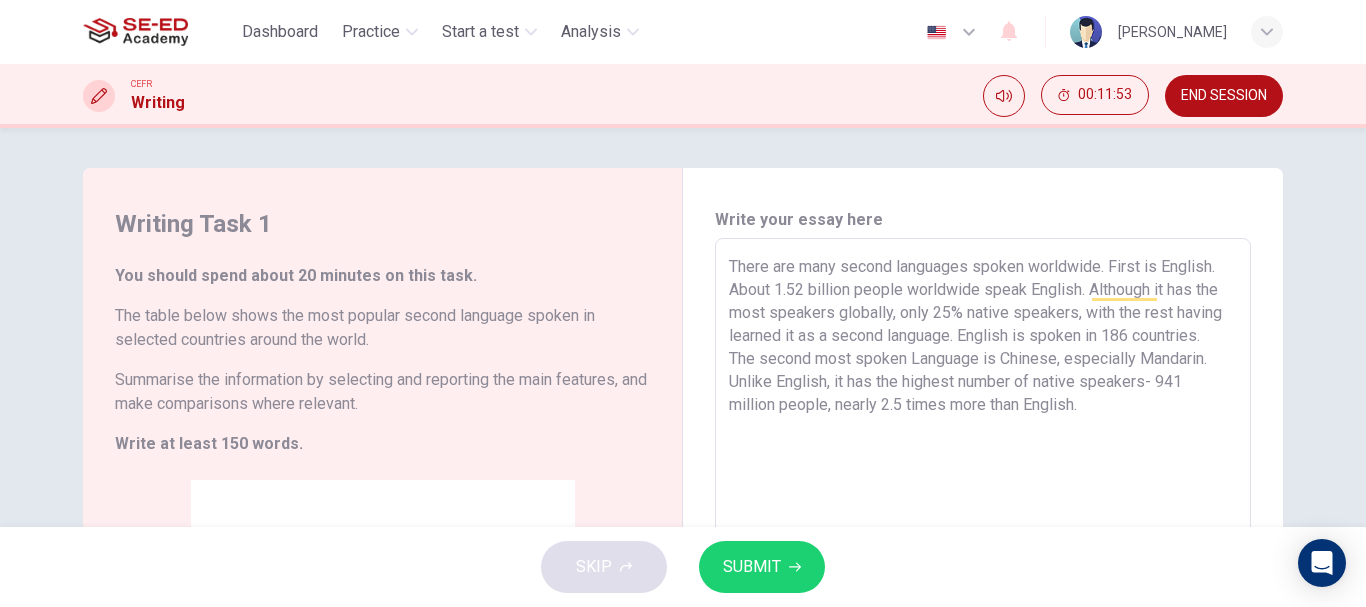click on "There are many second languages spoken worldwide. First is English. About 1.52 billion people worldwide speak English. Although it has the most speakers globally, only 25% native speakers, with the rest having learned it as a second language. English is spoken in 186 countries.
The second most spoken Language is Chinese, especially Mandarin. Unlike English, it has the highest number of native speakers- 941 million people, nearly 2.5 times more than English." at bounding box center (983, 534) 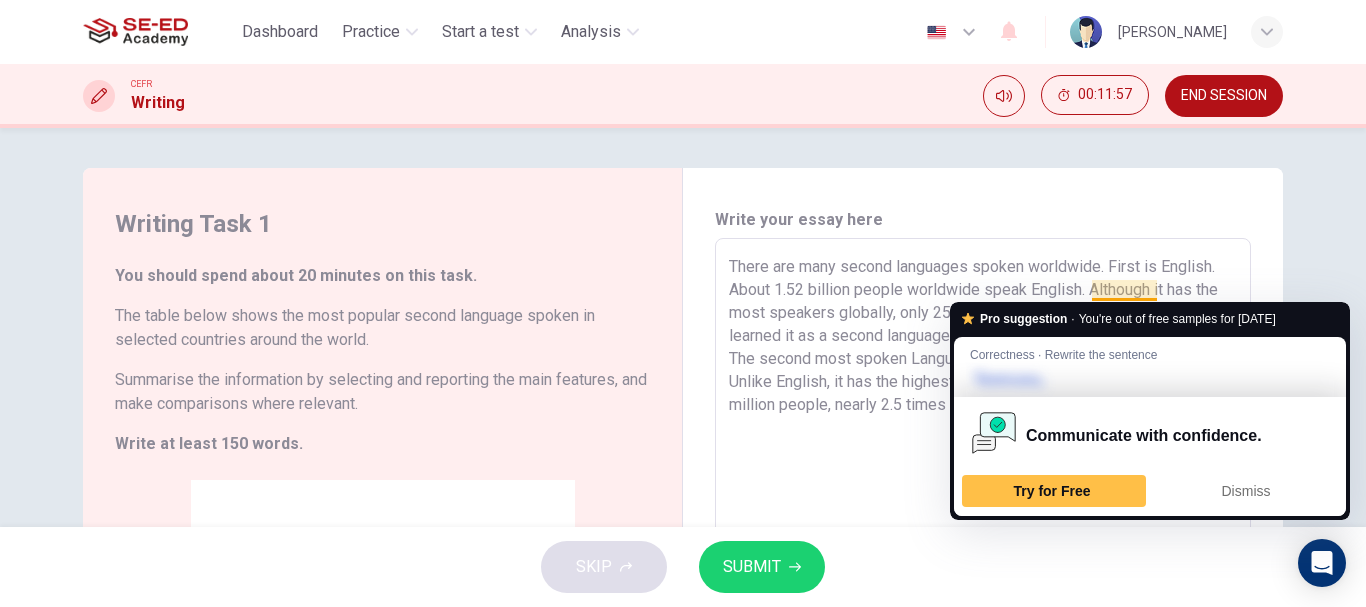 click on "There are many second languages spoken worldwide. First is English. About 1.52 billion people worldwide speak English. Although it has the most speakers globally, only 25% native speakers, with the rest having learned it as a second language. English is spoken in 186 countries.
The second most spoken Language is Chinese, especially Mandarin. Unlike English, it has the highest number of native speakers- 941 million people, nearly 2.5 times more than English." at bounding box center (983, 534) 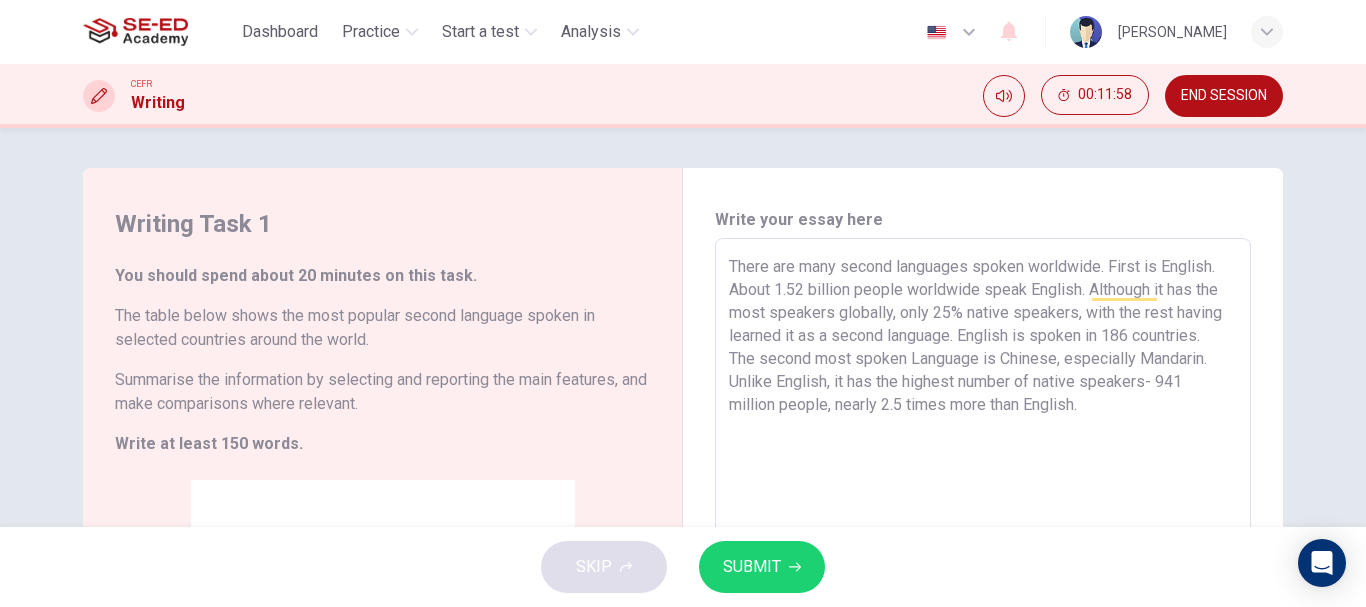 click on "There are many second languages spoken worldwide. First is English. About 1.52 billion people worldwide speak English. Although it has the most speakers globally, only 25% native speakers, with the rest having learned it as a second language. English is spoken in 186 countries.
The second most spoken Language is Chinese, especially Mandarin. Unlike English, it has the highest number of native speakers- 941 million people, nearly 2.5 times more than English." at bounding box center (983, 534) 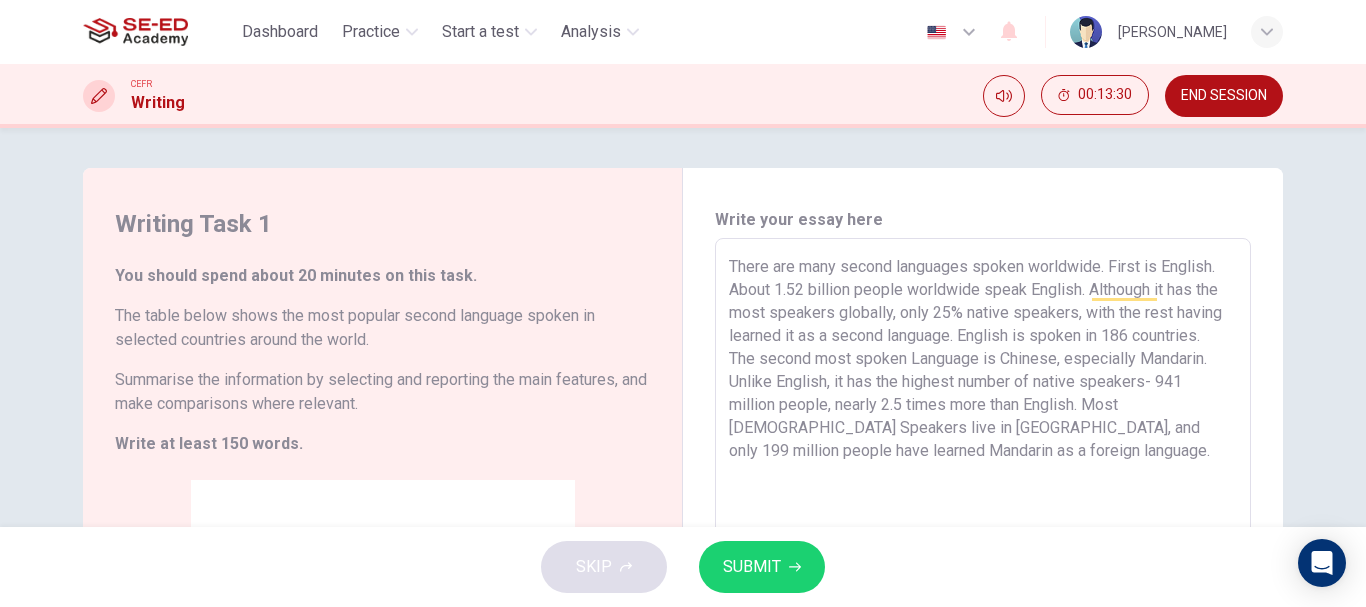 click on "There are many second languages spoken worldwide. First is English. About 1.52 billion people worldwide speak English. Although it has the most speakers globally, only 25% native speakers, with the rest having learned it as a second language. English is spoken in 186 countries.
The second most spoken Language is Chinese, especially Mandarin. Unlike English, it has the highest number of native speakers- 941 million people, nearly 2.5 times more than English. Most Chinese Speakers live in China, and only 199 million people have learned Mandarin as a foreign language." at bounding box center (983, 534) 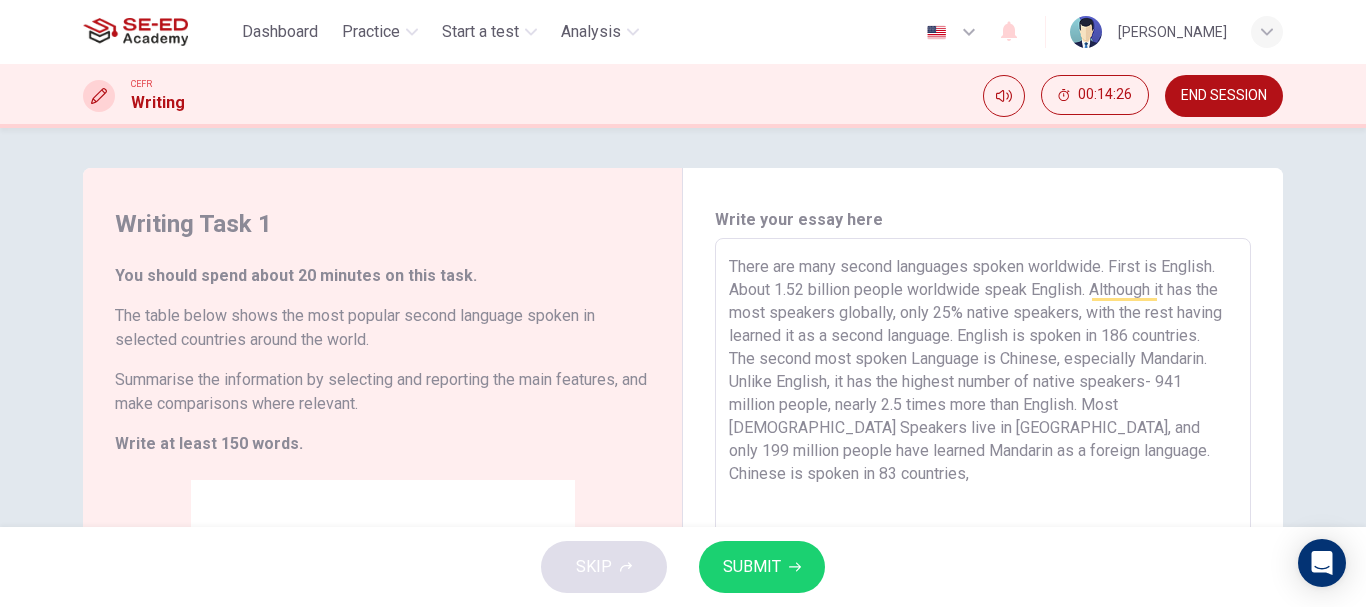 click on "There are many second languages spoken worldwide. First is English. About 1.52 billion people worldwide speak English. Although it has the most speakers globally, only 25% native speakers, with the rest having learned it as a second language. English is spoken in 186 countries.
The second most spoken Language is Chinese, especially Mandarin. Unlike English, it has the highest number of native speakers- 941 million people, nearly 2.5 times more than English. Most Chinese Speakers live in China, and only 199 million people have learned Mandarin as a foreign language. Chinese is spoken in 83 countries," at bounding box center (983, 534) 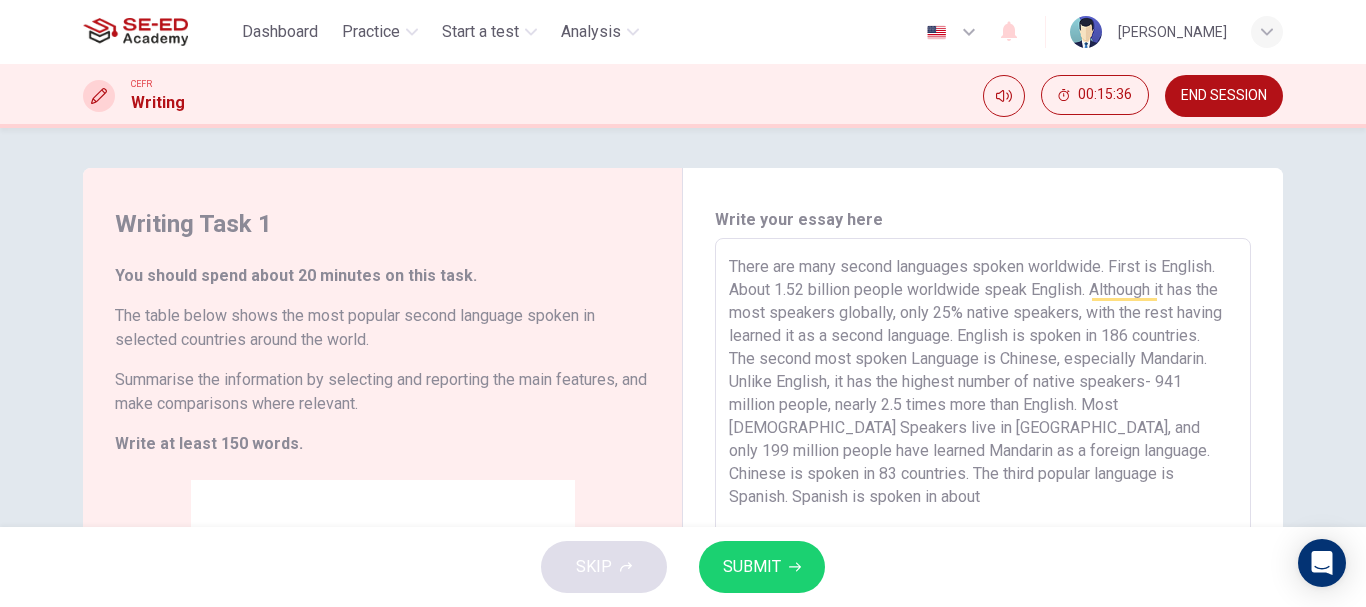drag, startPoint x: 1192, startPoint y: 473, endPoint x: 1216, endPoint y: 545, distance: 75.89466 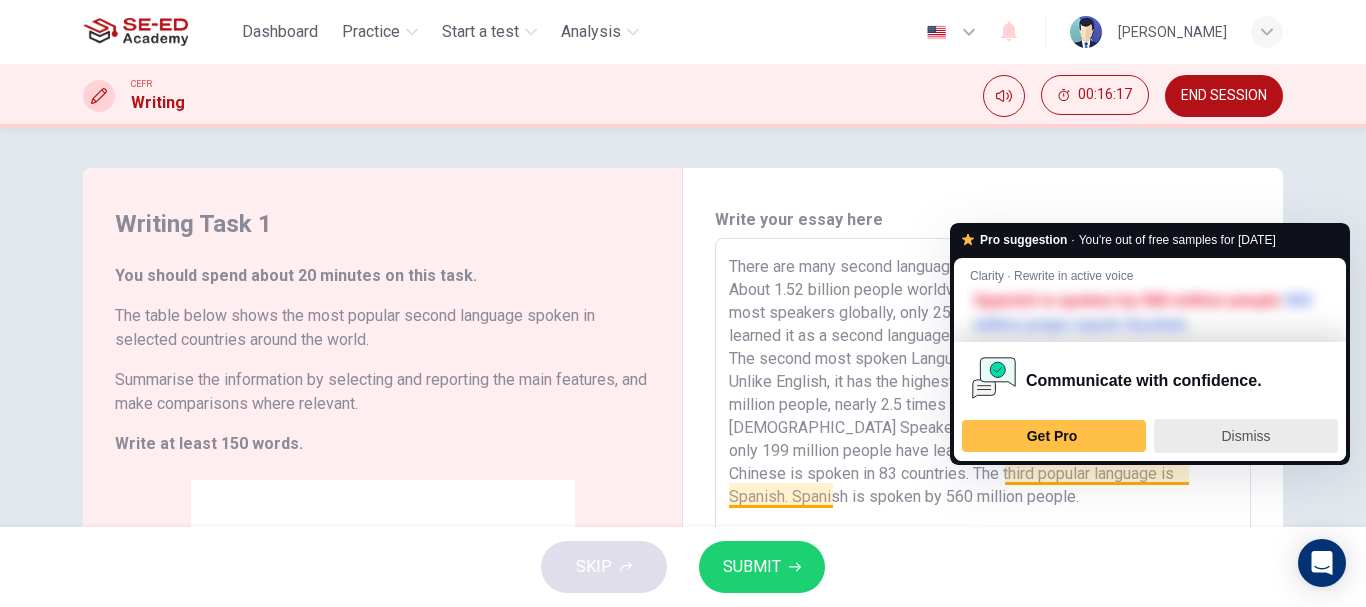 click on "Dismiss" at bounding box center (1246, 436) 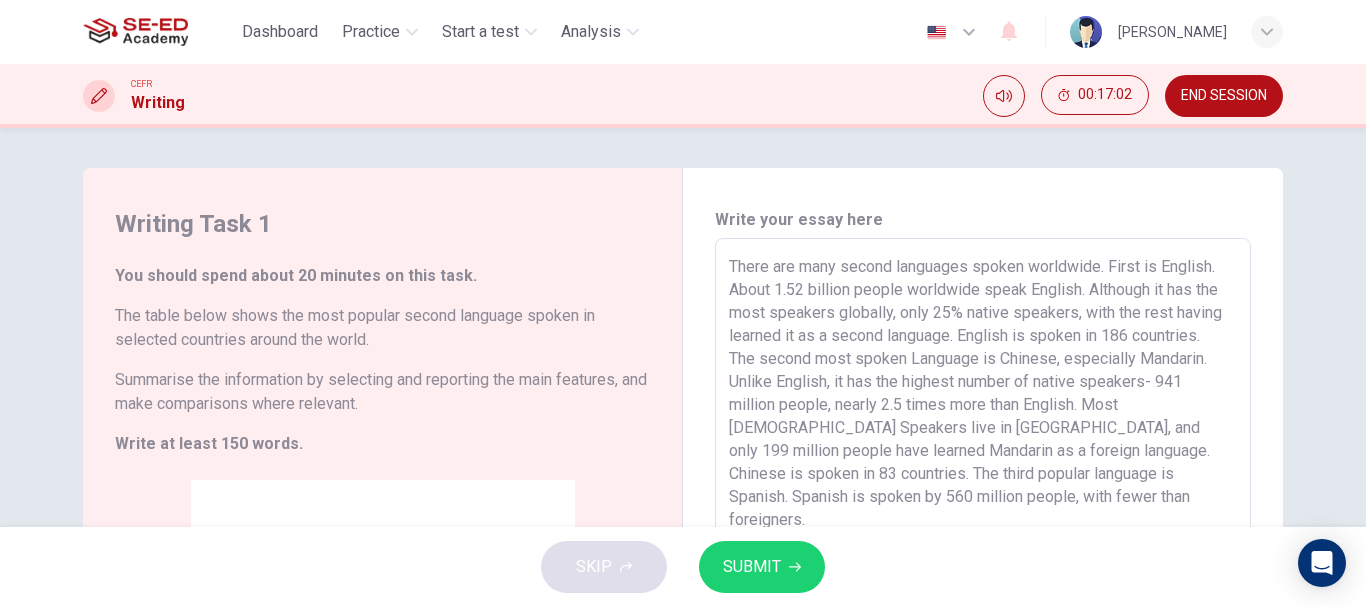 drag, startPoint x: 1050, startPoint y: 504, endPoint x: 1118, endPoint y: 555, distance: 85 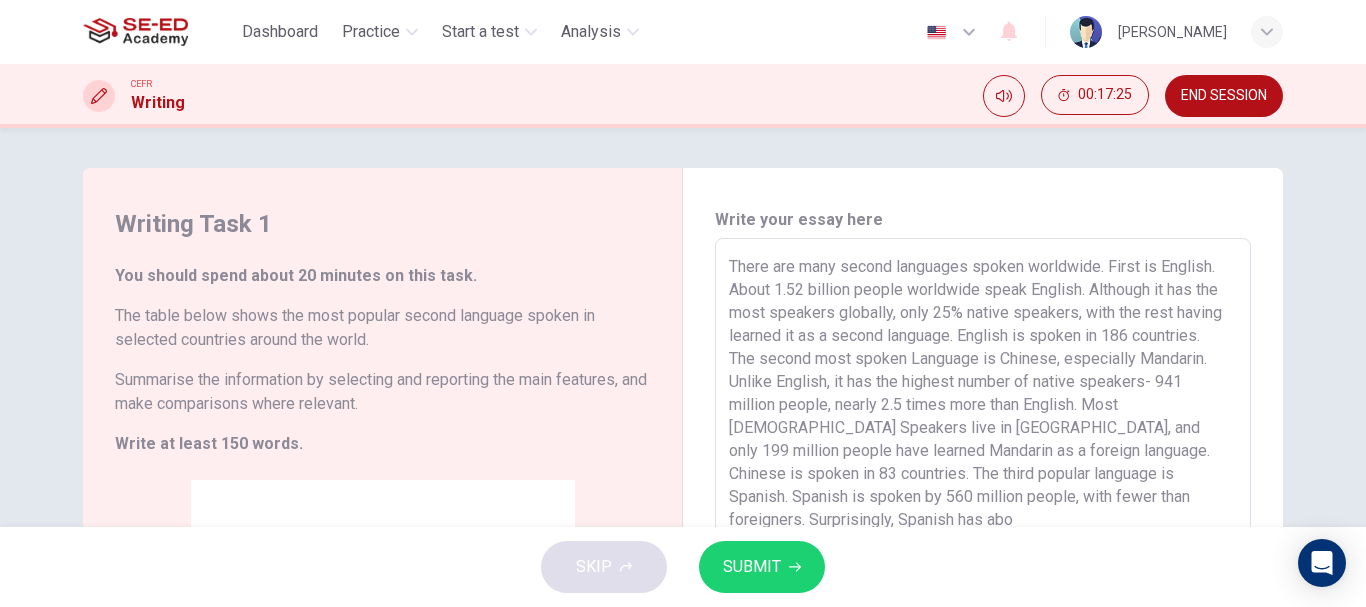 scroll, scrollTop: 2, scrollLeft: 0, axis: vertical 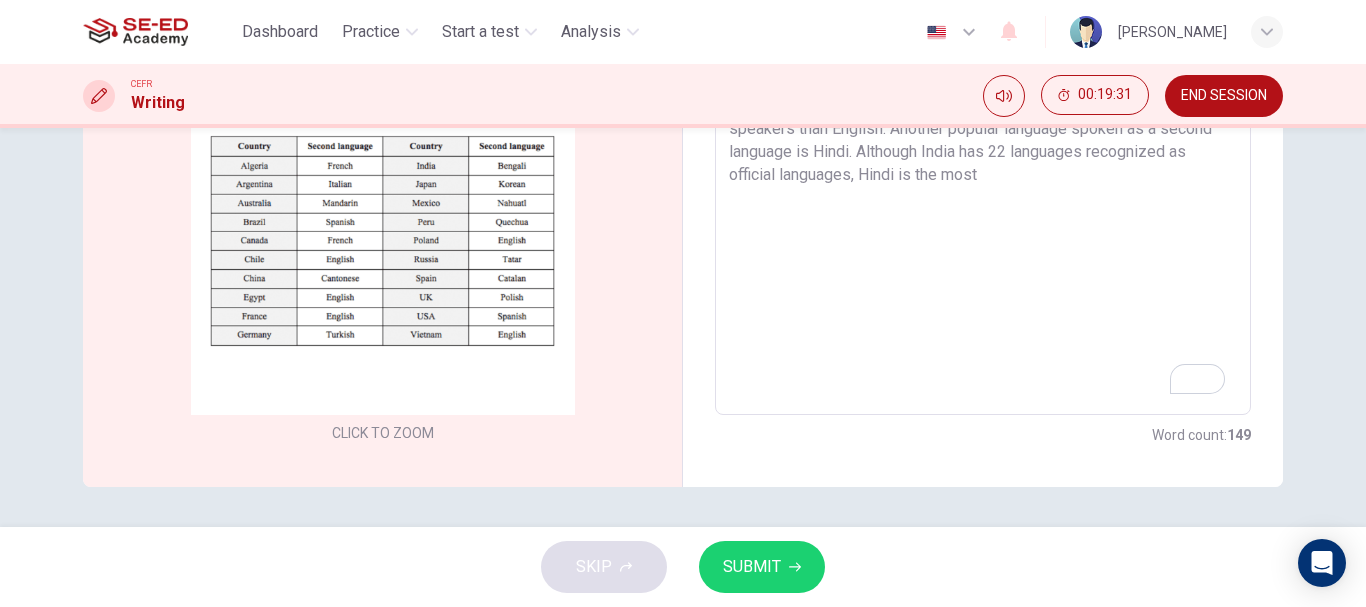 drag, startPoint x: 798, startPoint y: 521, endPoint x: 750, endPoint y: 429, distance: 103.768974 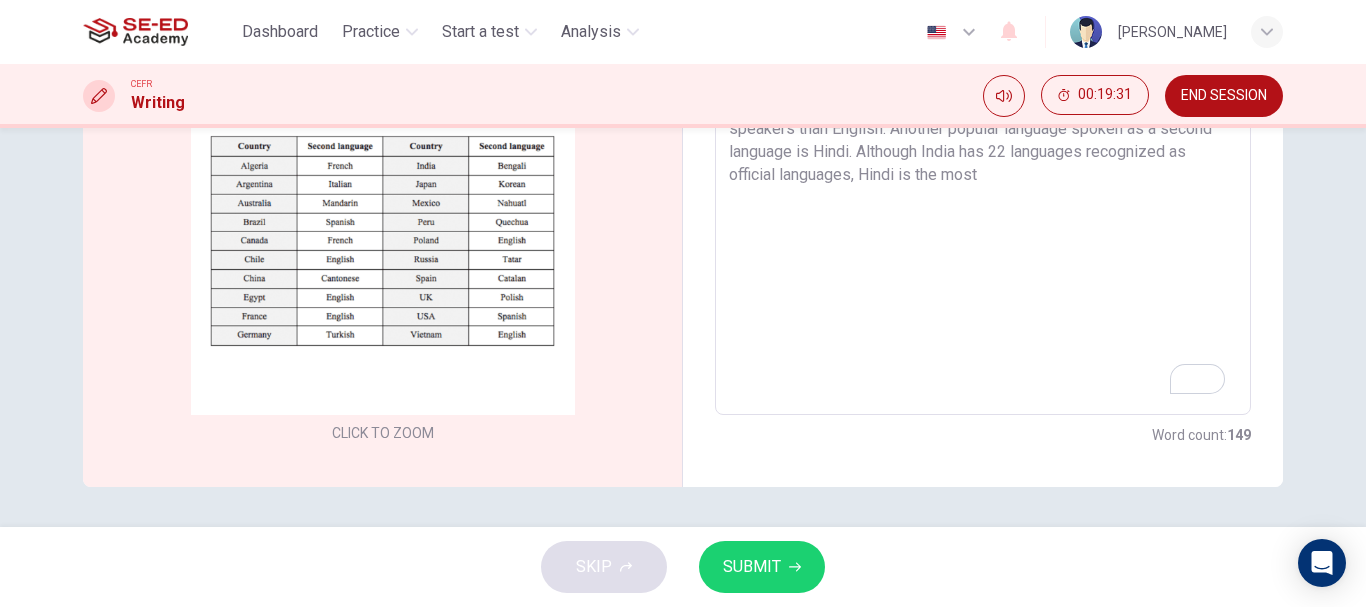 click on "Writing Task 1 You should spend about 20 minutes on this task. The table below shows the most popular second language spoken in selected countries around the world. Summarise the information by selecting and reporting the main features, and make comparisons where relevant. Write at least 150 words. CLICK TO ZOOM Click to Zoom Write your essay here x ​ Word count :  149" at bounding box center [683, 327] 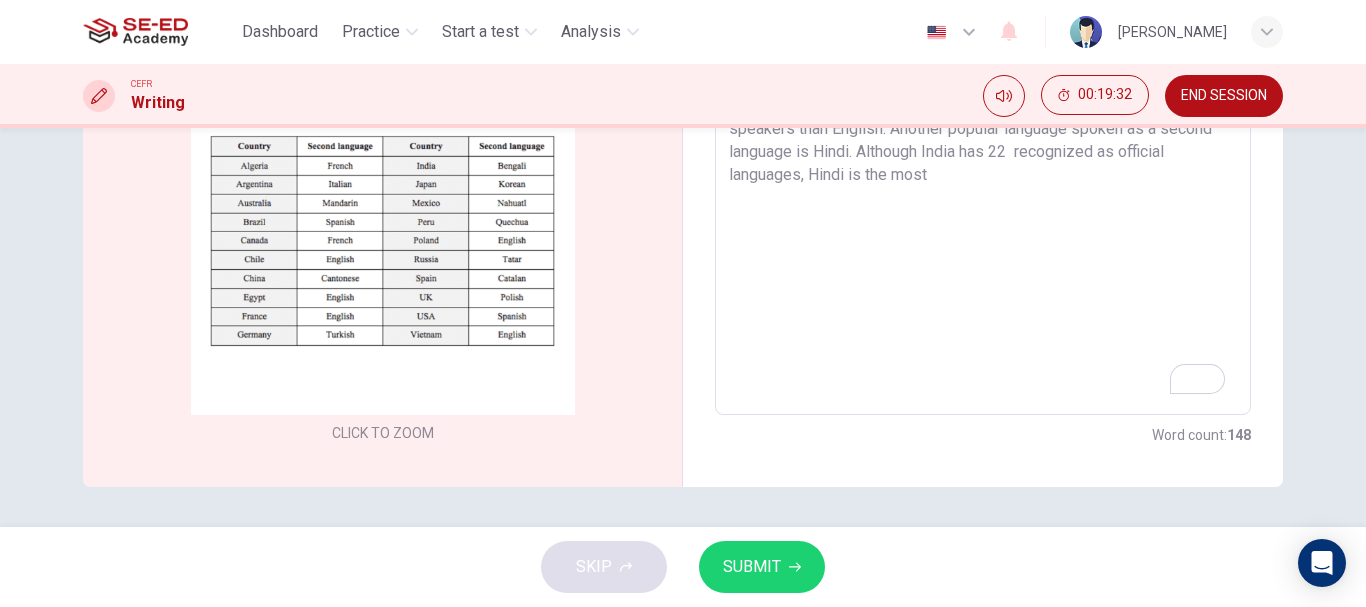 scroll, scrollTop: 404, scrollLeft: 0, axis: vertical 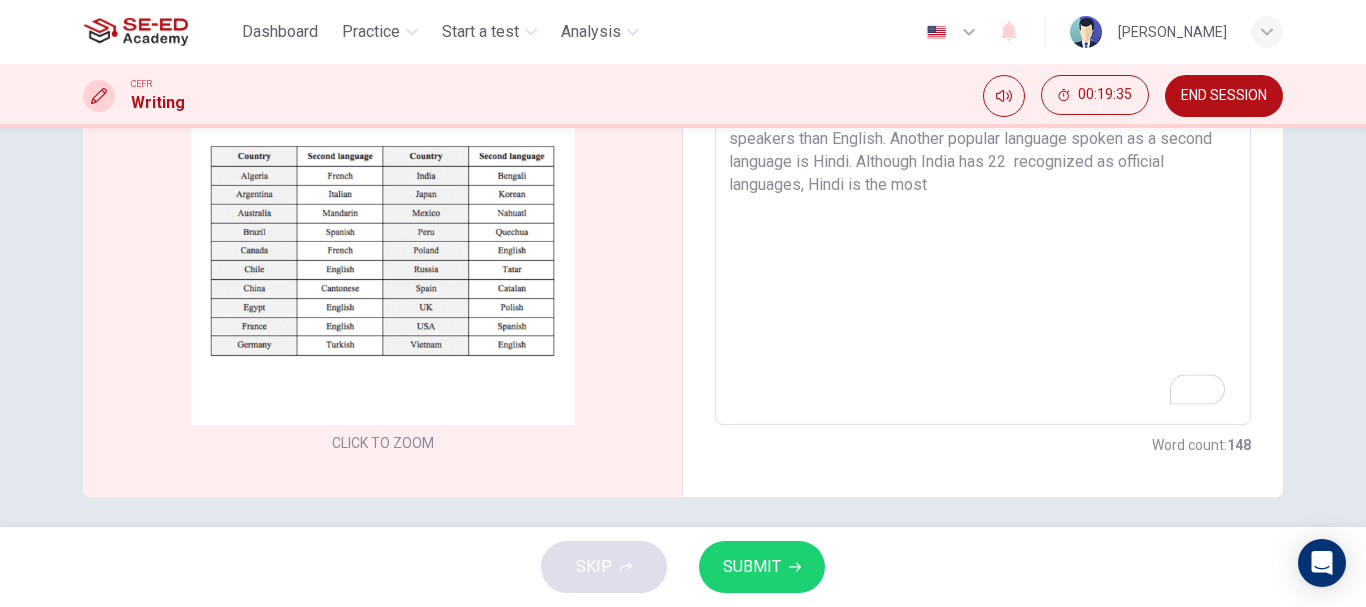 drag, startPoint x: 826, startPoint y: 160, endPoint x: 837, endPoint y: 172, distance: 16.27882 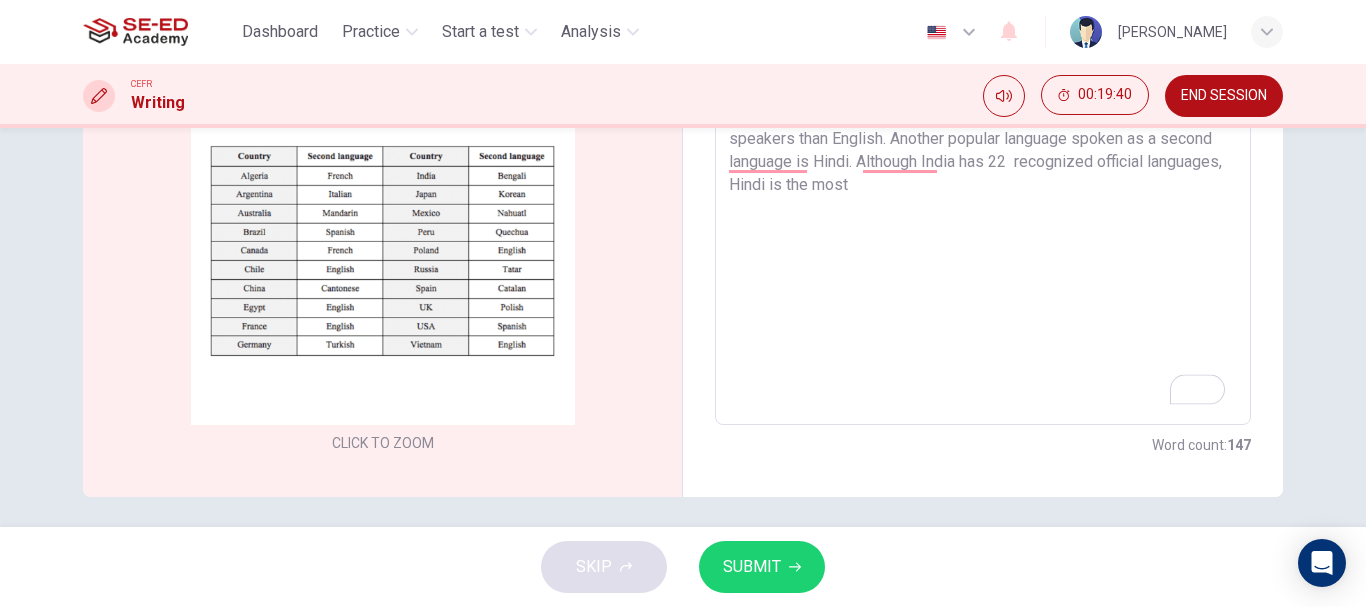 drag, startPoint x: 926, startPoint y: 184, endPoint x: 962, endPoint y: 195, distance: 37.64306 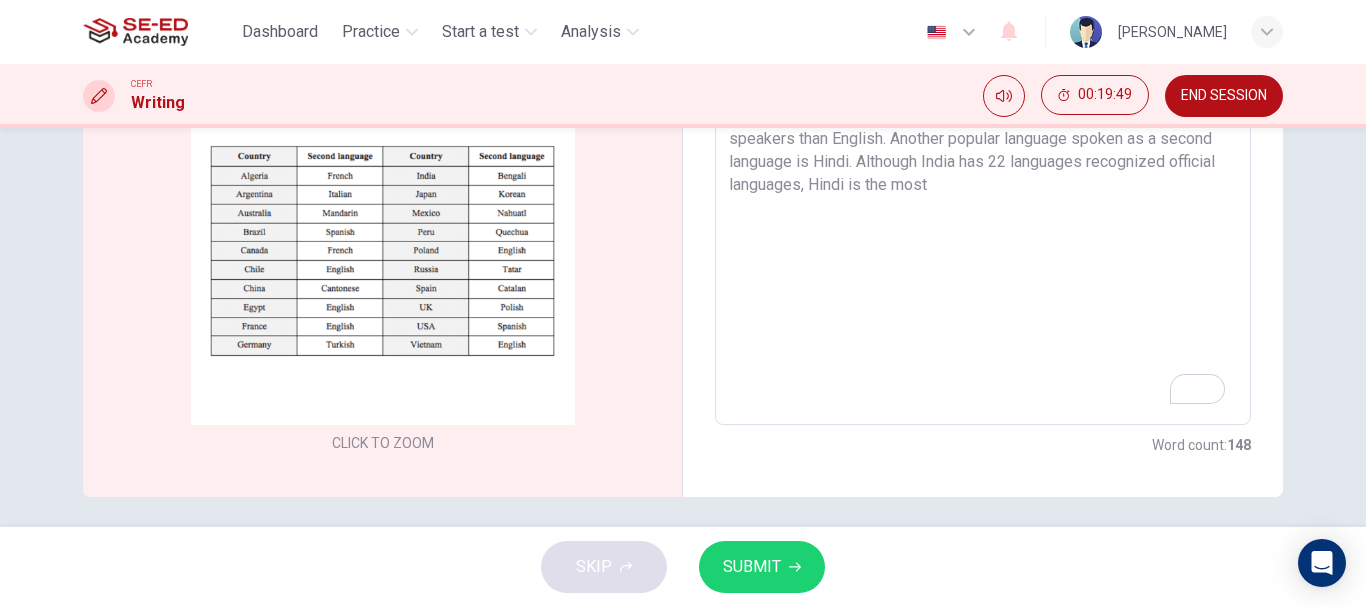 click on "There are many second languages spoken worldwide. First is English. About 1.52 billion people worldwide speak English. Although it has the most speakers globally, only 25% native speakers, with the rest having learned it as a second language. English is spoken in 186 countries.
The second most spoken Language is Chinese, especially Mandarin. Unlike English, it has the highest number of native speakers- 941 million people, nearly 2.5 times more than English. Most Chinese Speakers live in China, and only 199 million people have learned Mandarin as a foreign language. Chinese is spoken in 83 countries. The third popular language is Spanish. Spanish is spoken by 560 million people, with fewer than foreigners. Surprisingly, Spanish has about 100 million more native speakers than English. Another popular language spoken as a second language is Hindi. Although India has 22 languages recognized official languages, Hindi is the most" at bounding box center [983, 130] 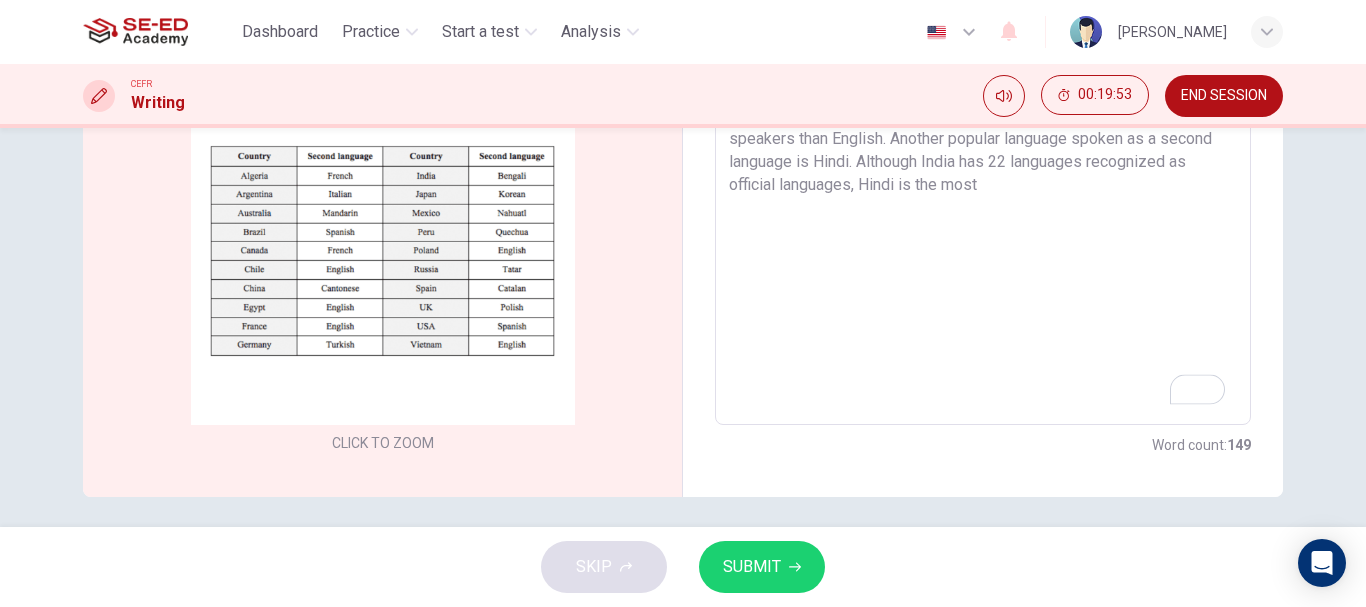 drag, startPoint x: 1165, startPoint y: 155, endPoint x: 1198, endPoint y: 192, distance: 49.57822 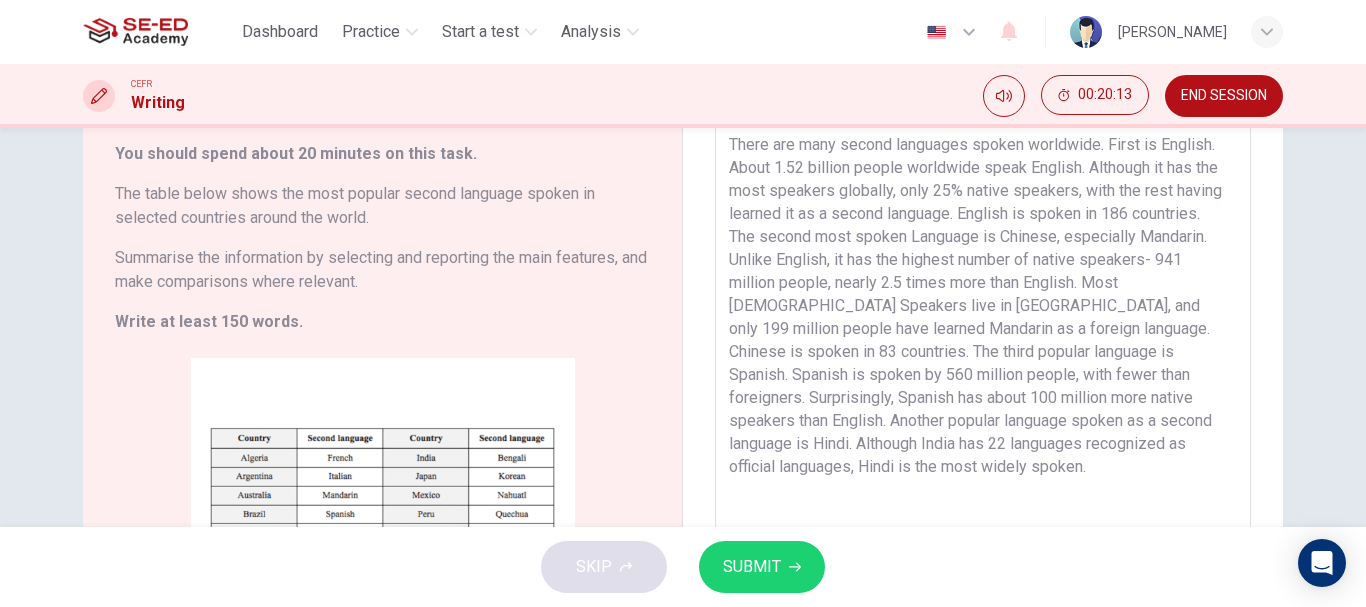 scroll, scrollTop: 107, scrollLeft: 0, axis: vertical 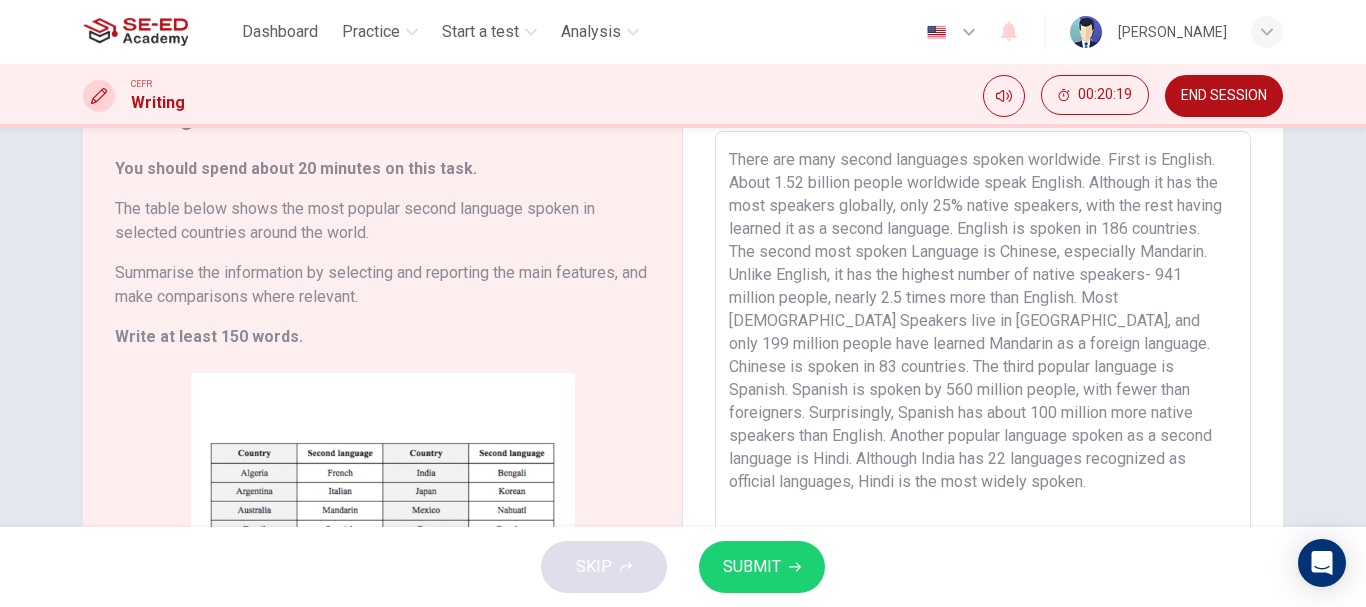type on "There are many second languages spoken worldwide. First is English. About 1.52 billion people worldwide speak English. Although it has the most speakers globally, only 25% native speakers, with the rest having learned it as a second language. English is spoken in 186 countries.
The second most spoken Language is Chinese, especially Mandarin. Unlike English, it has the highest number of native speakers- 941 million people, nearly 2.5 times more than English. Most Chinese Speakers live in China, and only 199 million people have learned Mandarin as a foreign language. Chinese is spoken in 83 countries. The third popular language is Spanish. Spanish is spoken by 560 million people, with fewer than foreigners. Surprisingly, Spanish has about 100 million more native speakers than English. Another popular language spoken as a second language is Hindi. Although India has 22 languages recognized as official languages, Hindi is the most widely spoken." 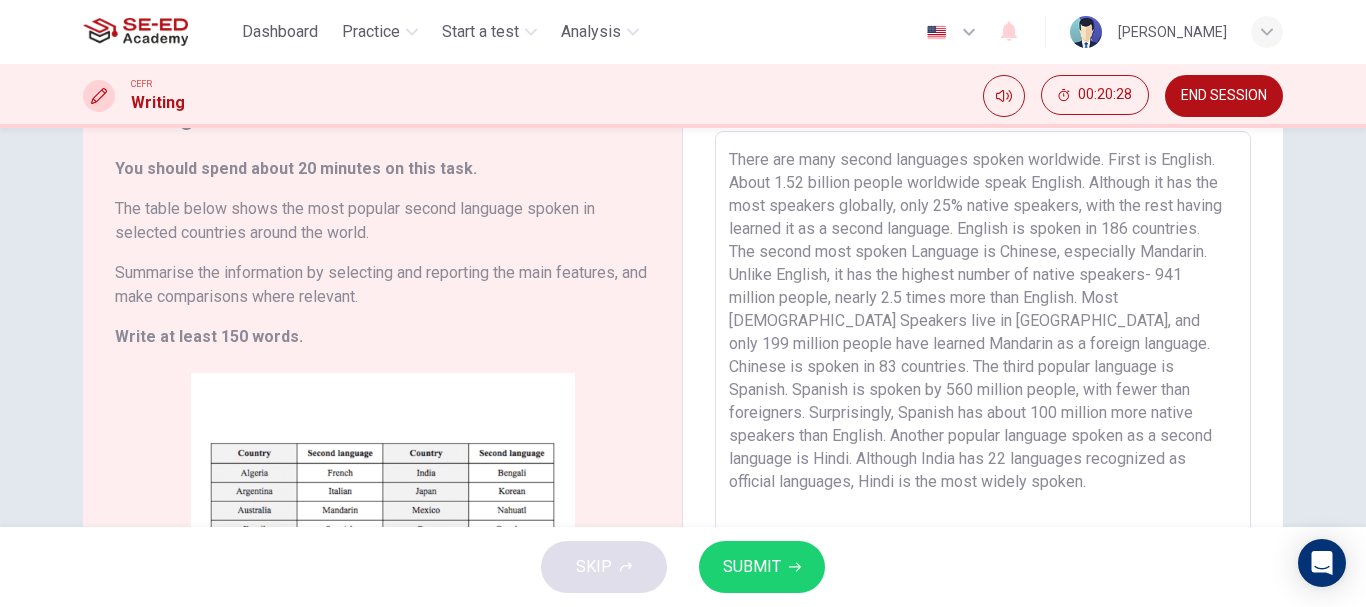 click on "SUBMIT" at bounding box center [752, 567] 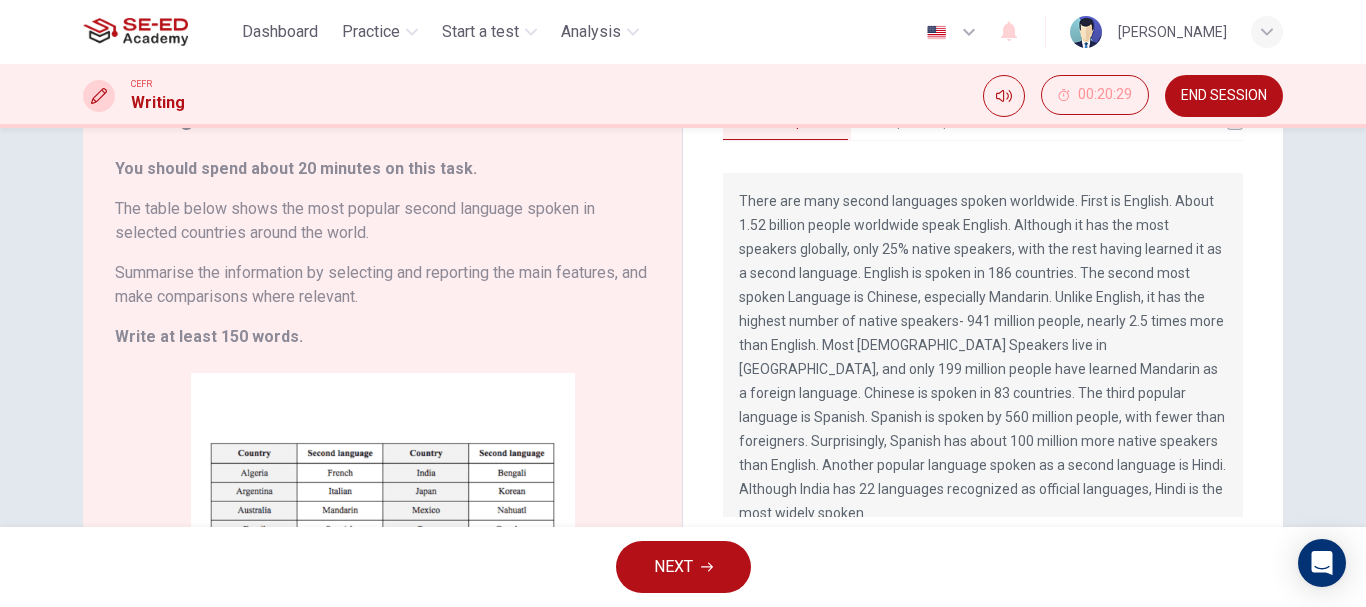 click 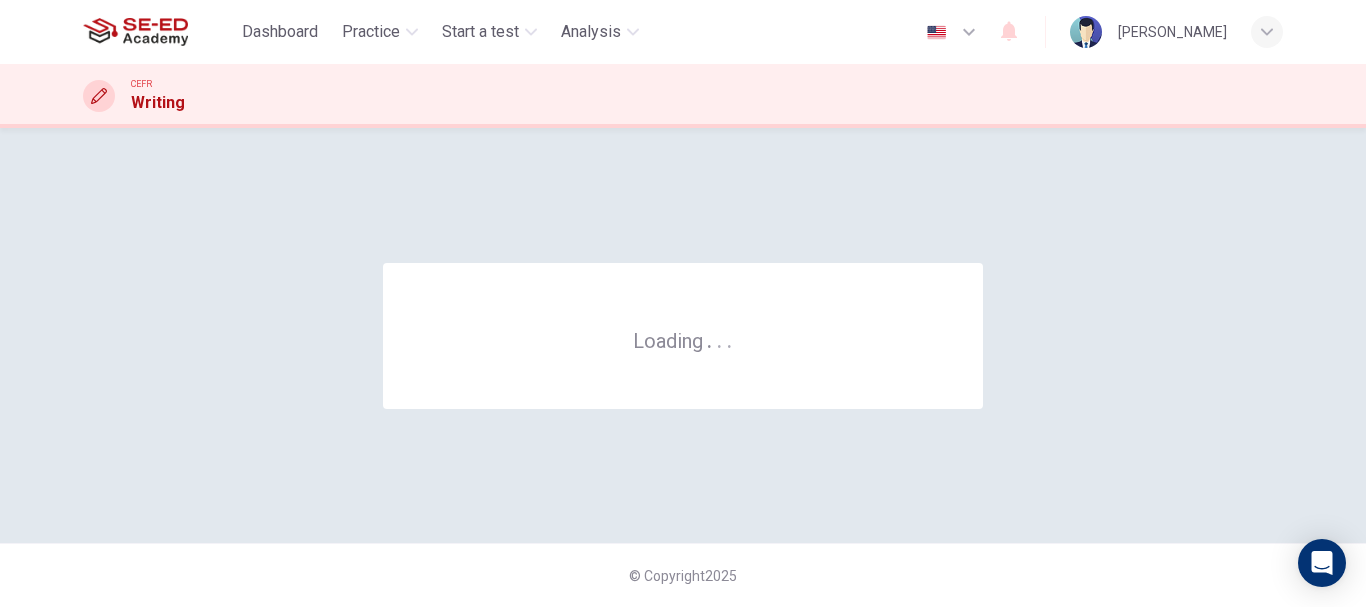 scroll, scrollTop: 0, scrollLeft: 0, axis: both 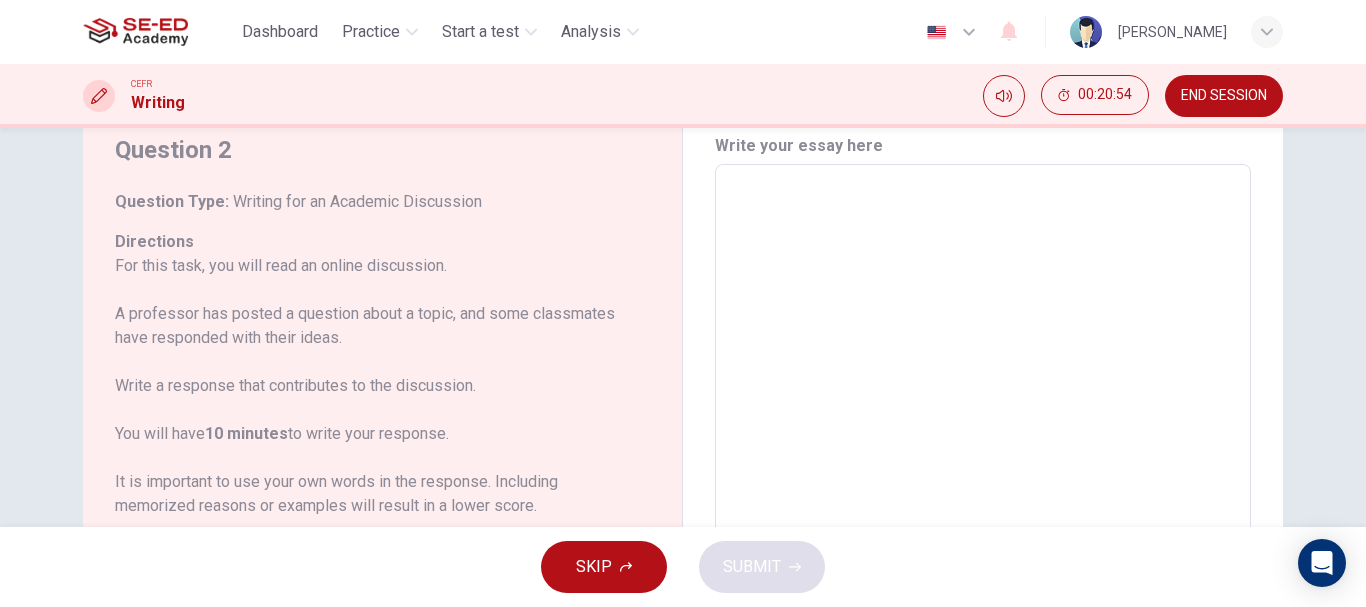 click on "Dashboard Practice Start a test Analysis English en ​ Michael  Namo lovino" at bounding box center (683, 32) 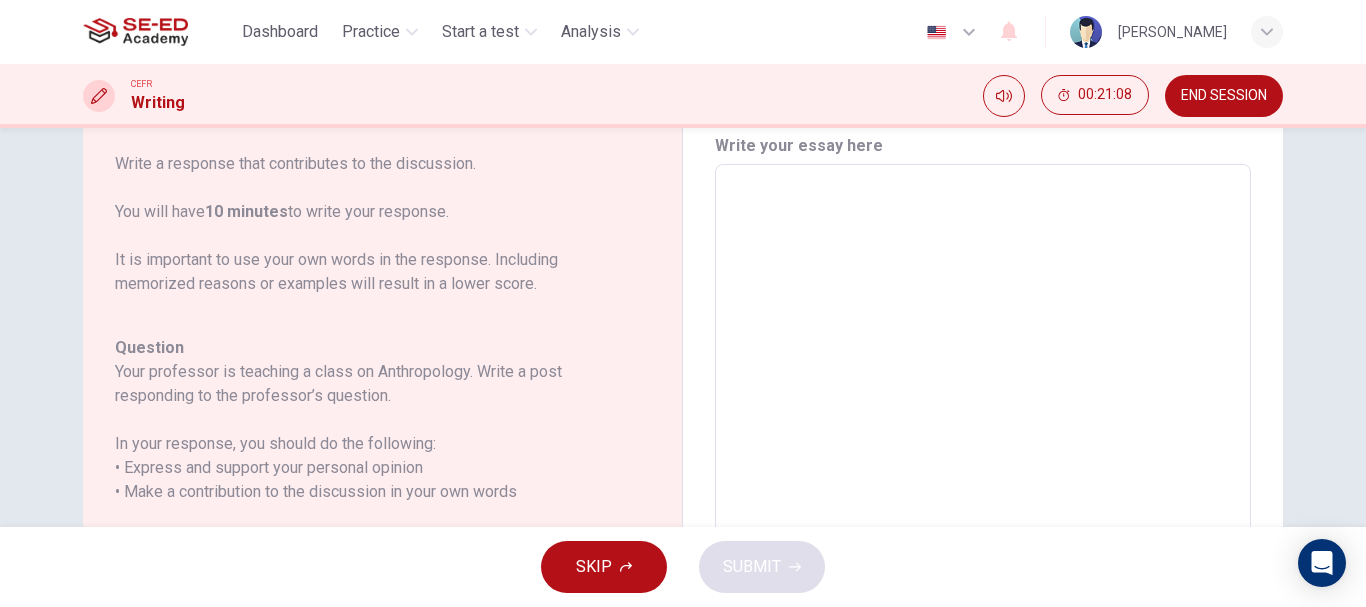 scroll, scrollTop: 246, scrollLeft: 0, axis: vertical 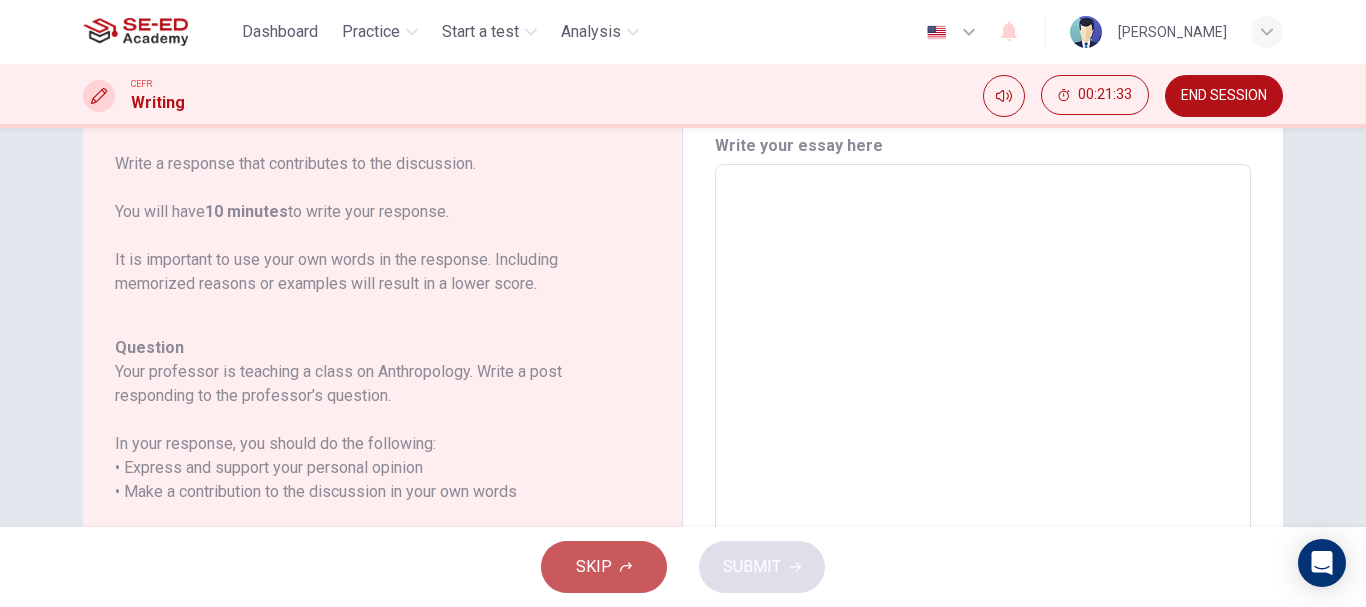 click on "SKIP" at bounding box center (604, 567) 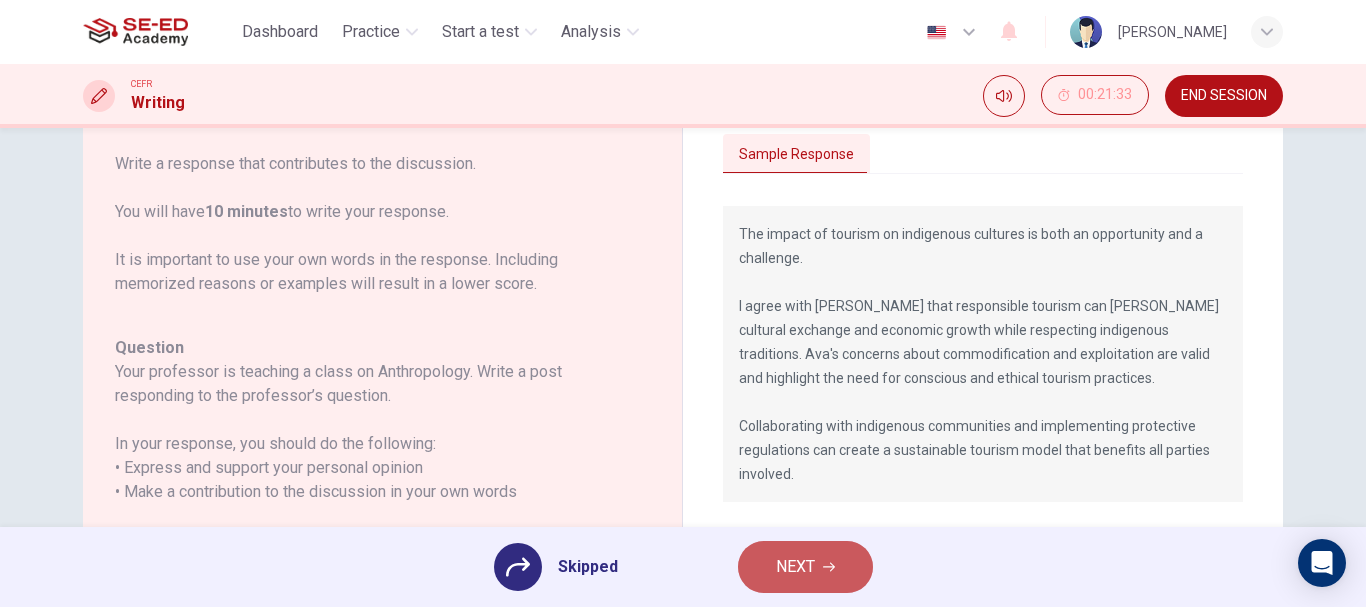 click on "NEXT" at bounding box center (795, 567) 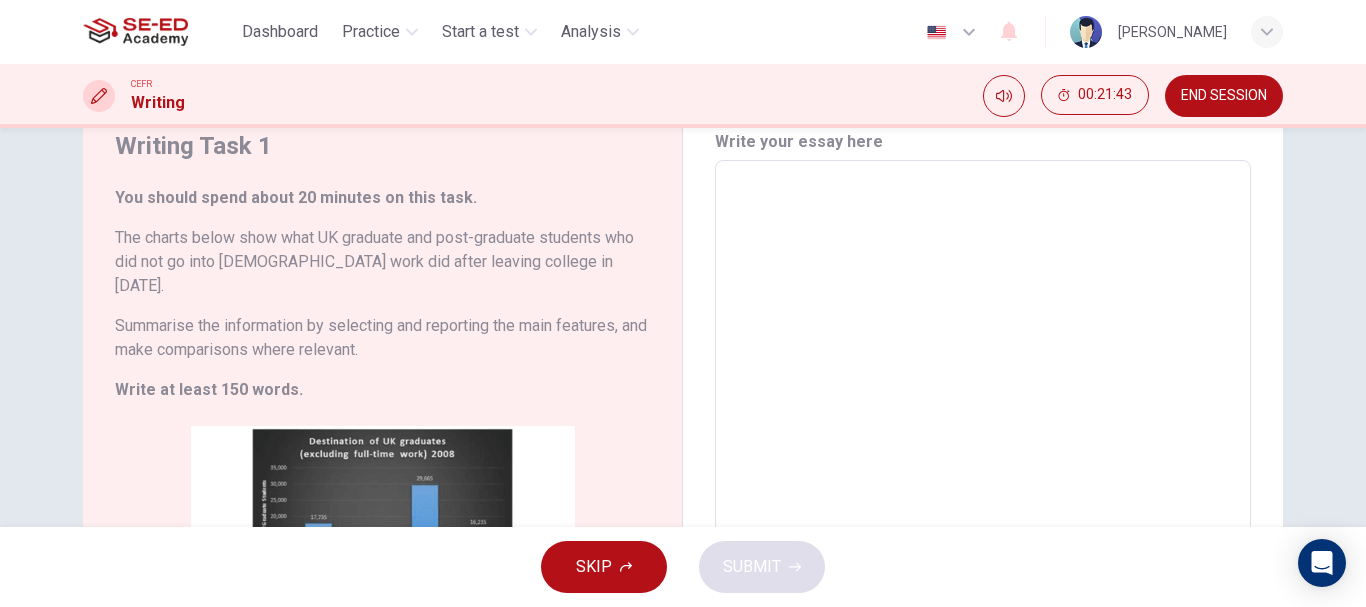 scroll, scrollTop: 76, scrollLeft: 0, axis: vertical 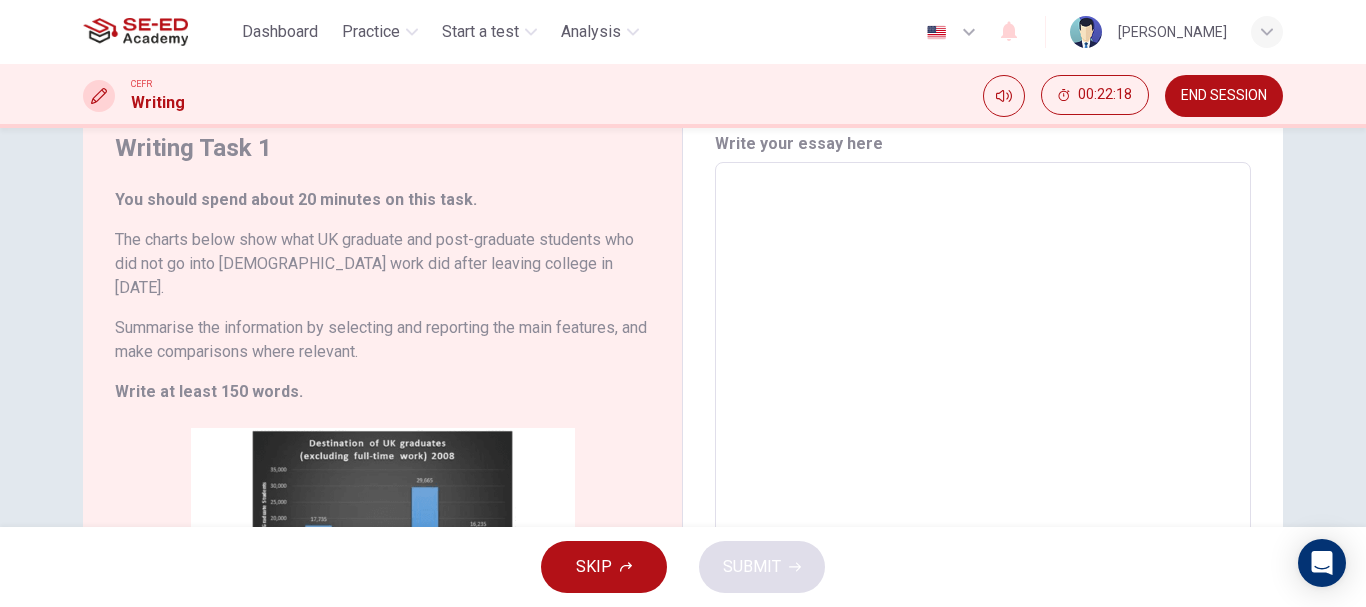 click on "SKIP" at bounding box center [594, 567] 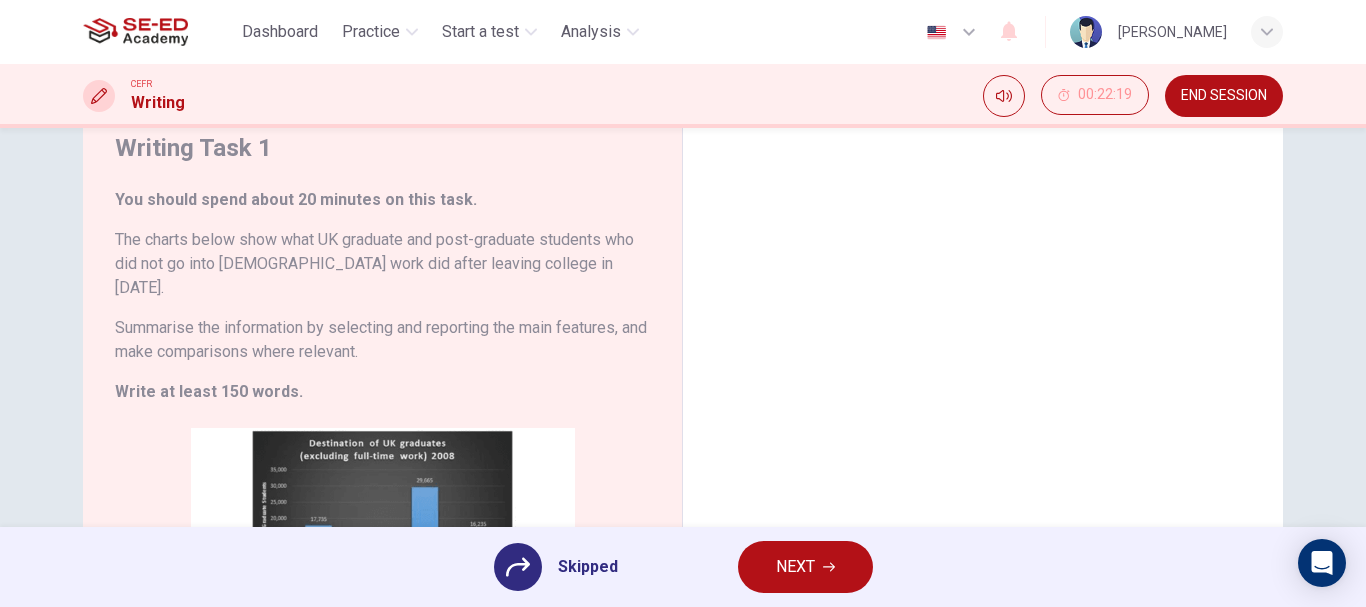 drag, startPoint x: 797, startPoint y: 568, endPoint x: 784, endPoint y: 569, distance: 13.038404 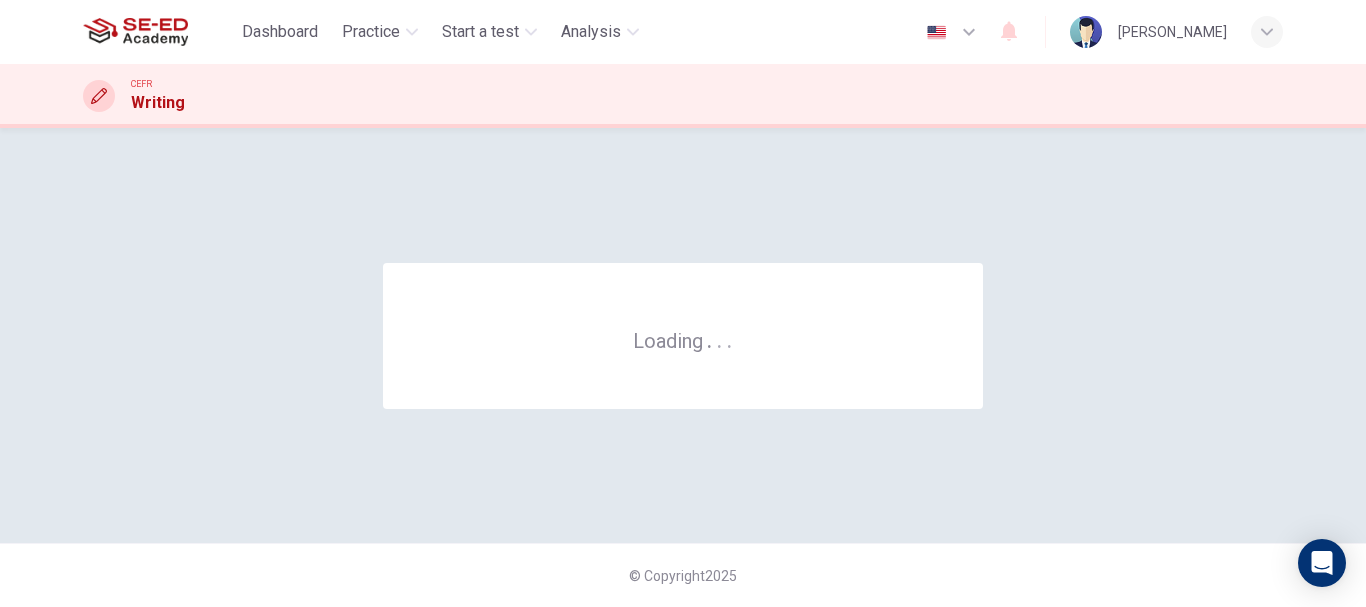 scroll, scrollTop: 0, scrollLeft: 0, axis: both 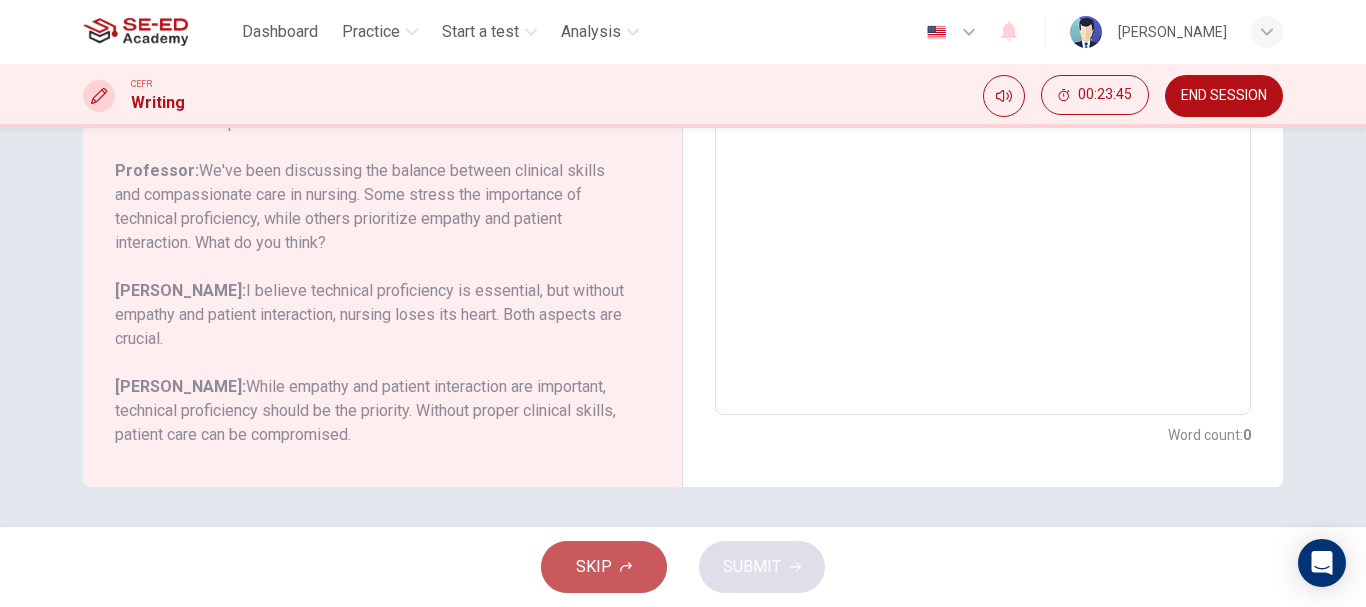click on "SKIP" at bounding box center (594, 567) 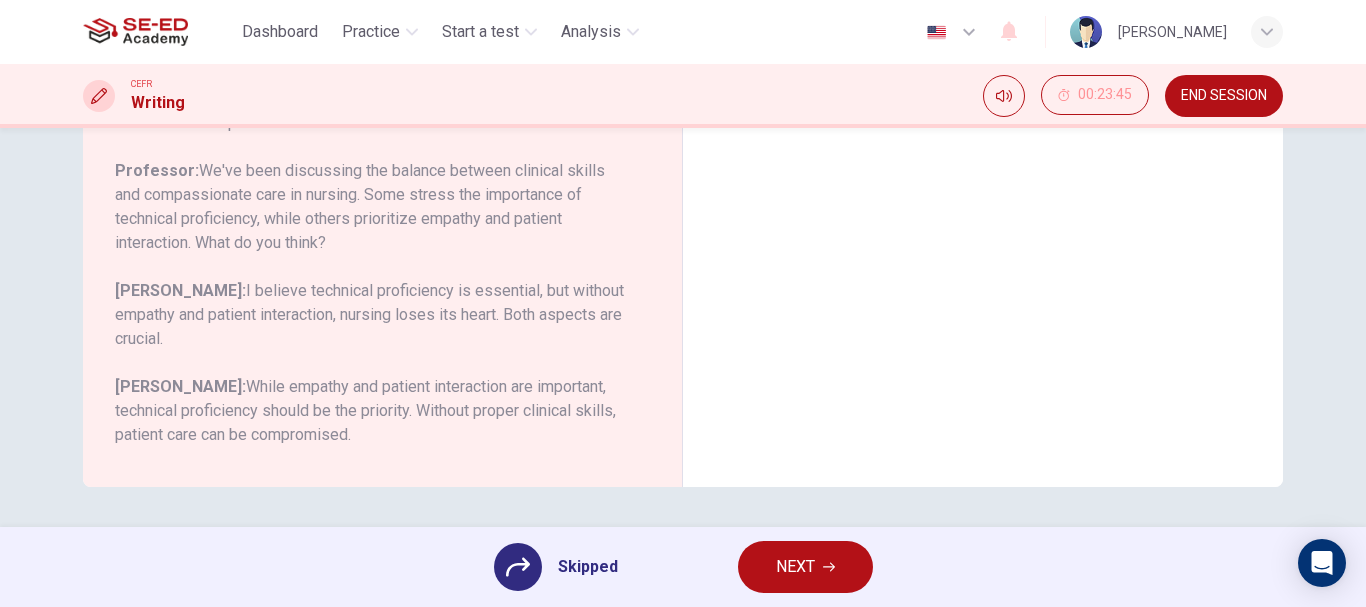click on "NEXT" at bounding box center [795, 567] 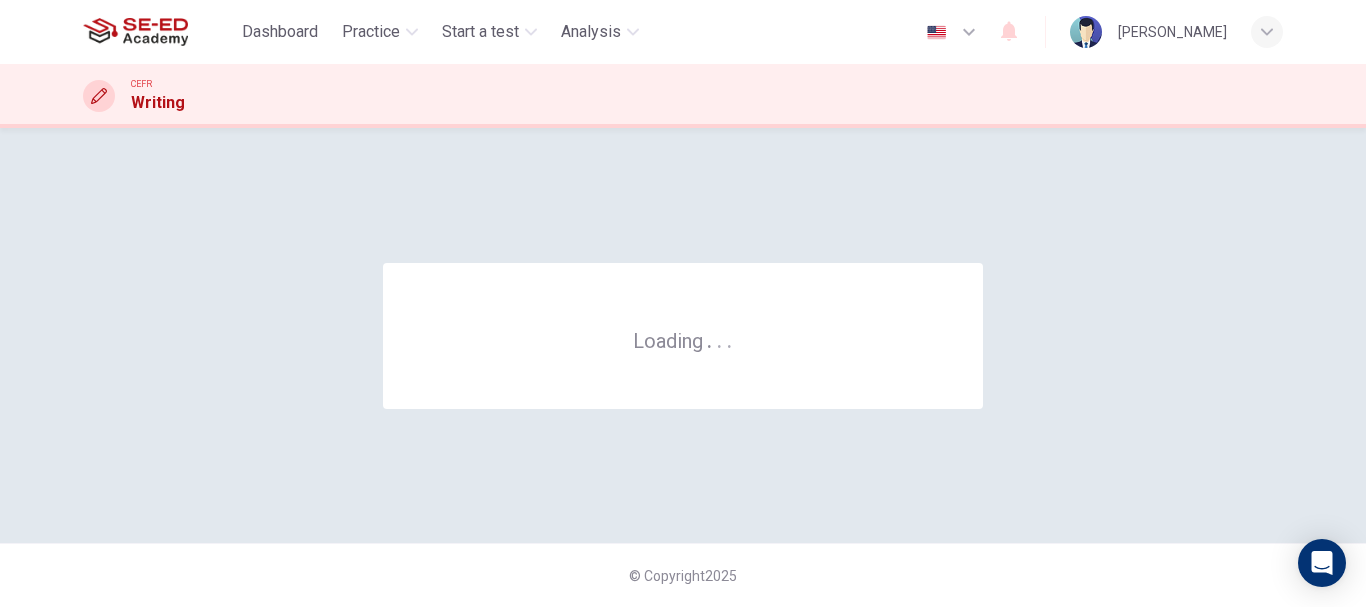 scroll, scrollTop: 0, scrollLeft: 0, axis: both 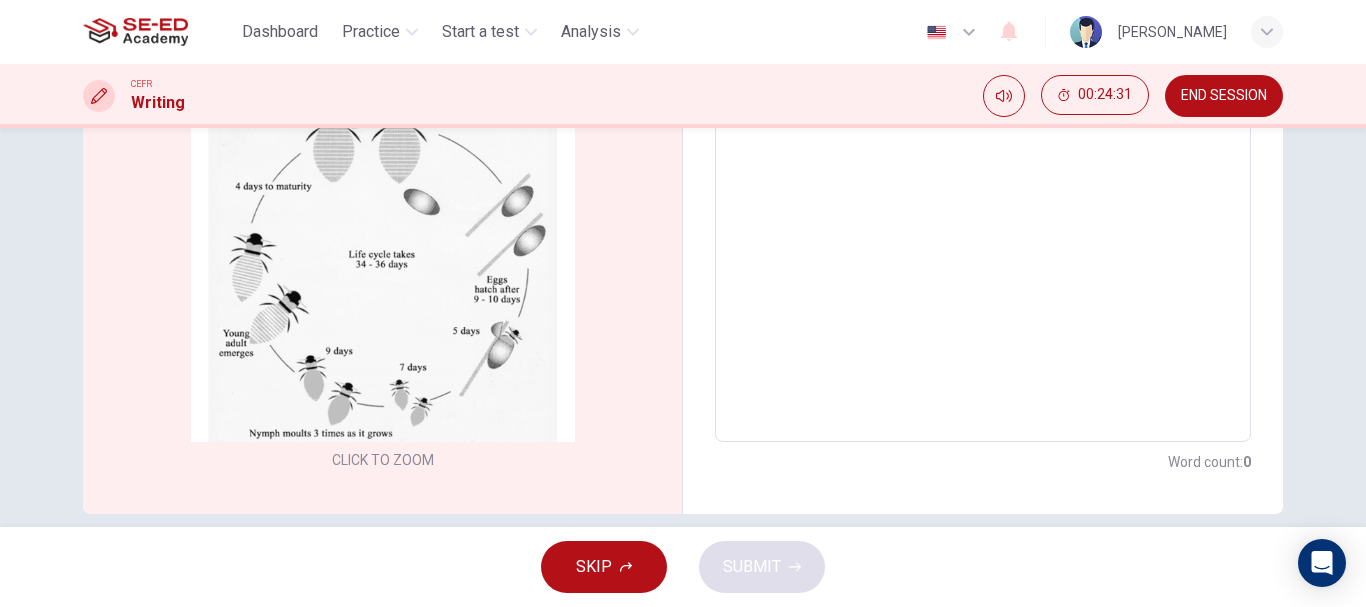 click 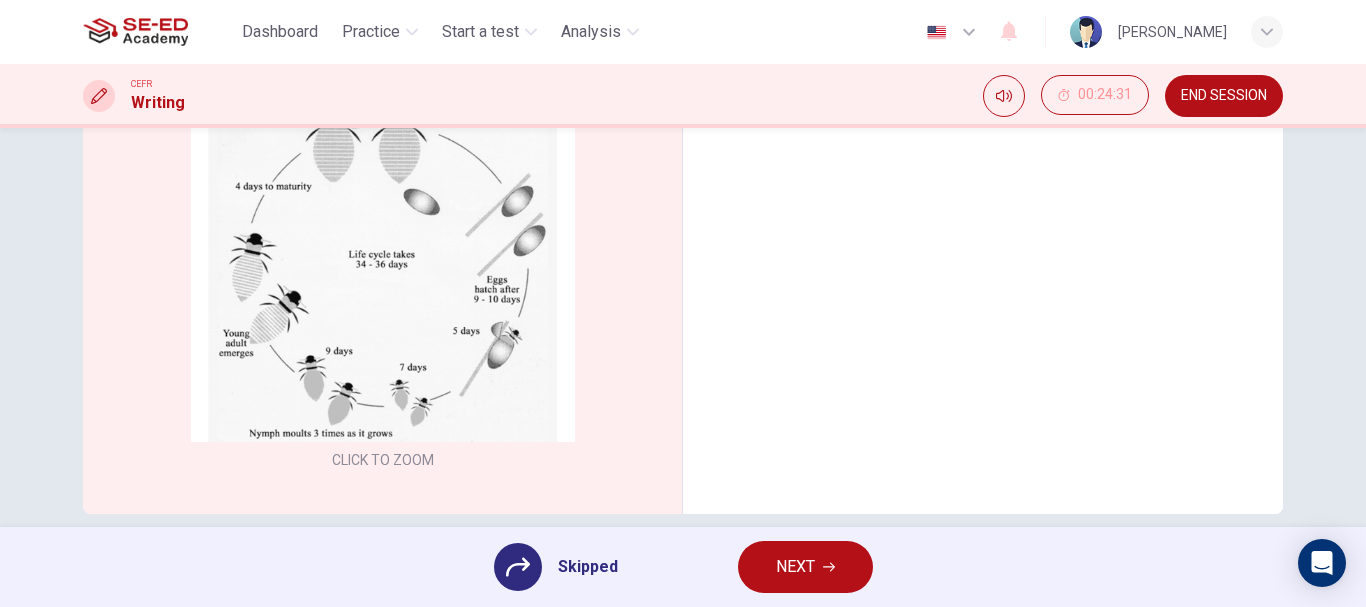 scroll, scrollTop: 429, scrollLeft: 0, axis: vertical 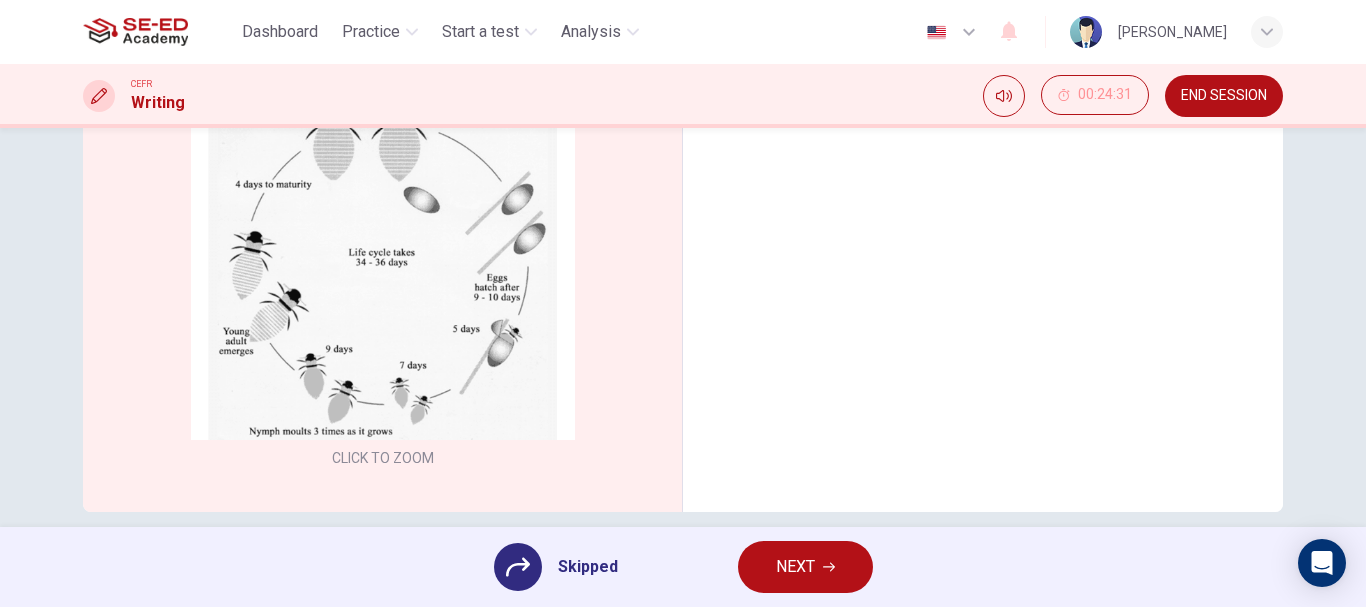 click on "NEXT" at bounding box center (795, 567) 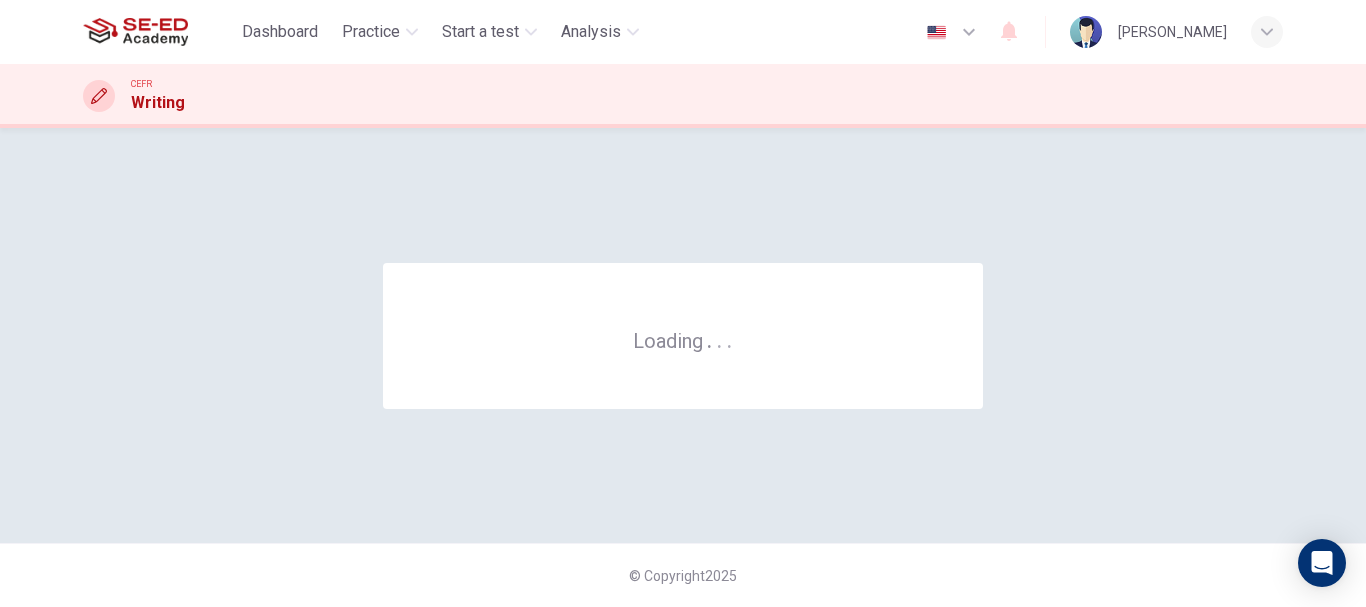 scroll, scrollTop: 0, scrollLeft: 0, axis: both 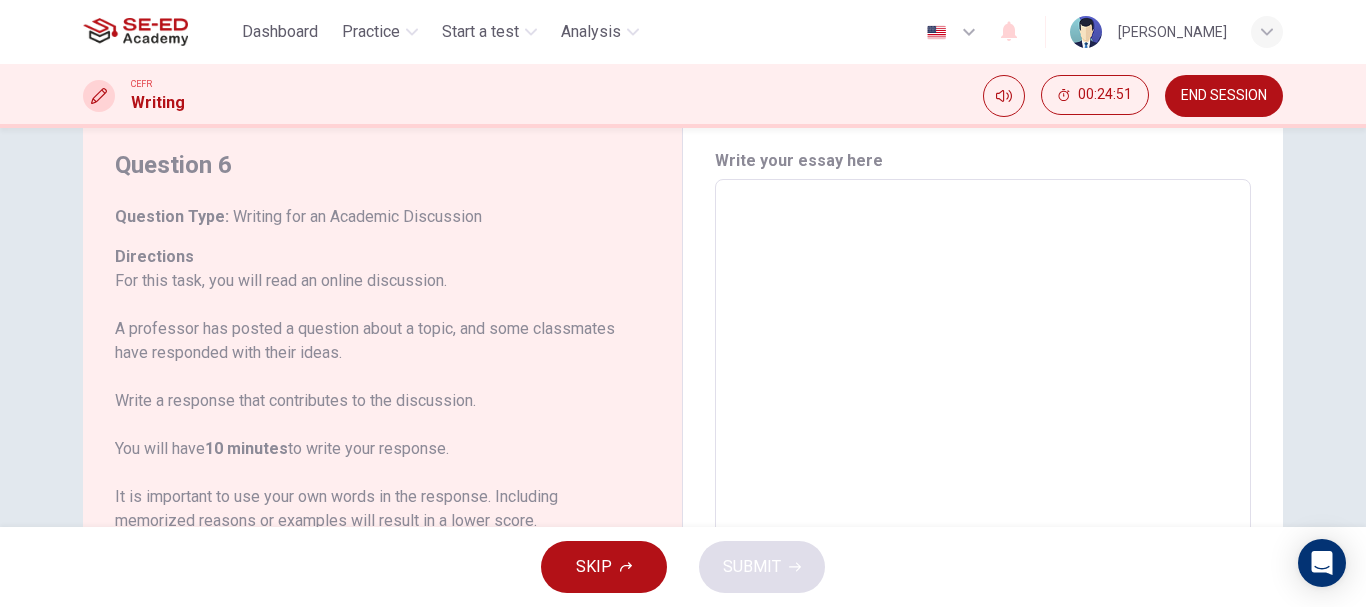 drag, startPoint x: 1355, startPoint y: 264, endPoint x: 1363, endPoint y: 306, distance: 42.755116 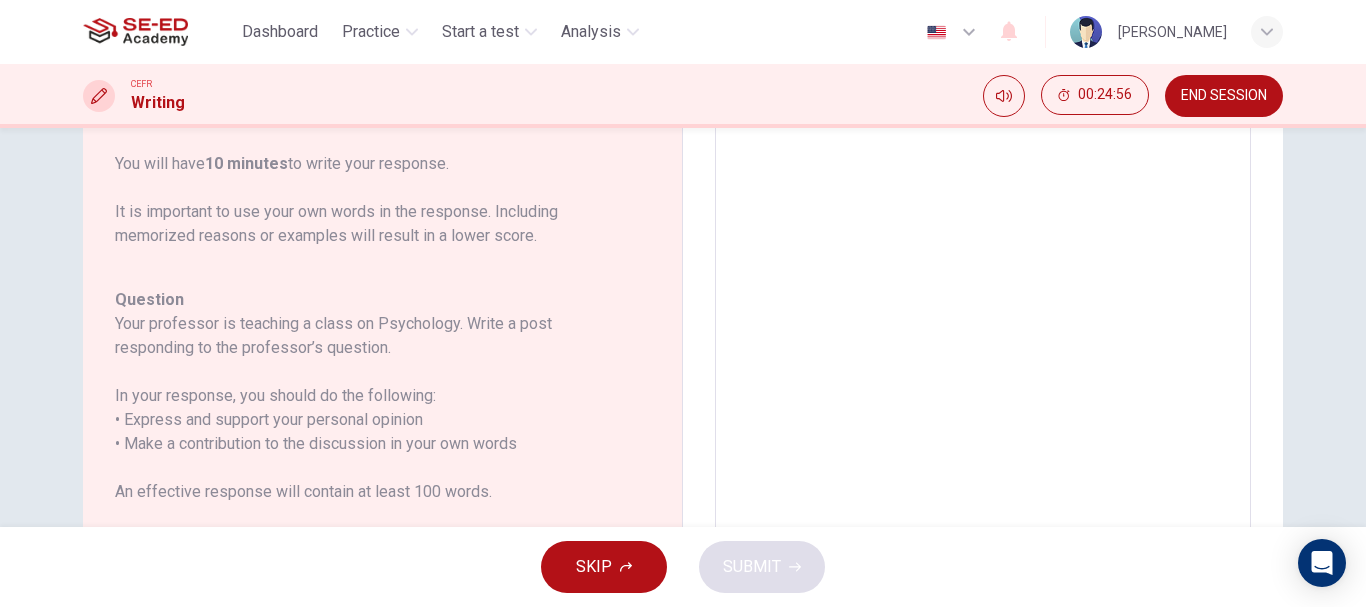 scroll, scrollTop: 337, scrollLeft: 0, axis: vertical 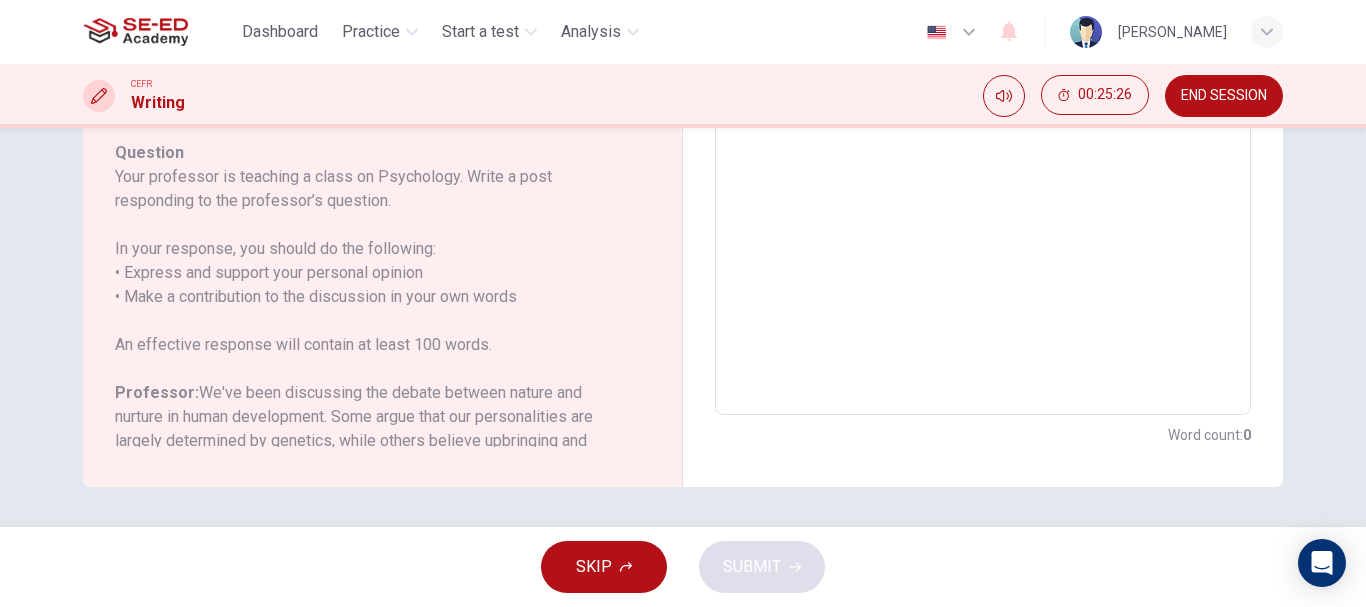 click on "SKIP" at bounding box center (604, 567) 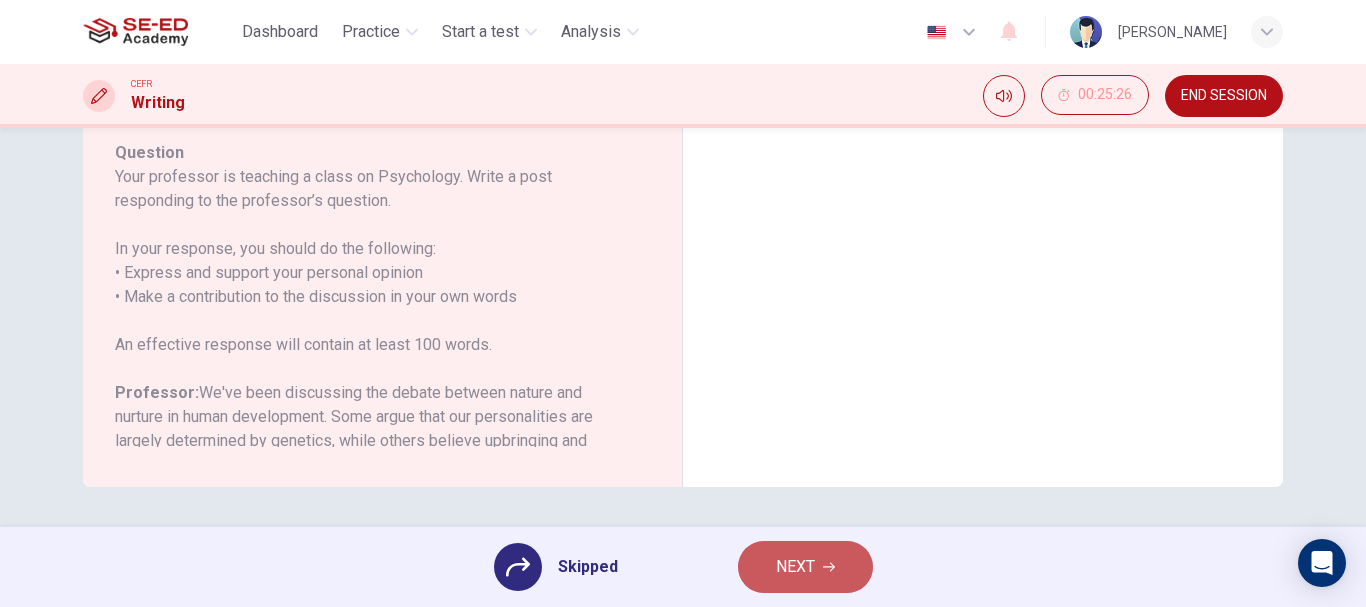 click on "NEXT" at bounding box center [805, 567] 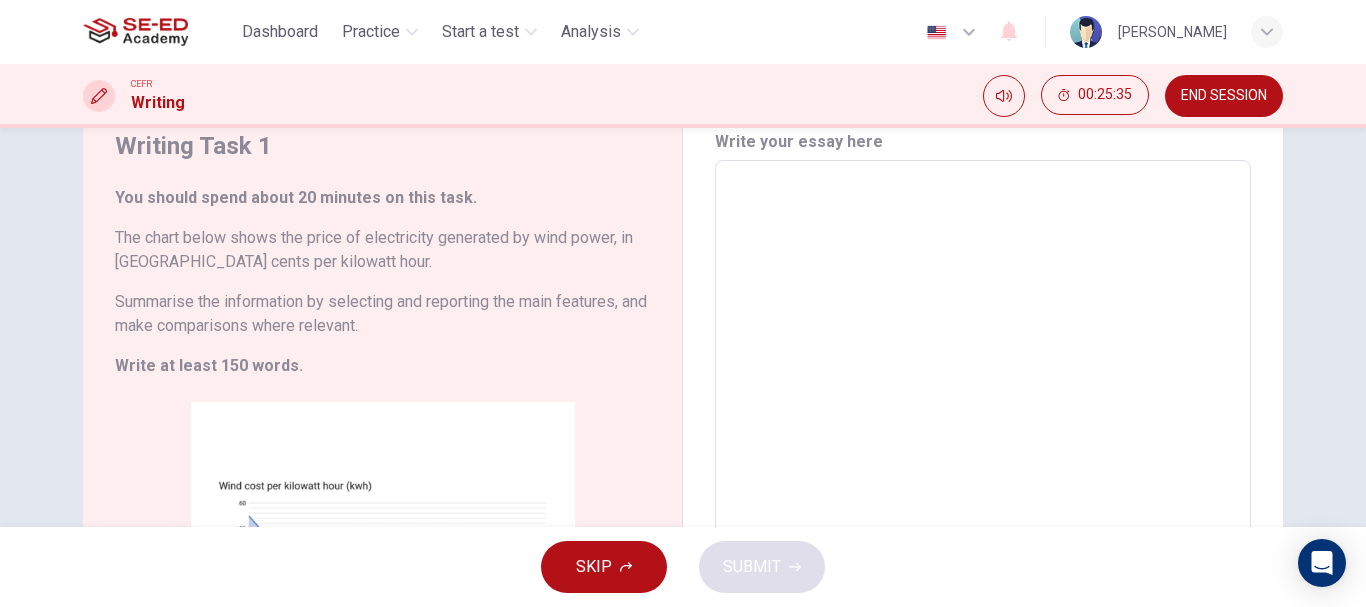 scroll, scrollTop: 69, scrollLeft: 0, axis: vertical 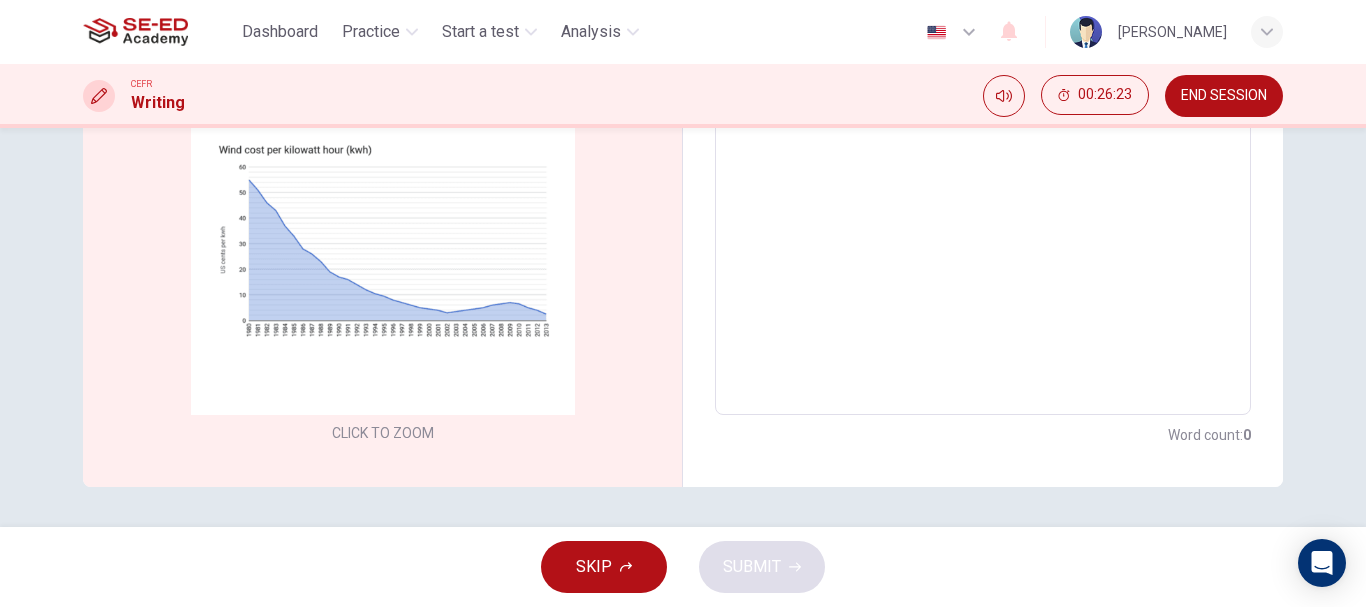 click on "SKIP SUBMIT" at bounding box center [683, 567] 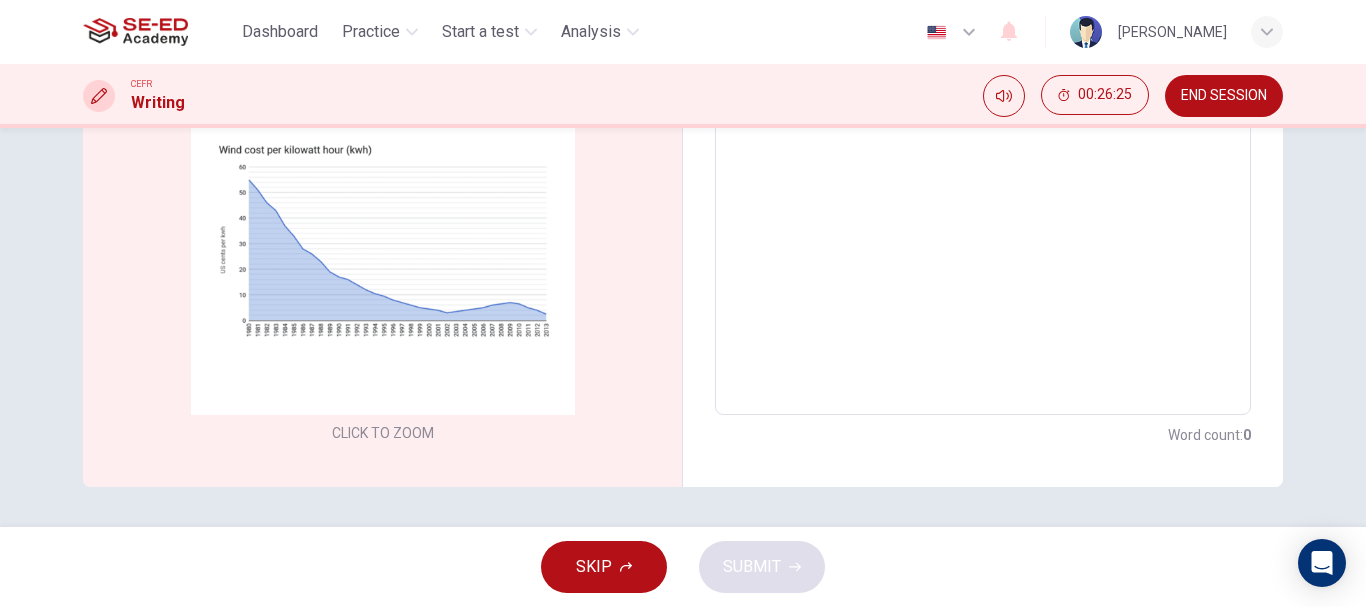 click on "SKIP" at bounding box center (594, 567) 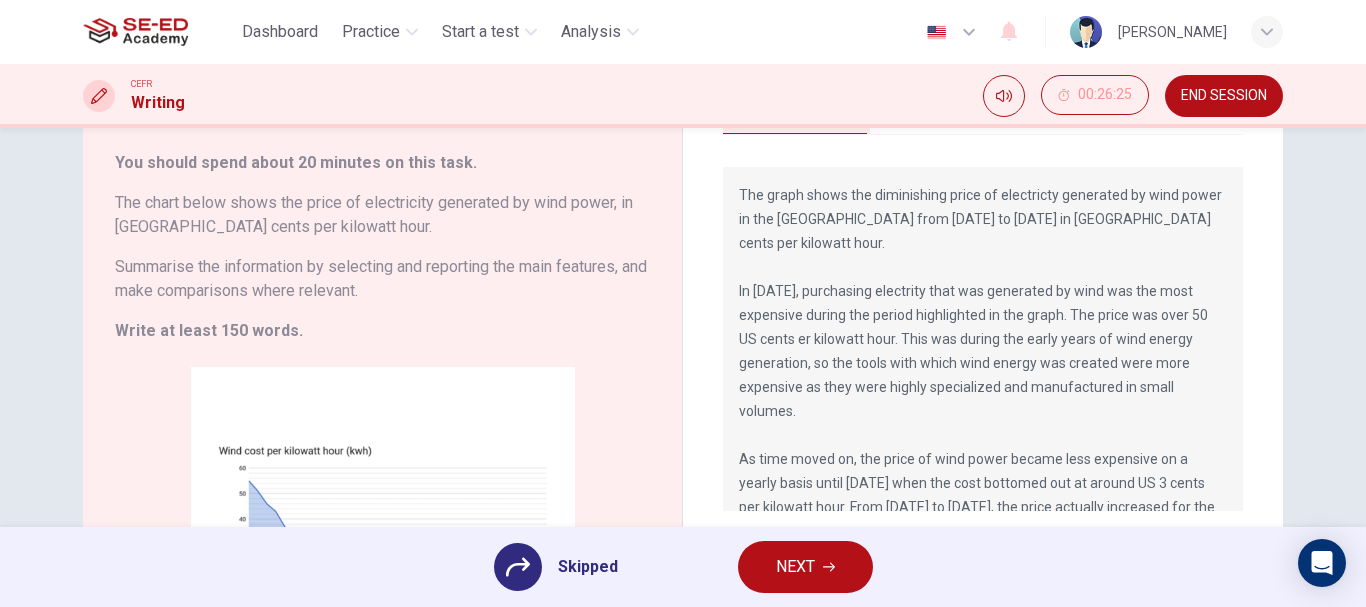 scroll, scrollTop: 63, scrollLeft: 0, axis: vertical 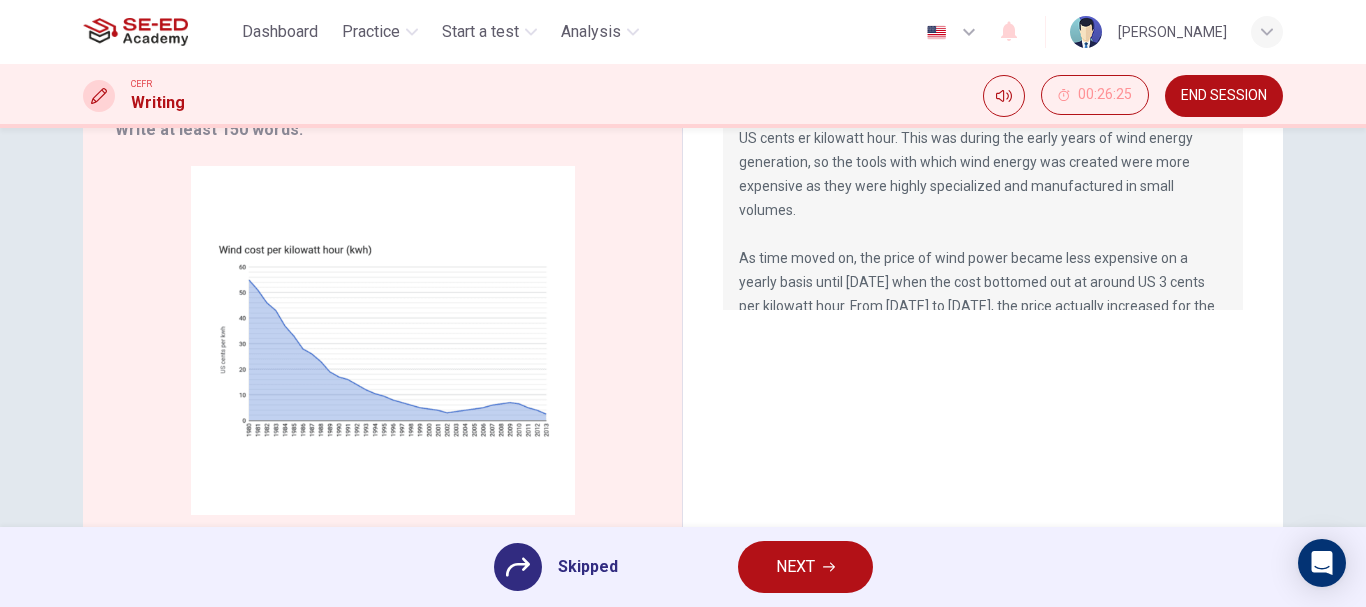 click on "NEXT" at bounding box center [795, 567] 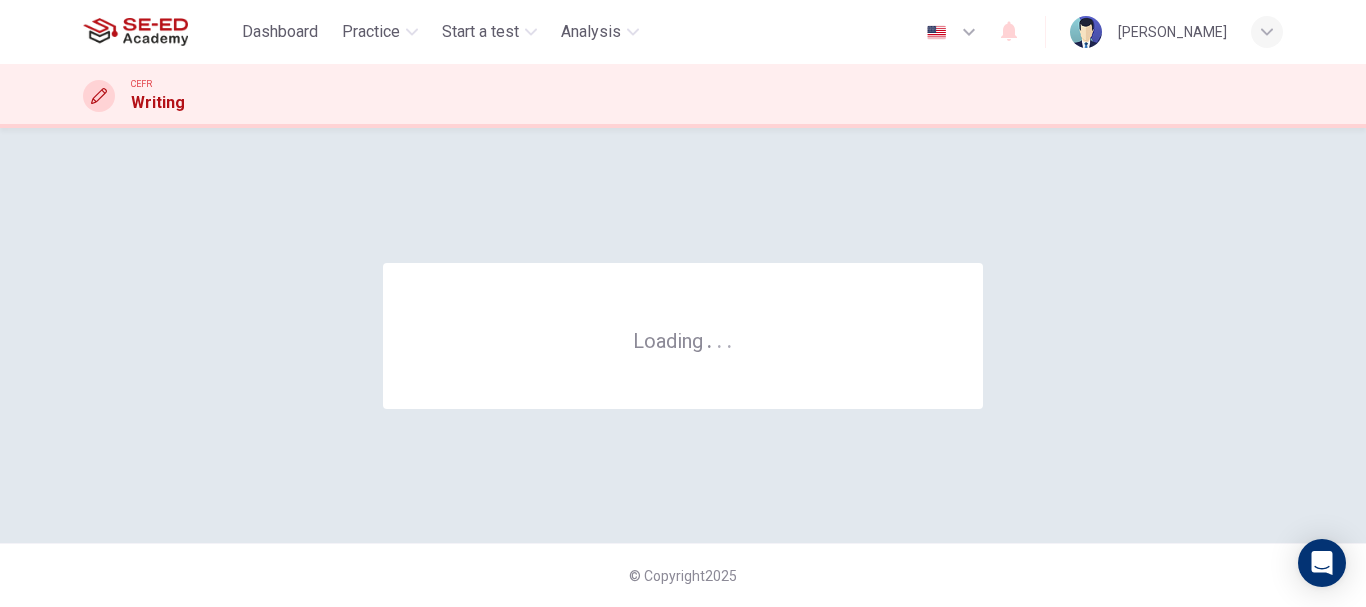 scroll, scrollTop: 0, scrollLeft: 0, axis: both 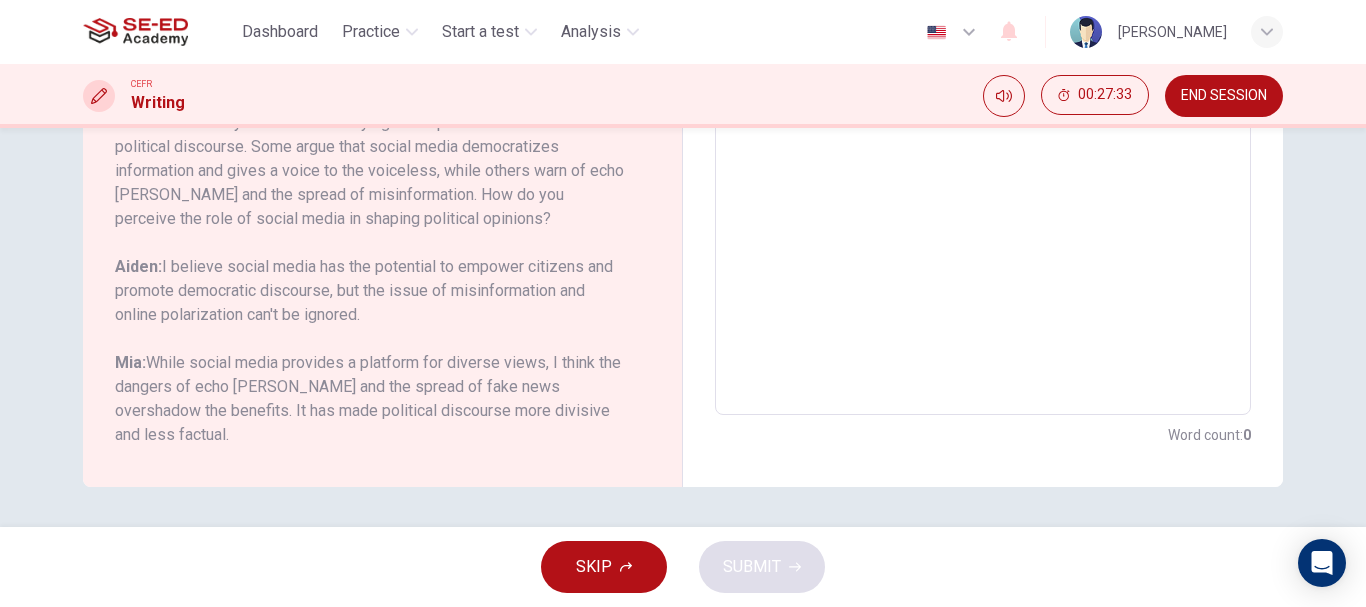 click on "SKIP" at bounding box center [604, 567] 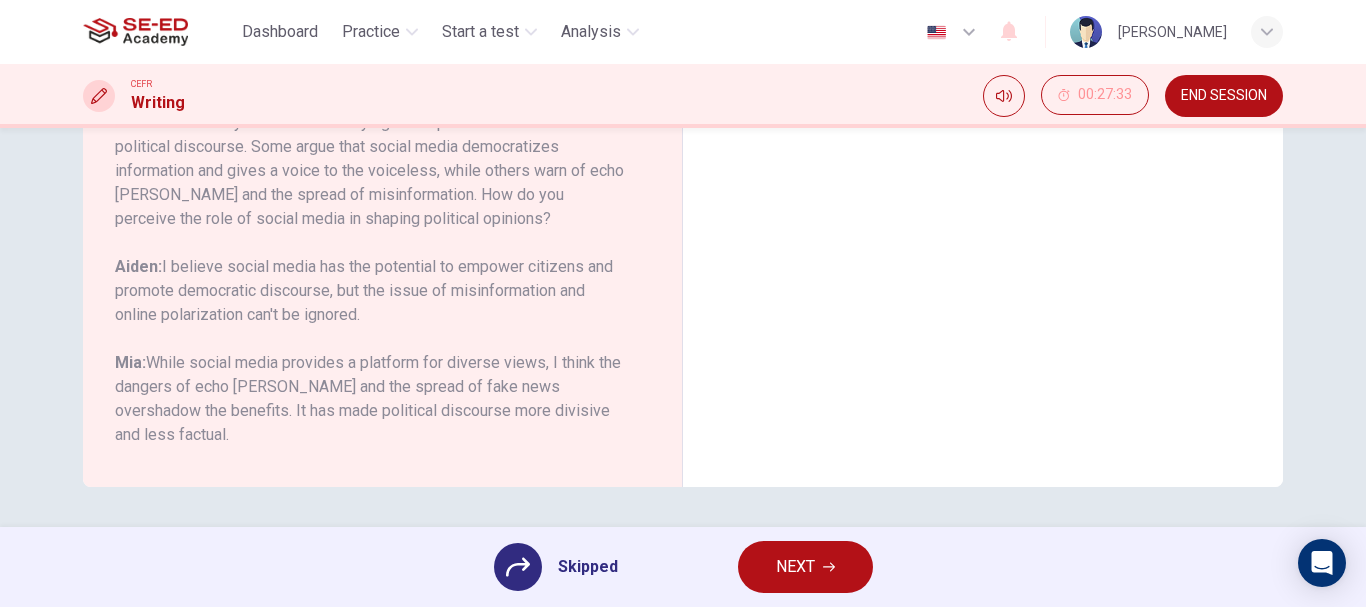 click on "NEXT" at bounding box center (795, 567) 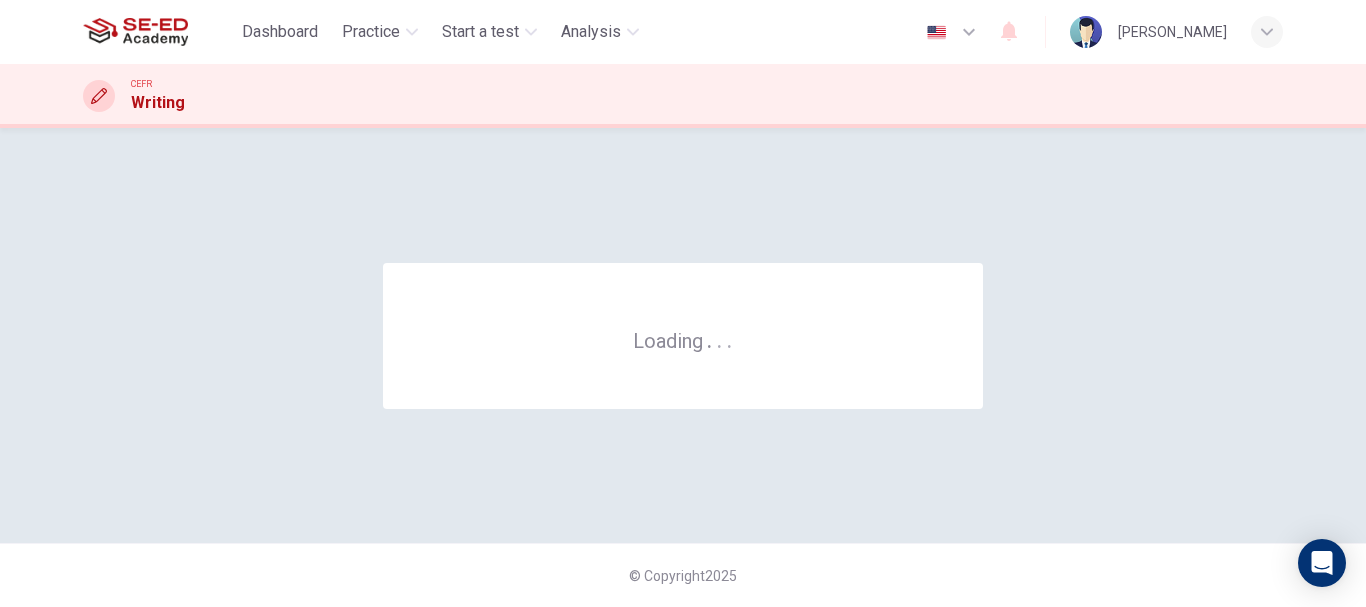 scroll, scrollTop: 0, scrollLeft: 0, axis: both 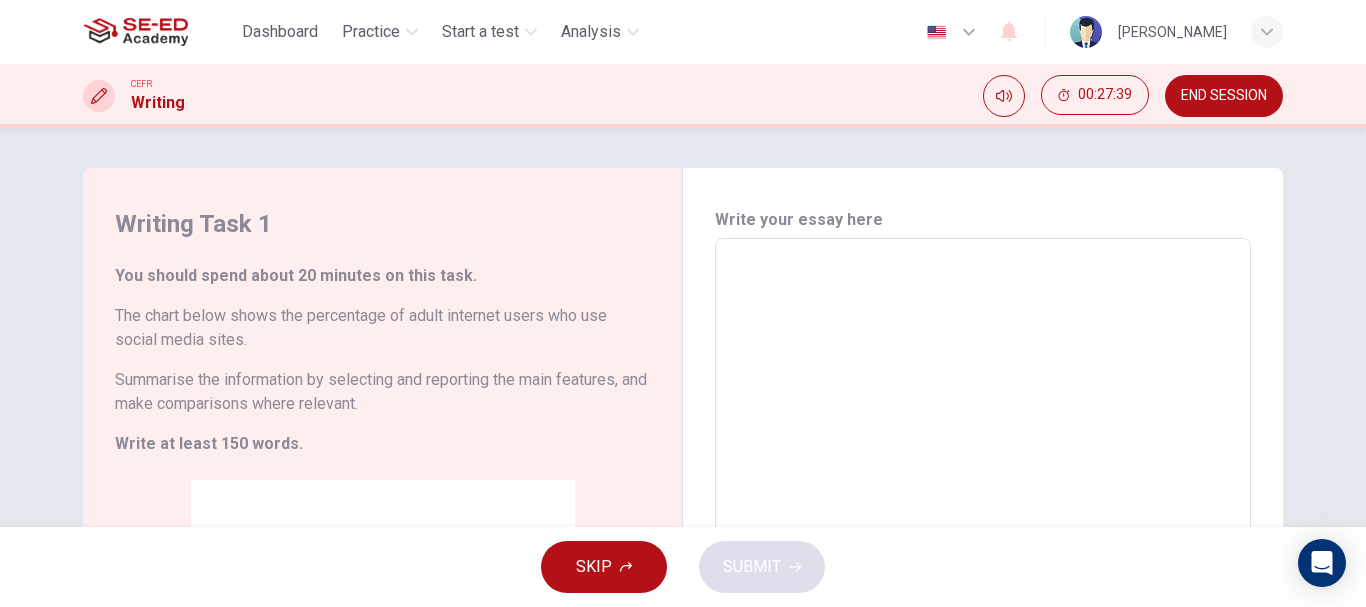 click on "END SESSION" at bounding box center [1224, 96] 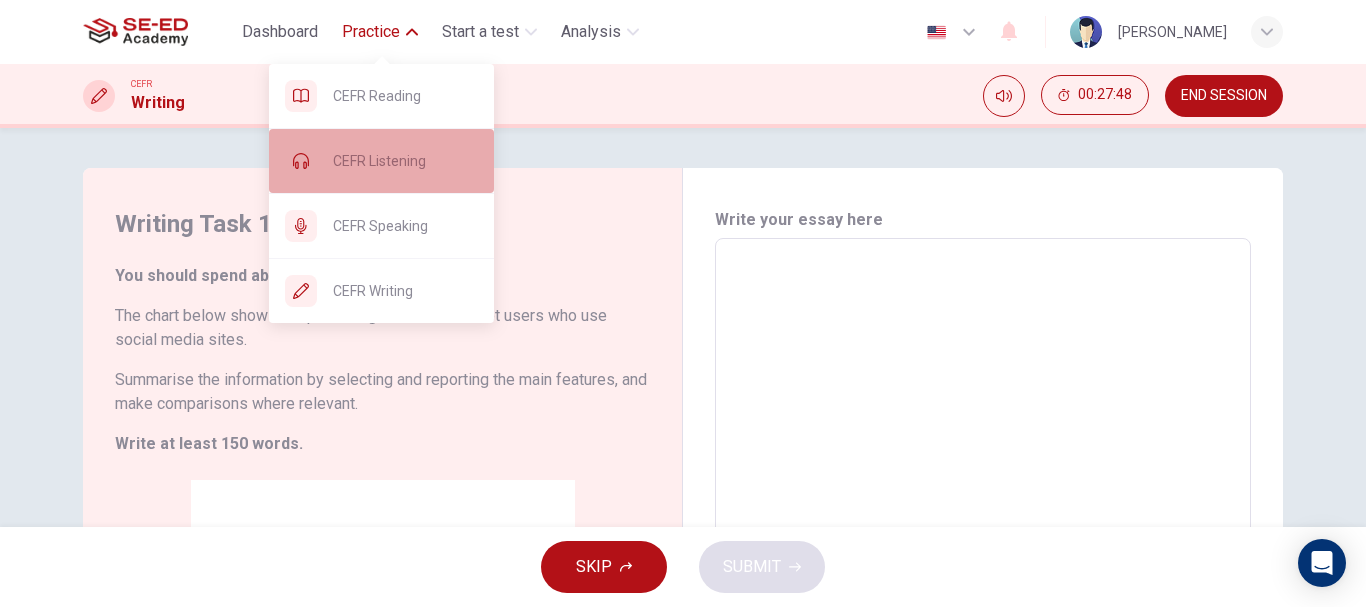 click on "CEFR Listening" at bounding box center (405, 161) 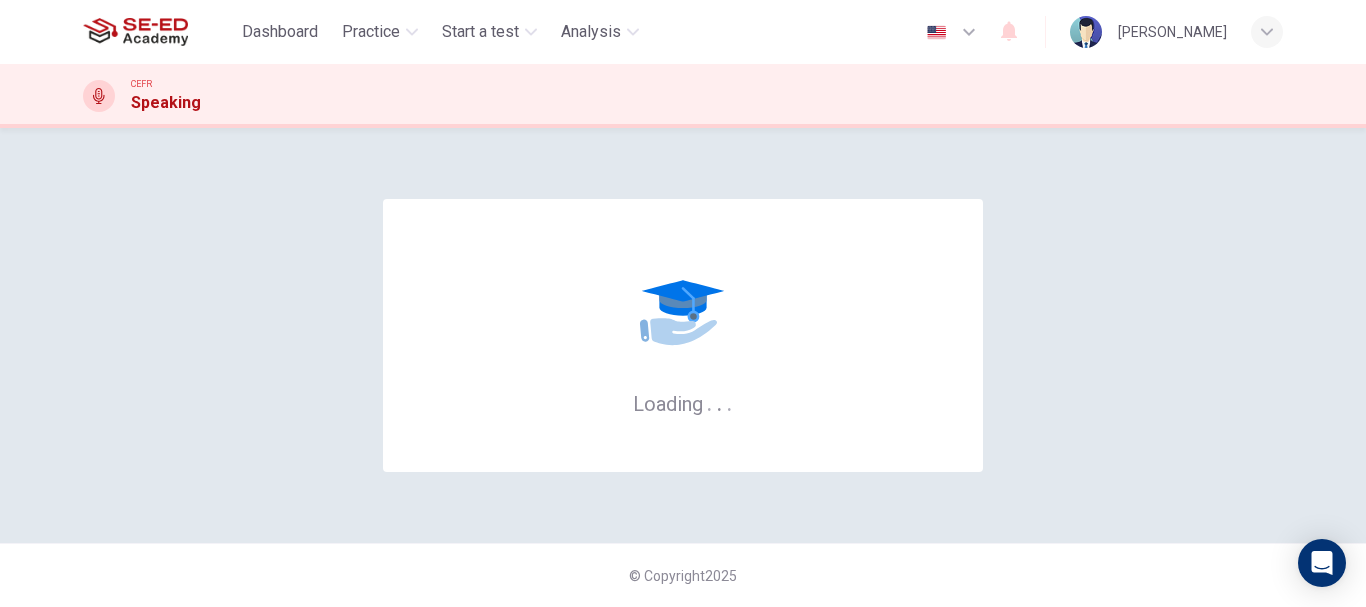 scroll, scrollTop: 0, scrollLeft: 0, axis: both 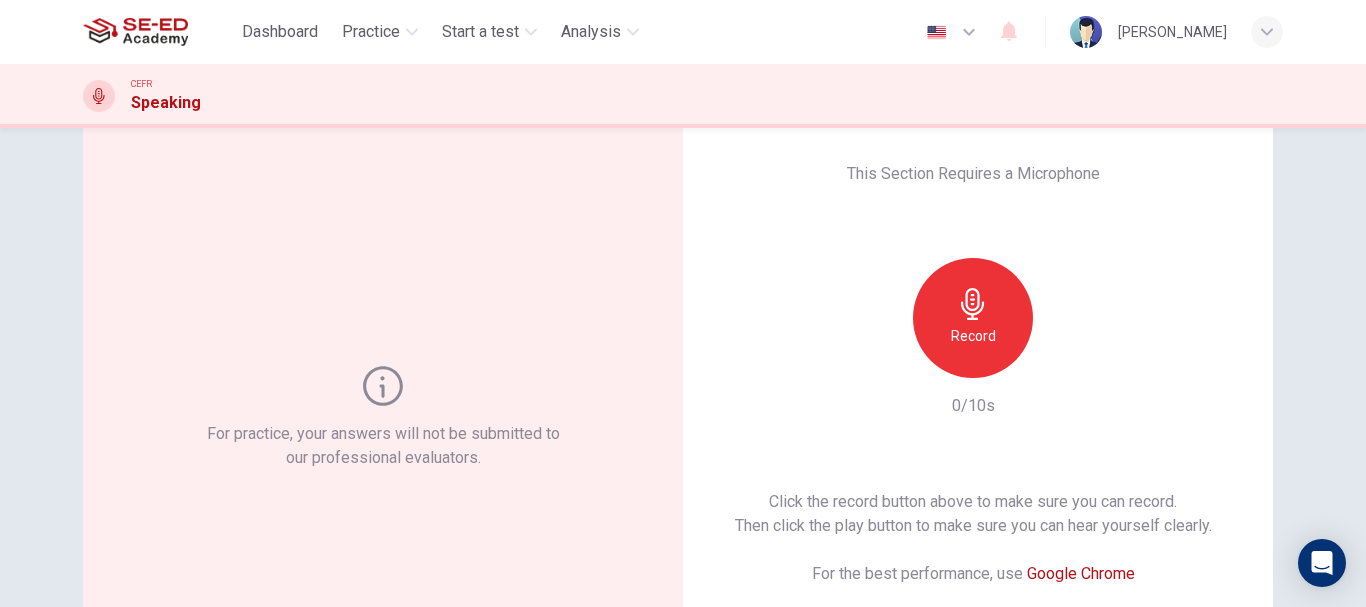 drag, startPoint x: 1355, startPoint y: 350, endPoint x: 1365, endPoint y: 413, distance: 63.788715 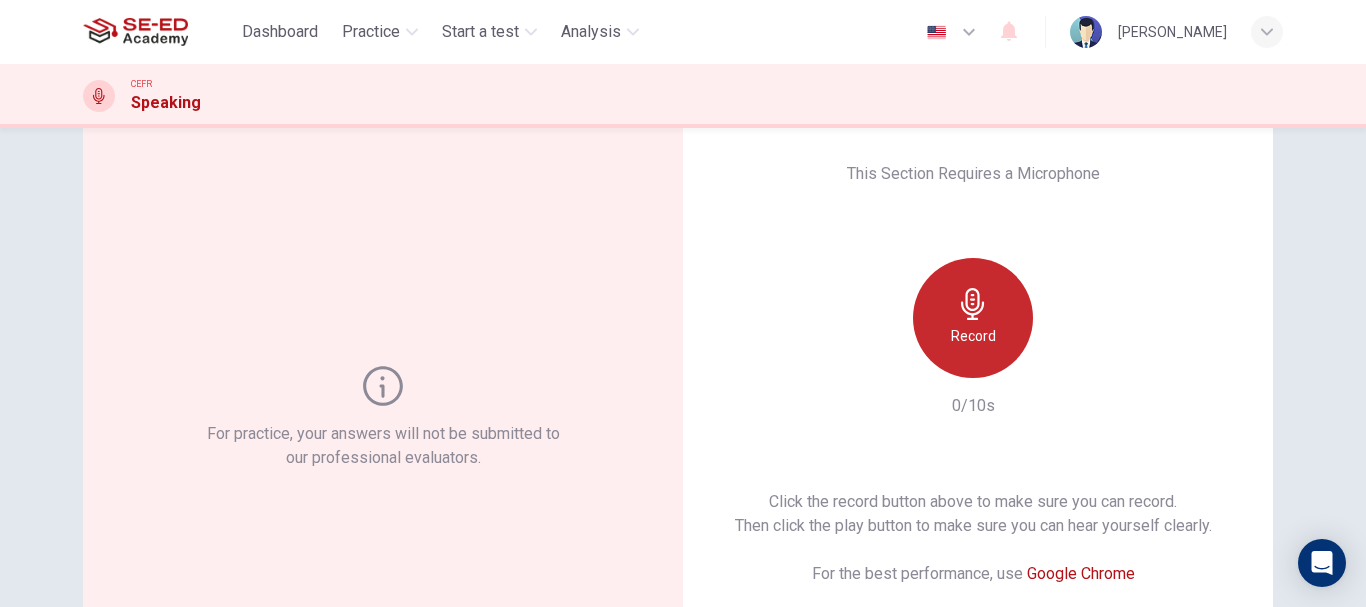 click on "Record" at bounding box center (973, 336) 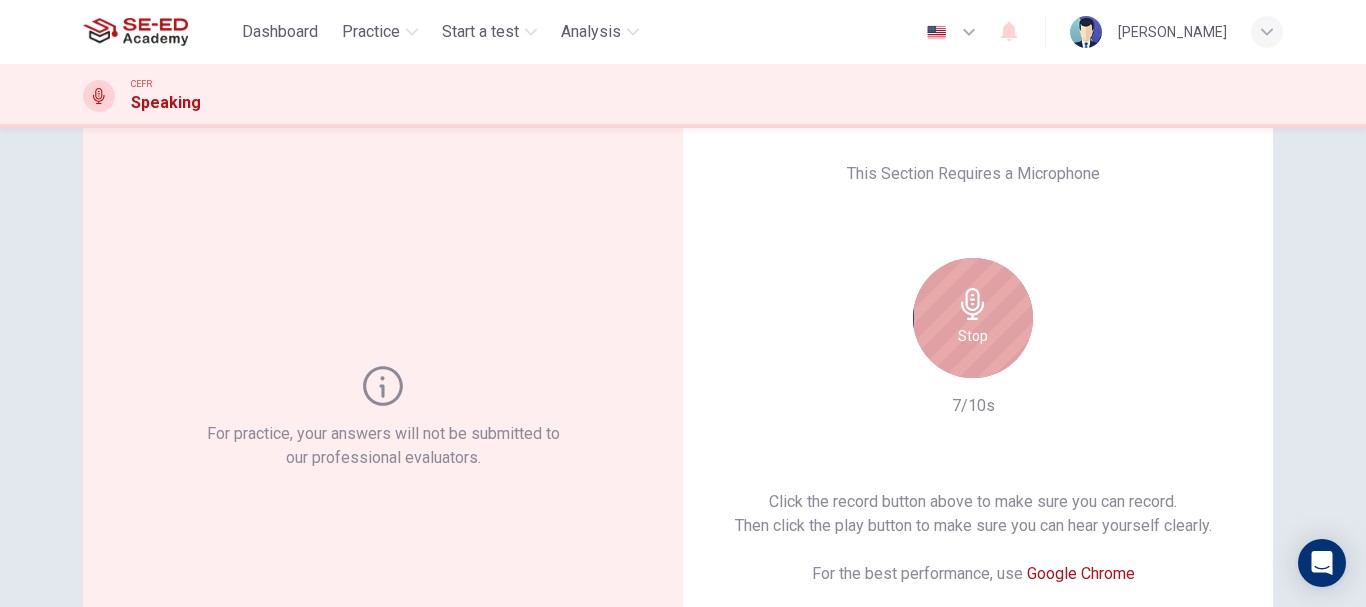 click 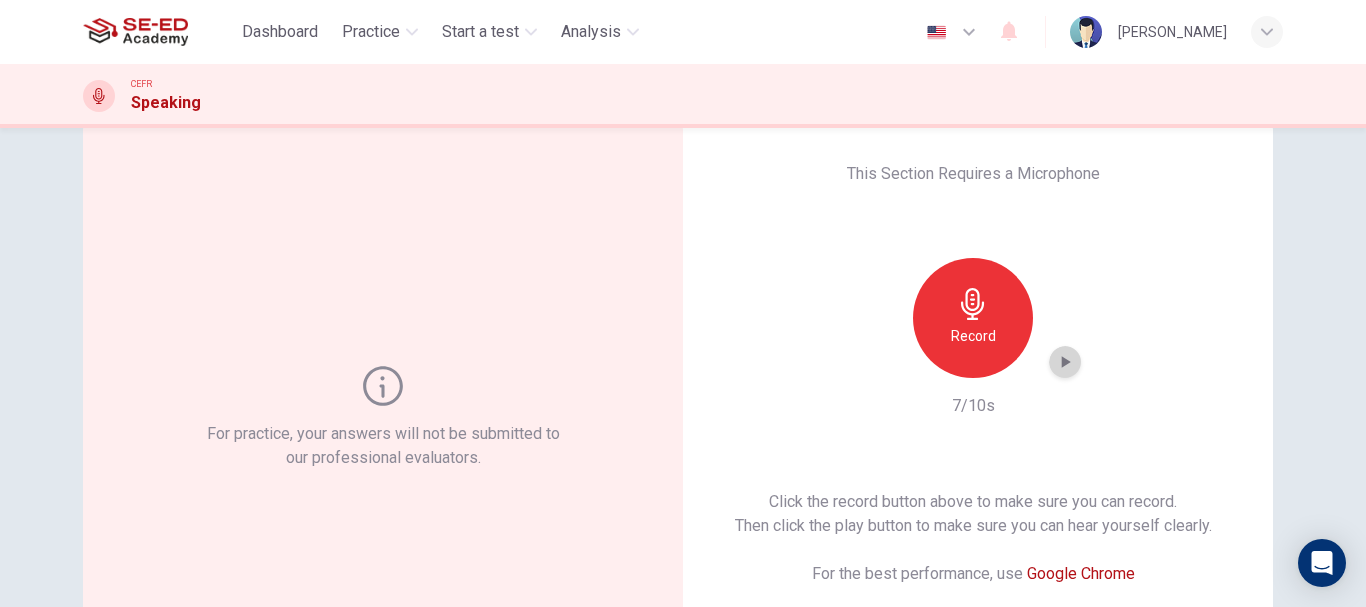 click 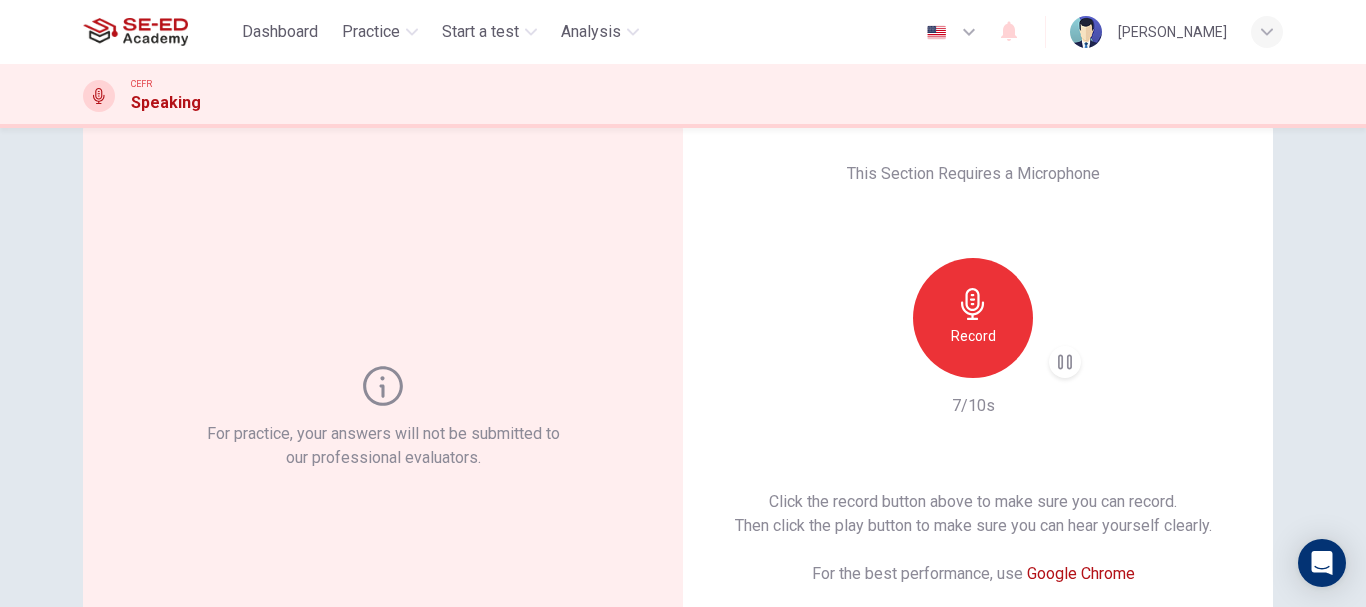 click 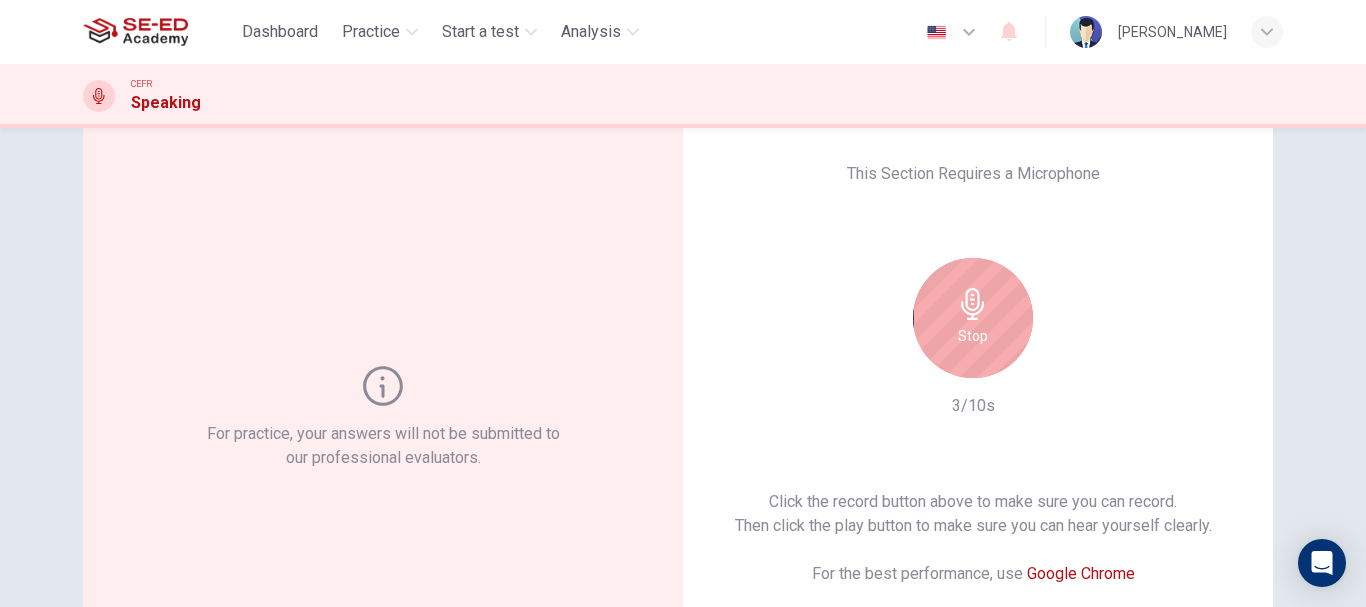 click on "Stop" at bounding box center (973, 318) 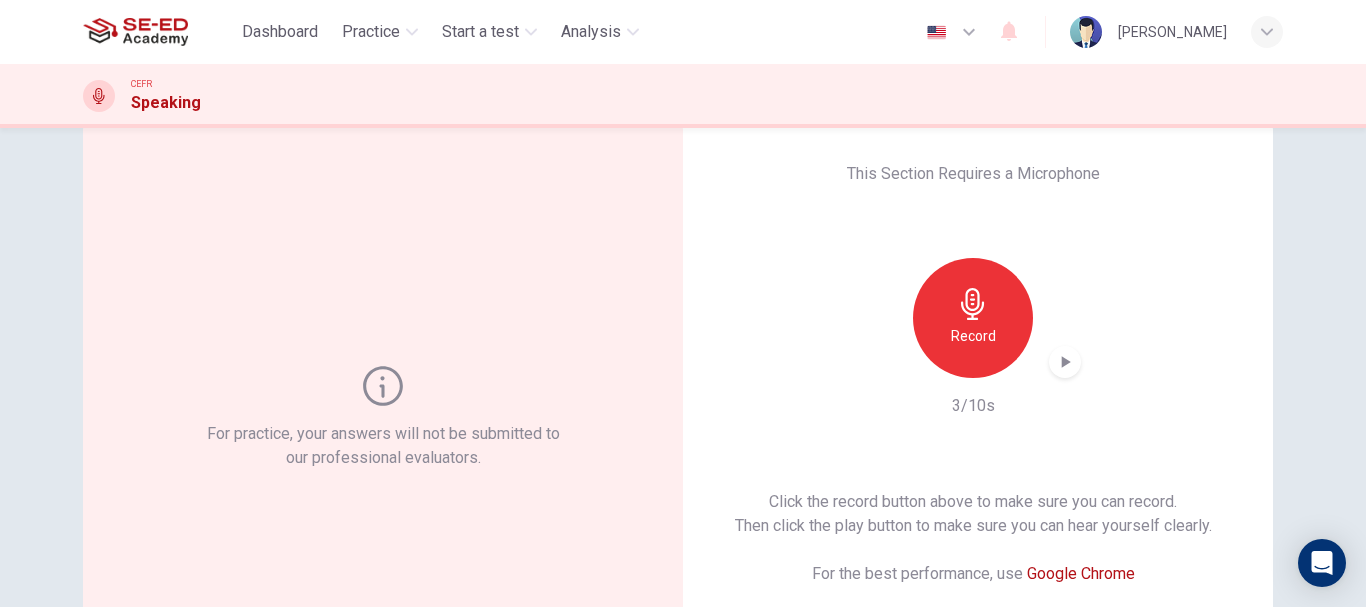 click 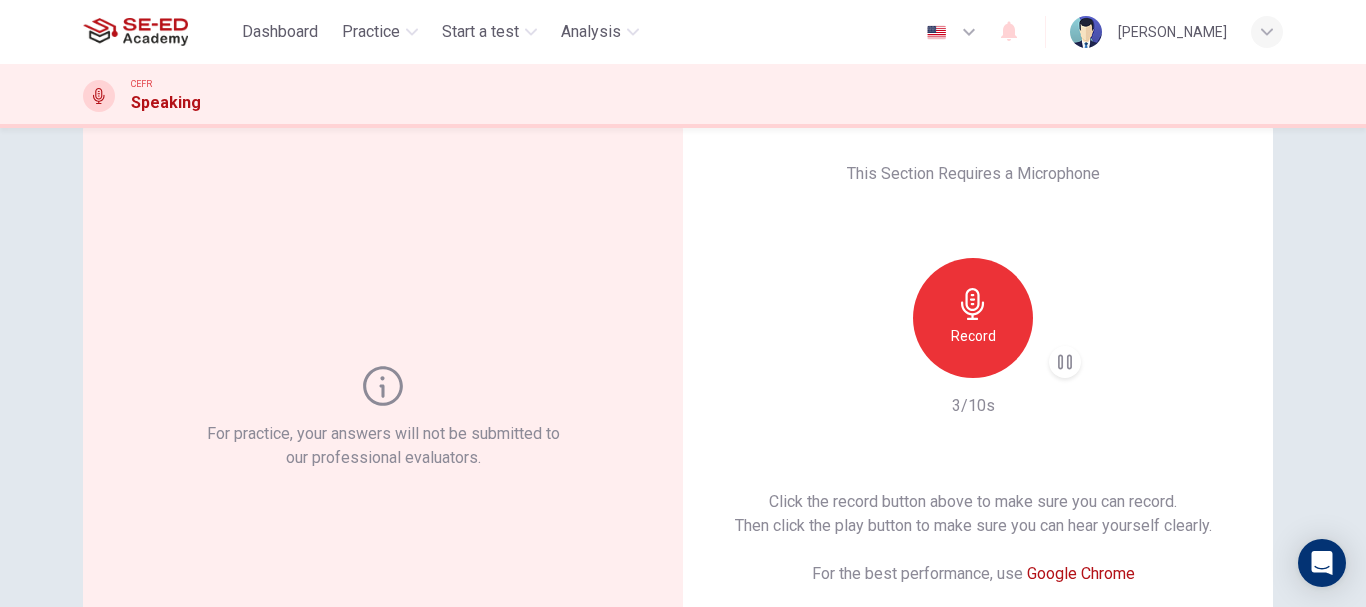 click 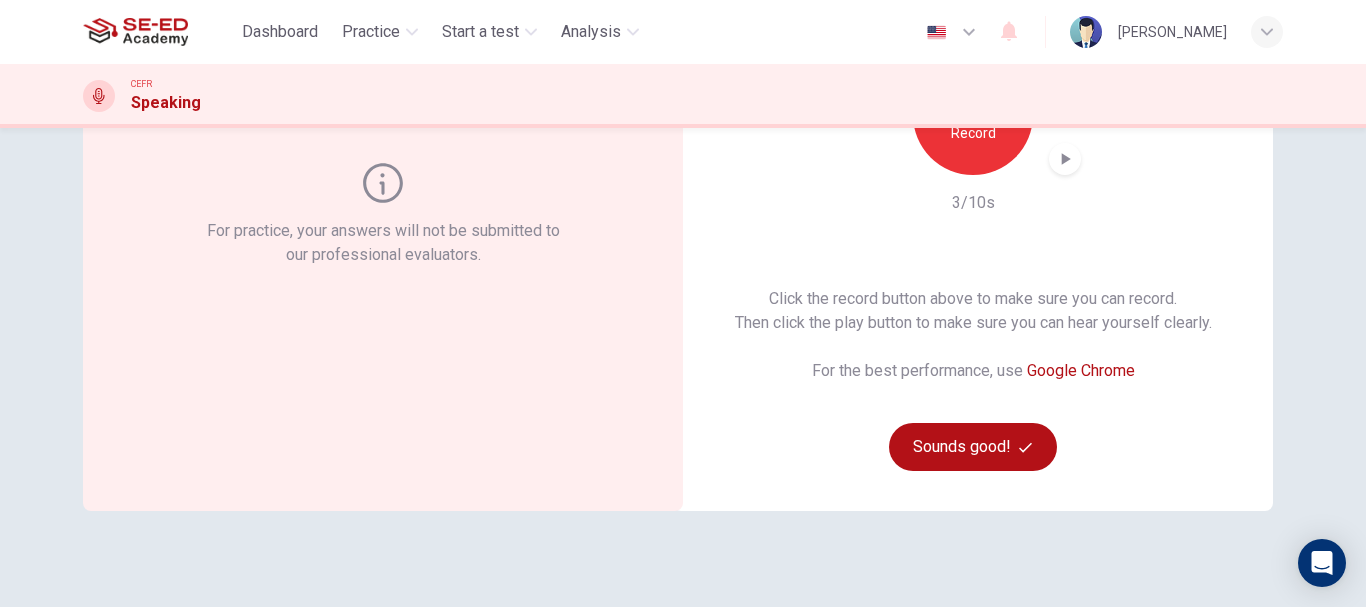 scroll, scrollTop: 360, scrollLeft: 0, axis: vertical 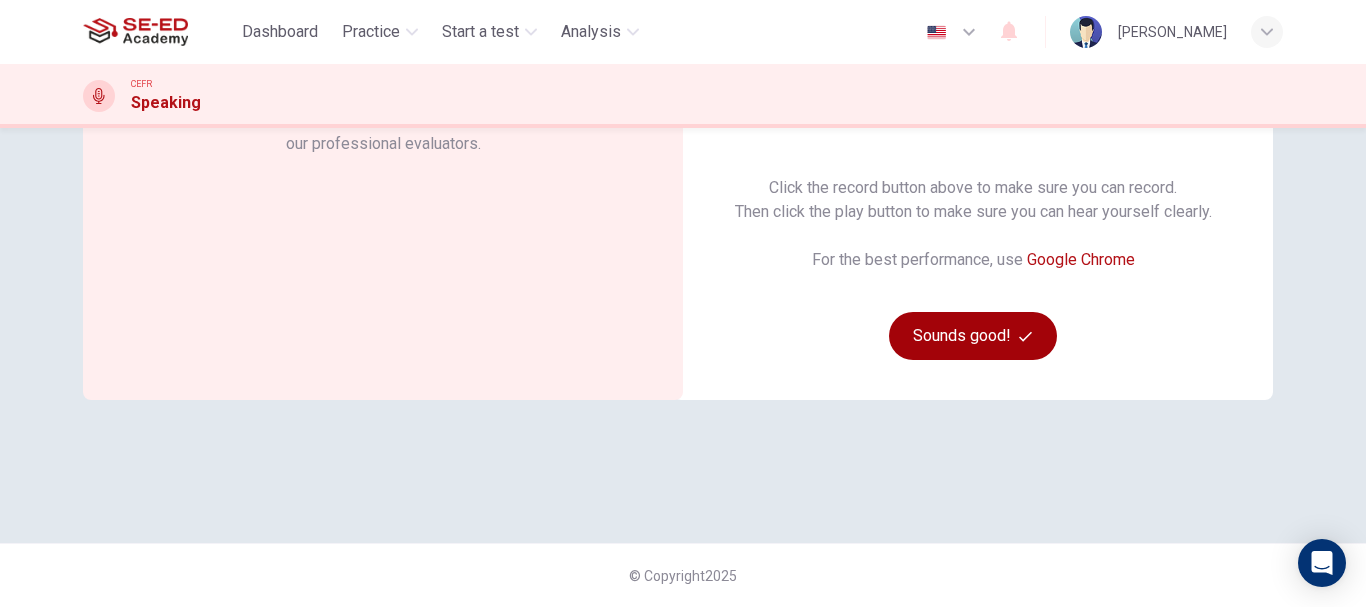 click on "Sounds good!" at bounding box center (973, 336) 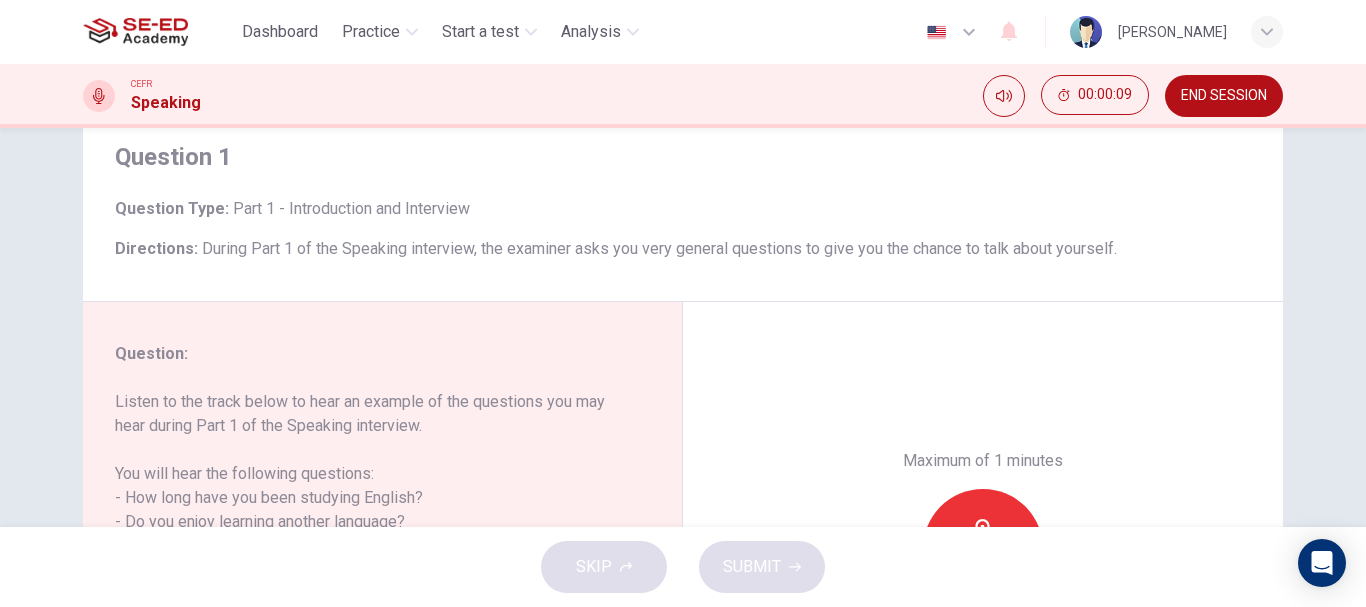 scroll, scrollTop: 63, scrollLeft: 0, axis: vertical 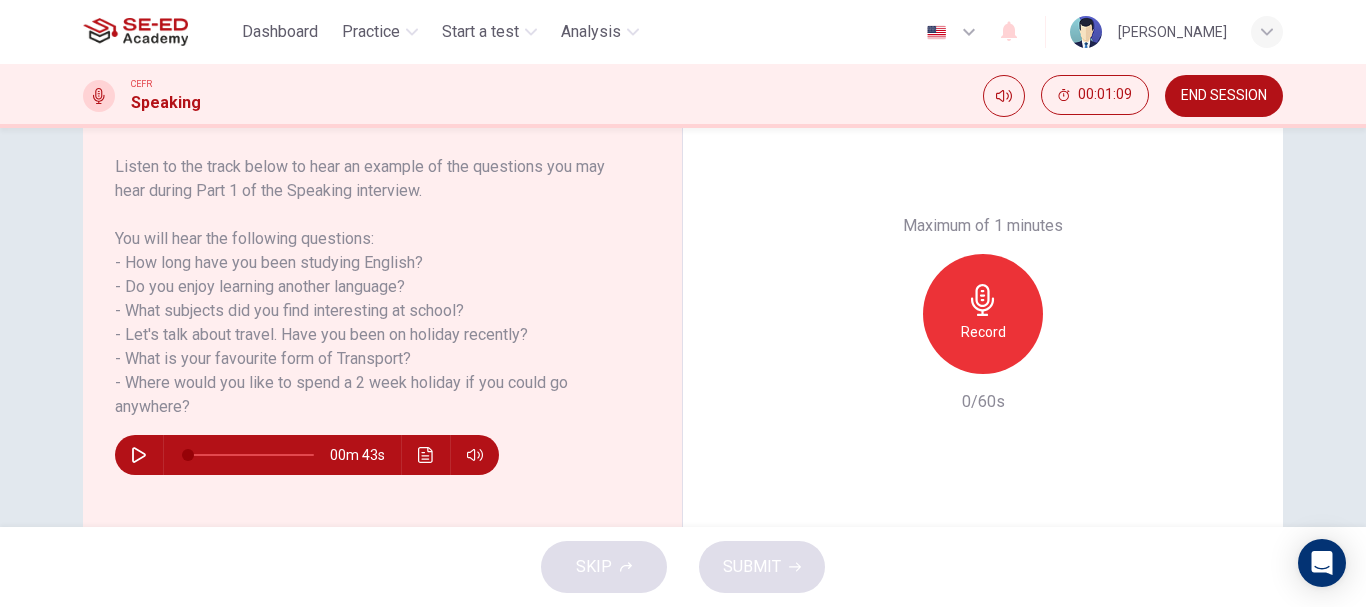 click 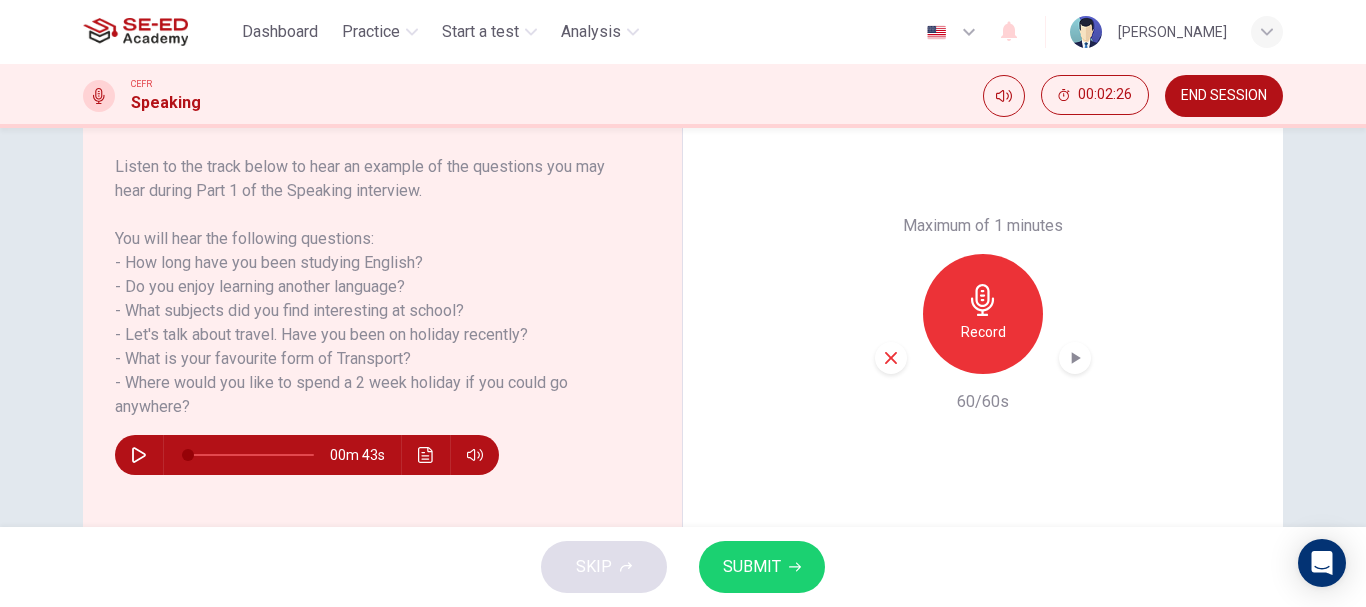 click on "Record" at bounding box center (983, 314) 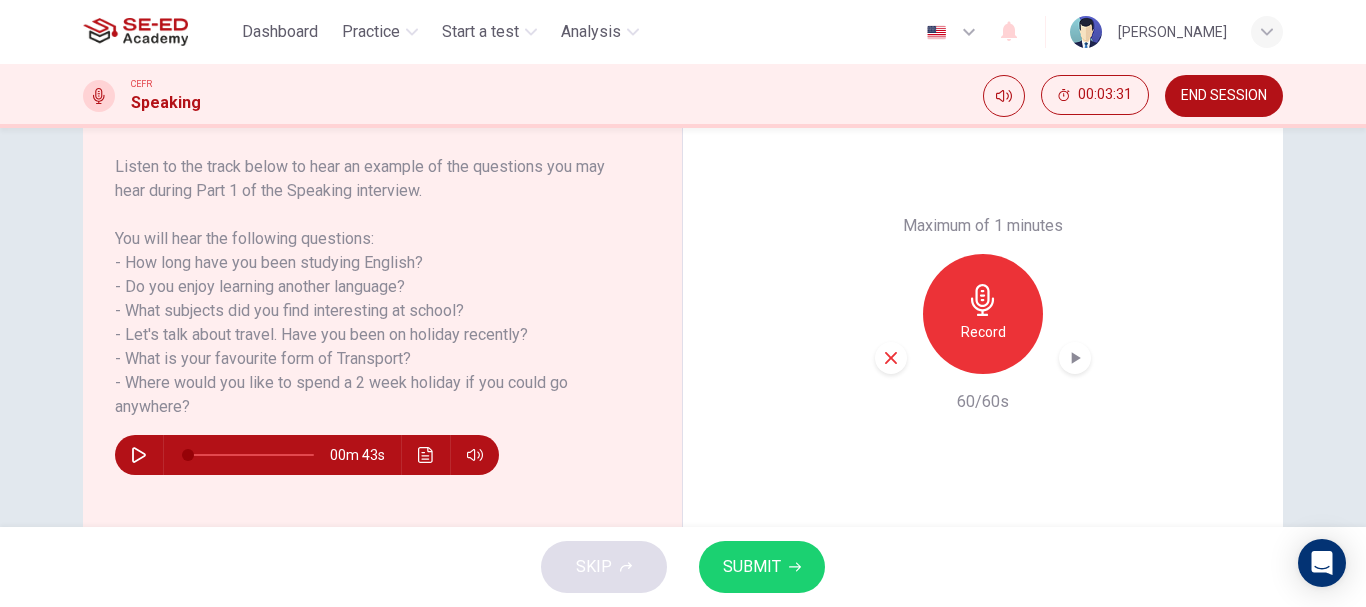 click on "SUBMIT" at bounding box center [752, 567] 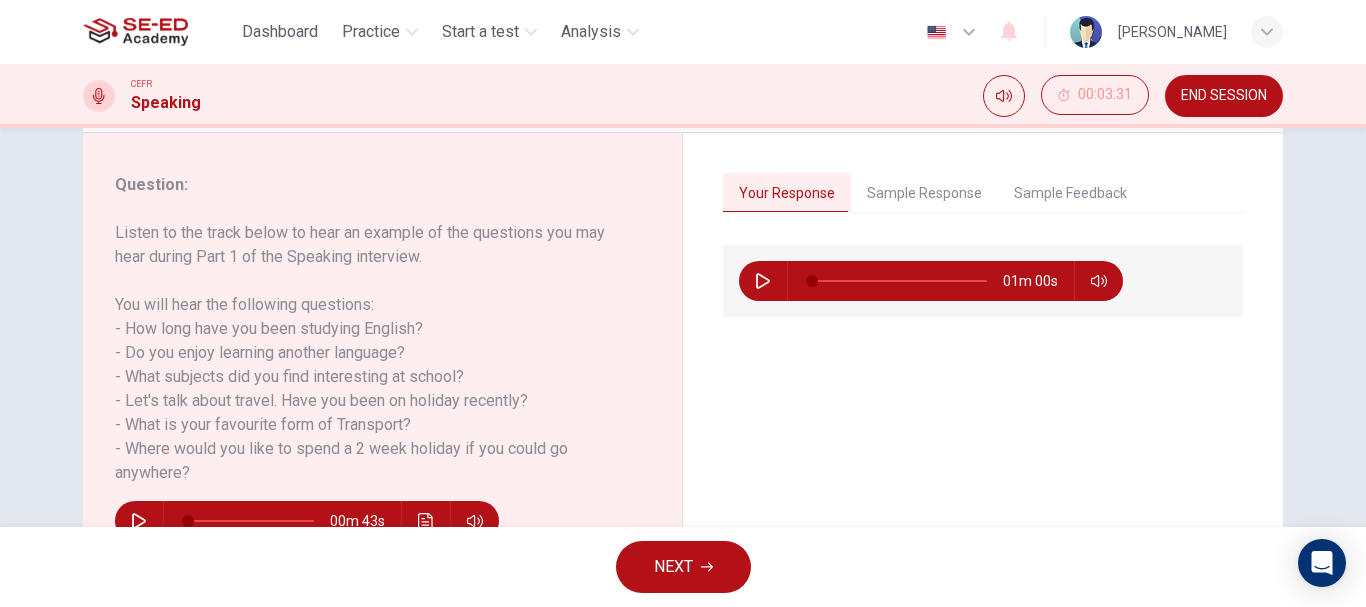 scroll, scrollTop: 232, scrollLeft: 0, axis: vertical 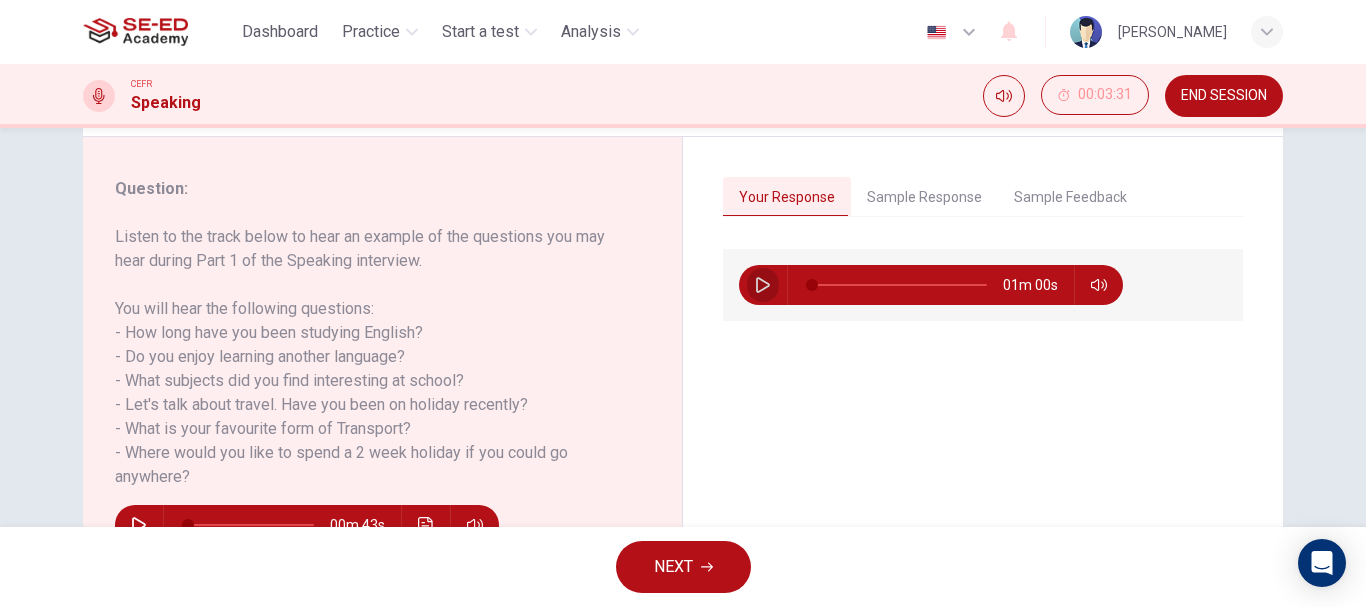 click at bounding box center [763, 285] 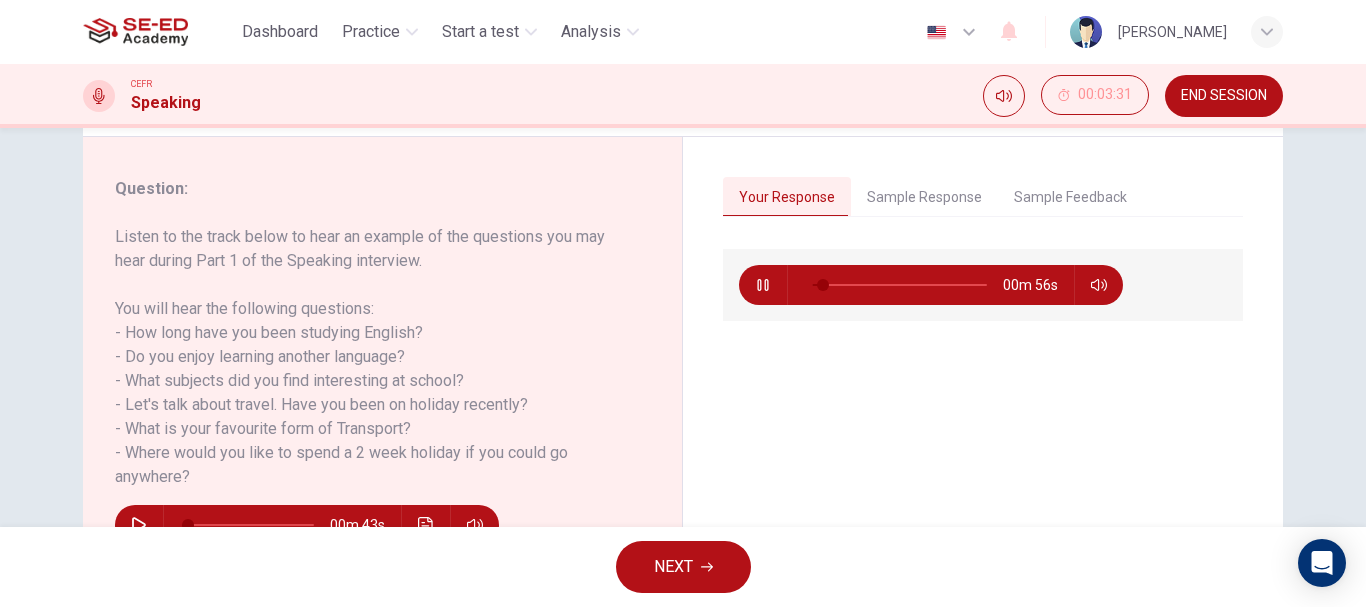 click 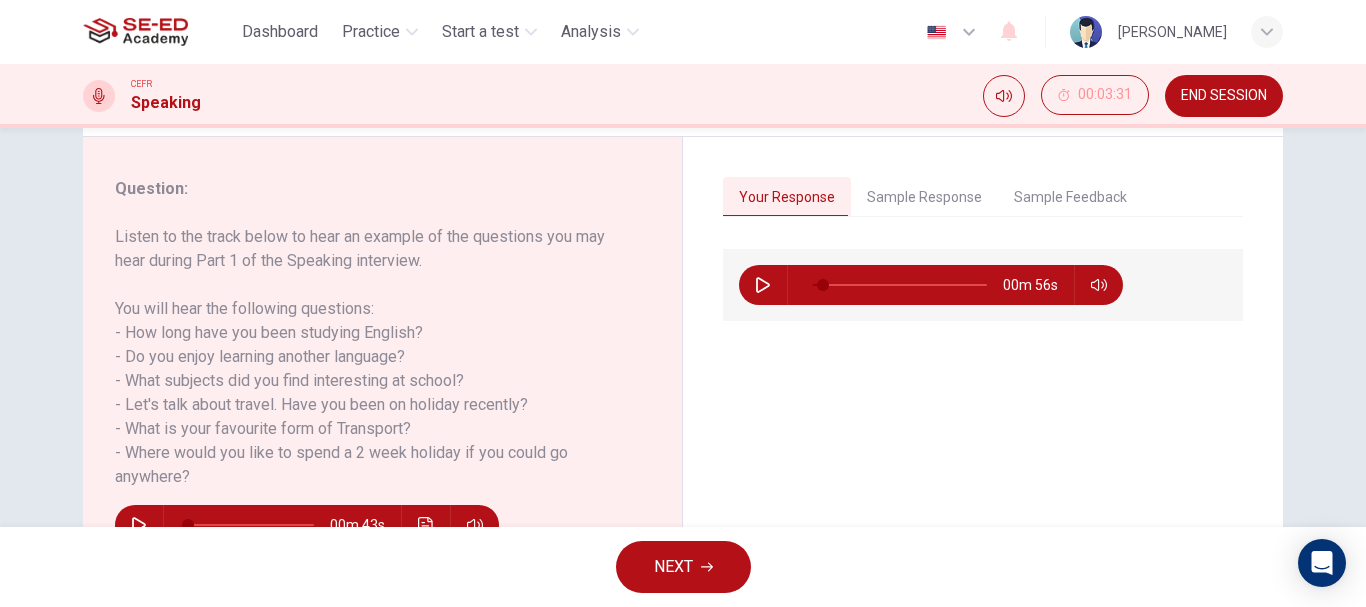 type on "7" 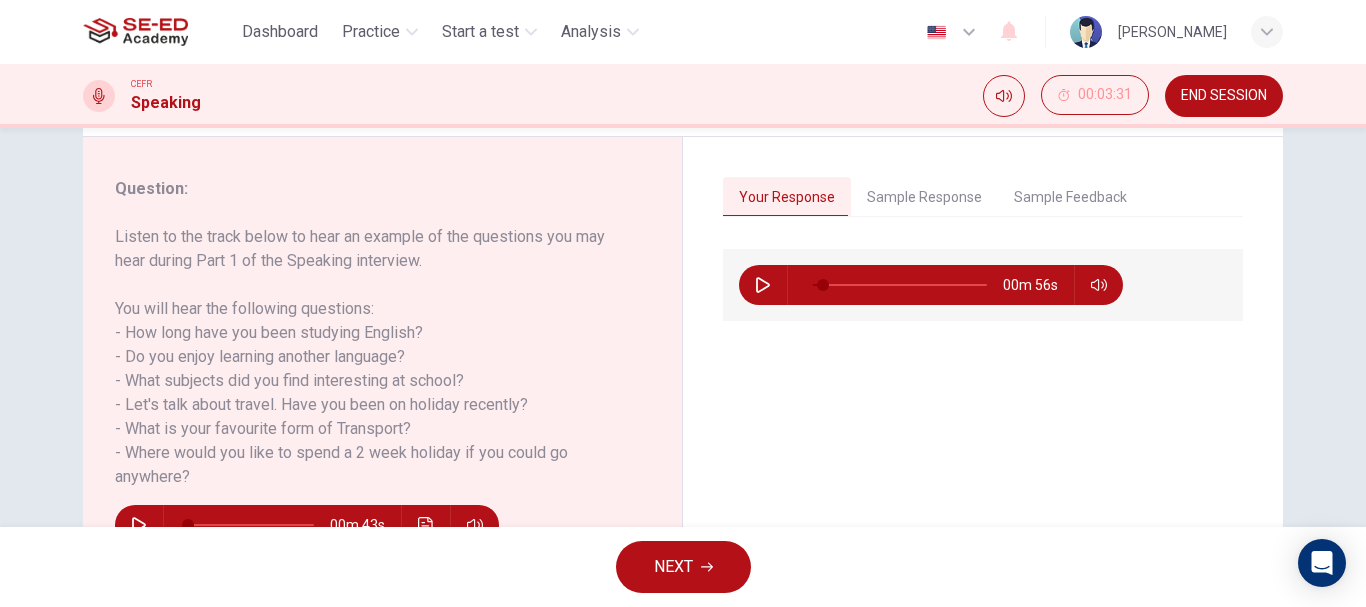 type 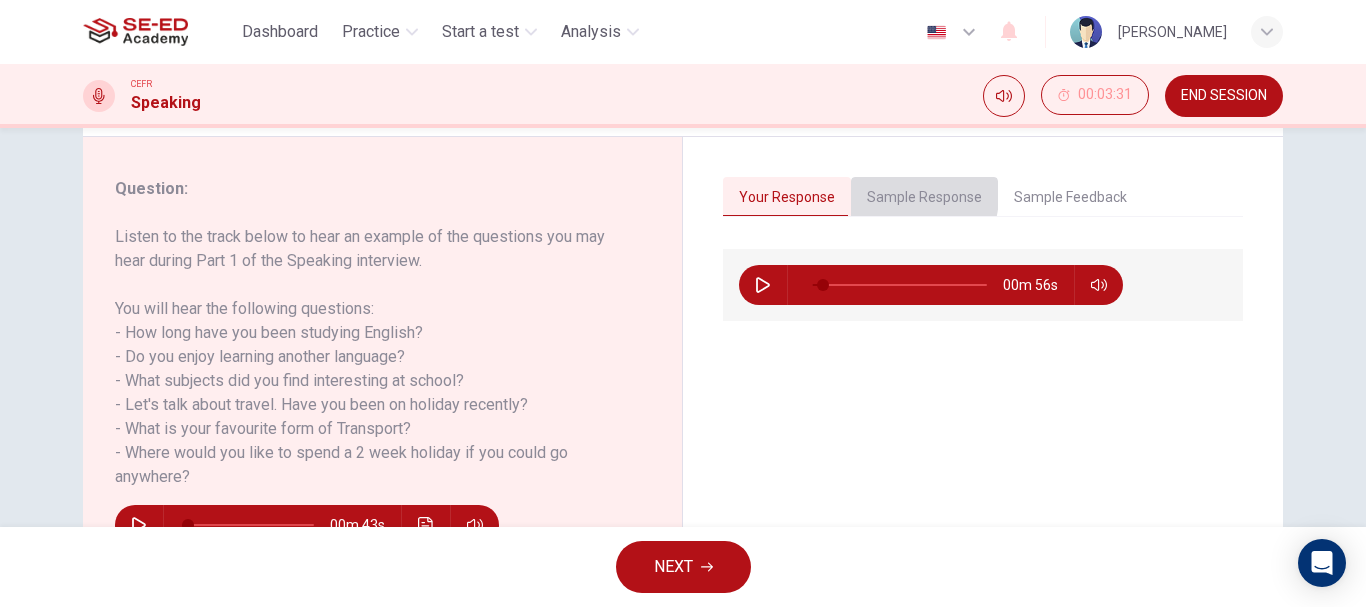 click on "Sample Response" at bounding box center [924, 198] 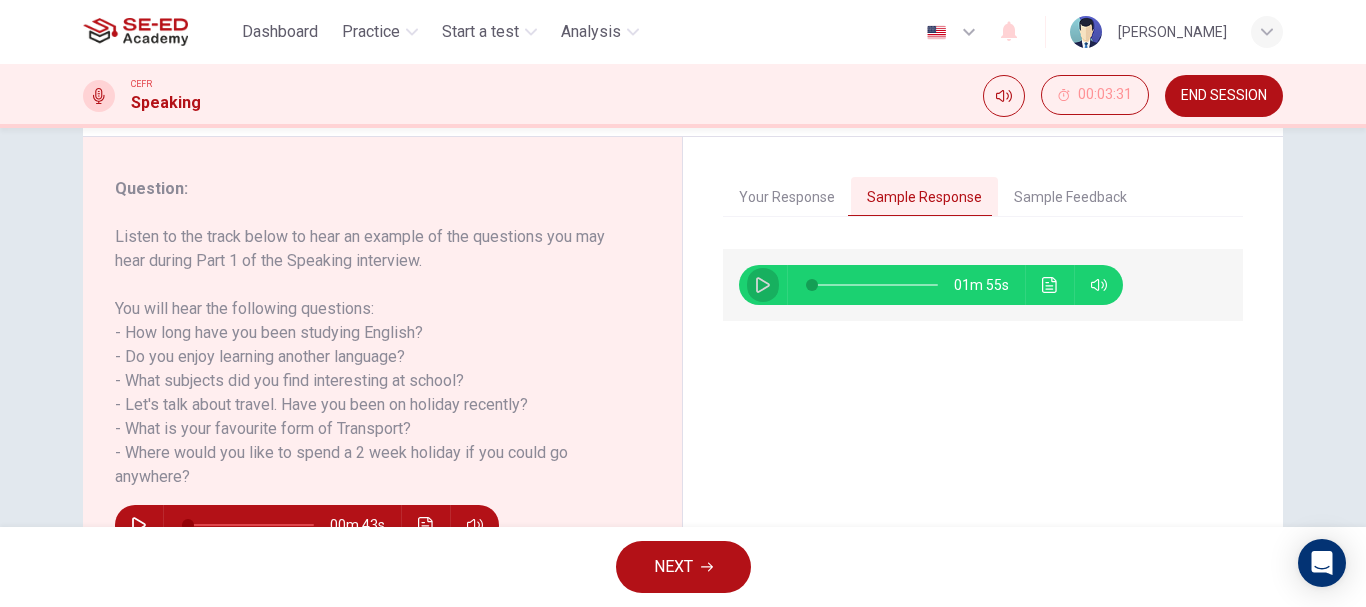 click at bounding box center (763, 285) 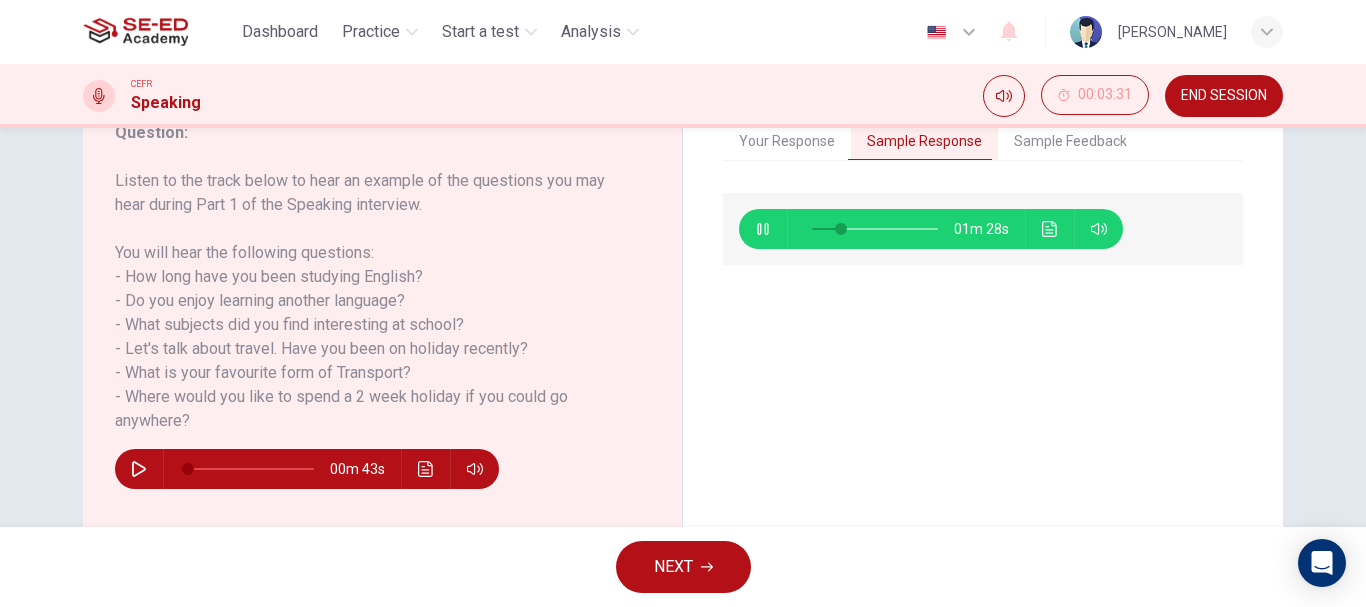scroll, scrollTop: 263, scrollLeft: 0, axis: vertical 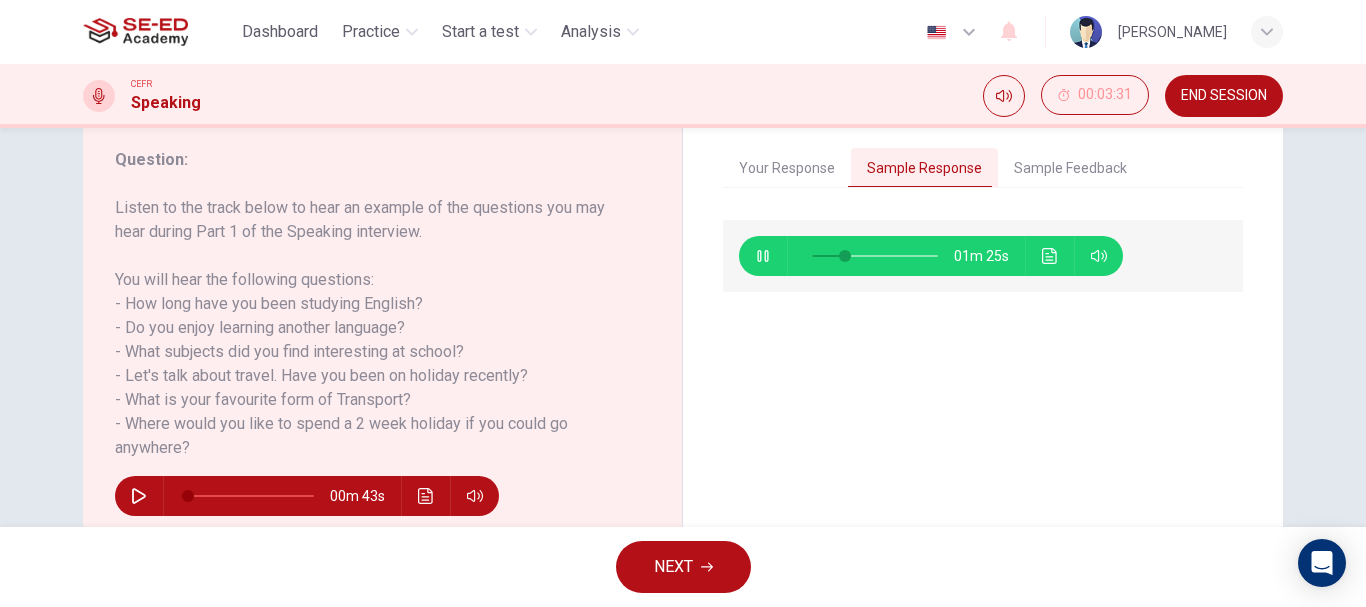 type on "27" 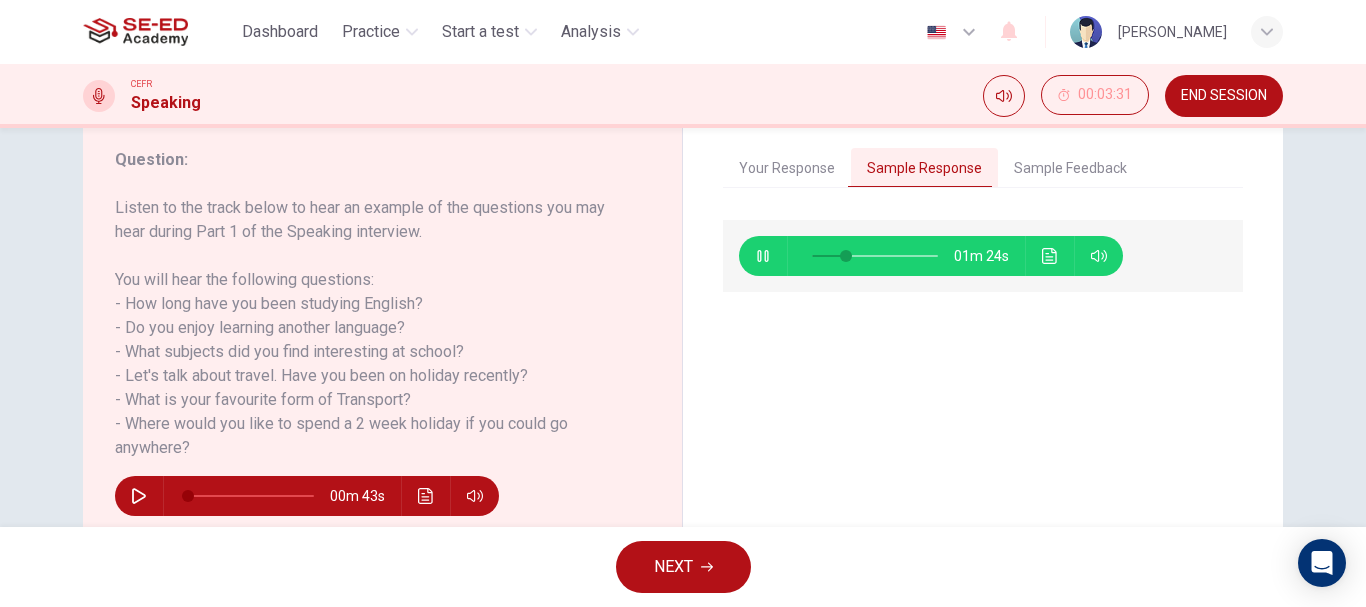 type 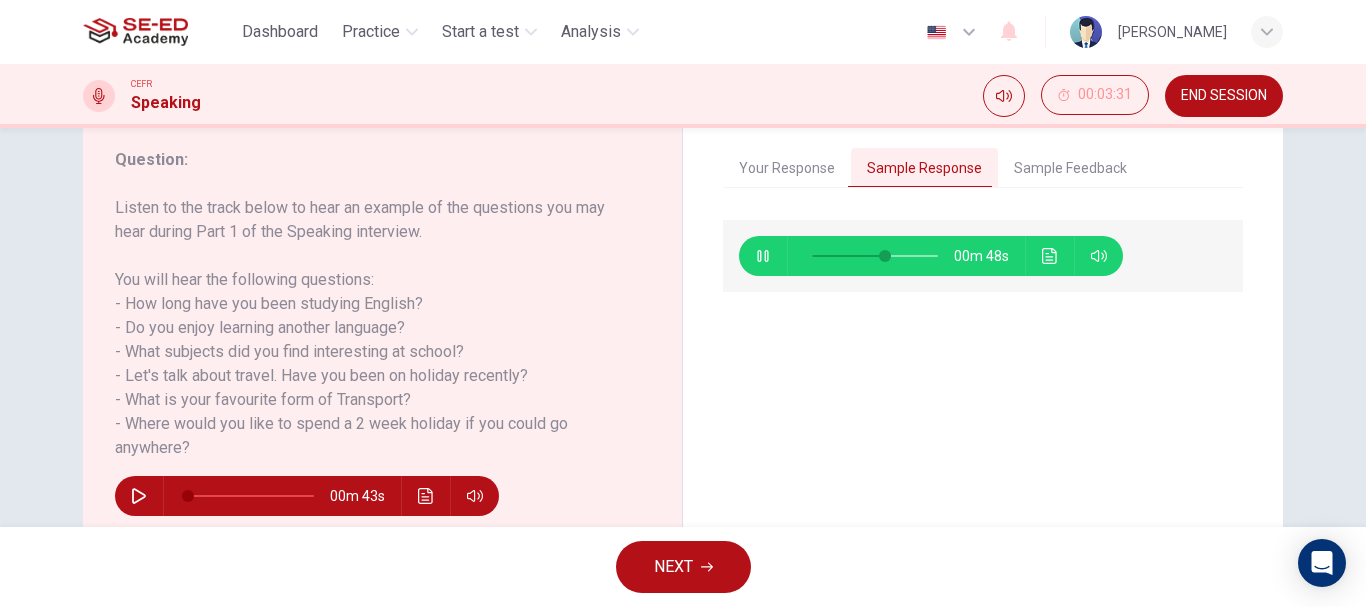click 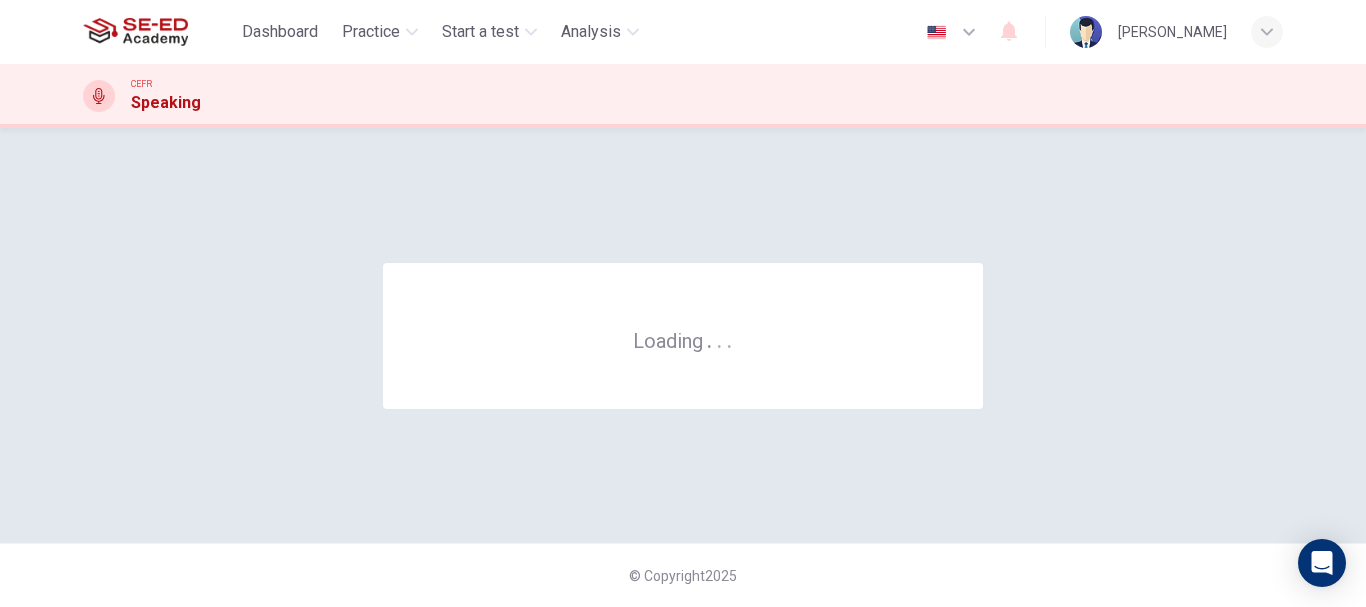 scroll, scrollTop: 0, scrollLeft: 0, axis: both 